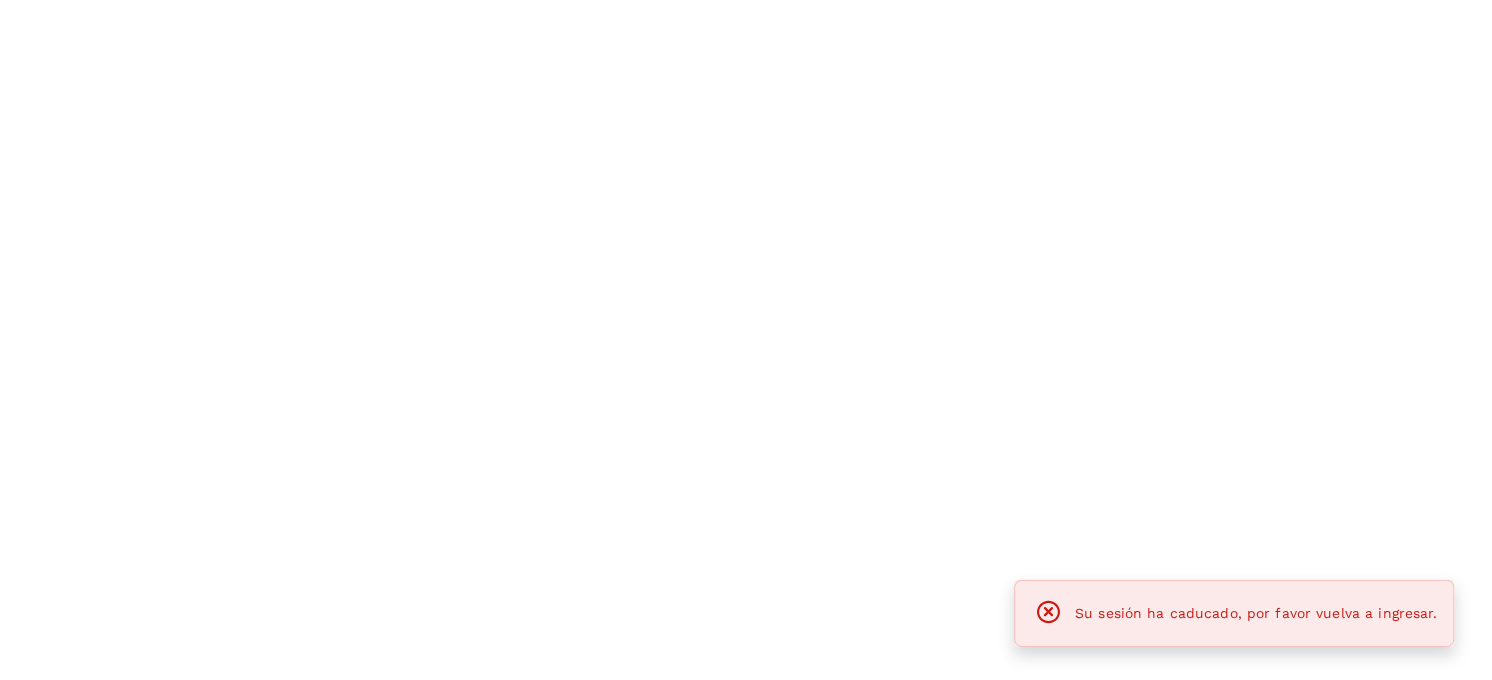 scroll, scrollTop: 0, scrollLeft: 0, axis: both 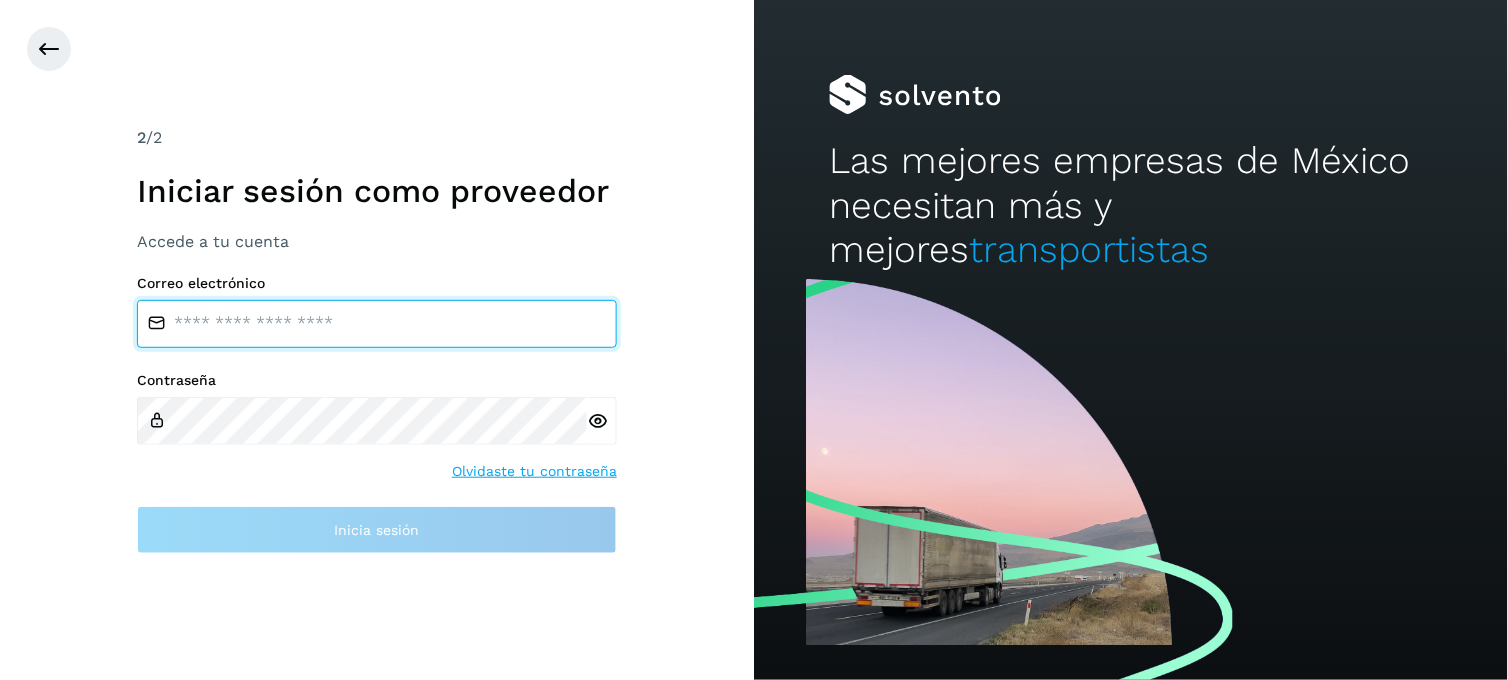 type on "**********" 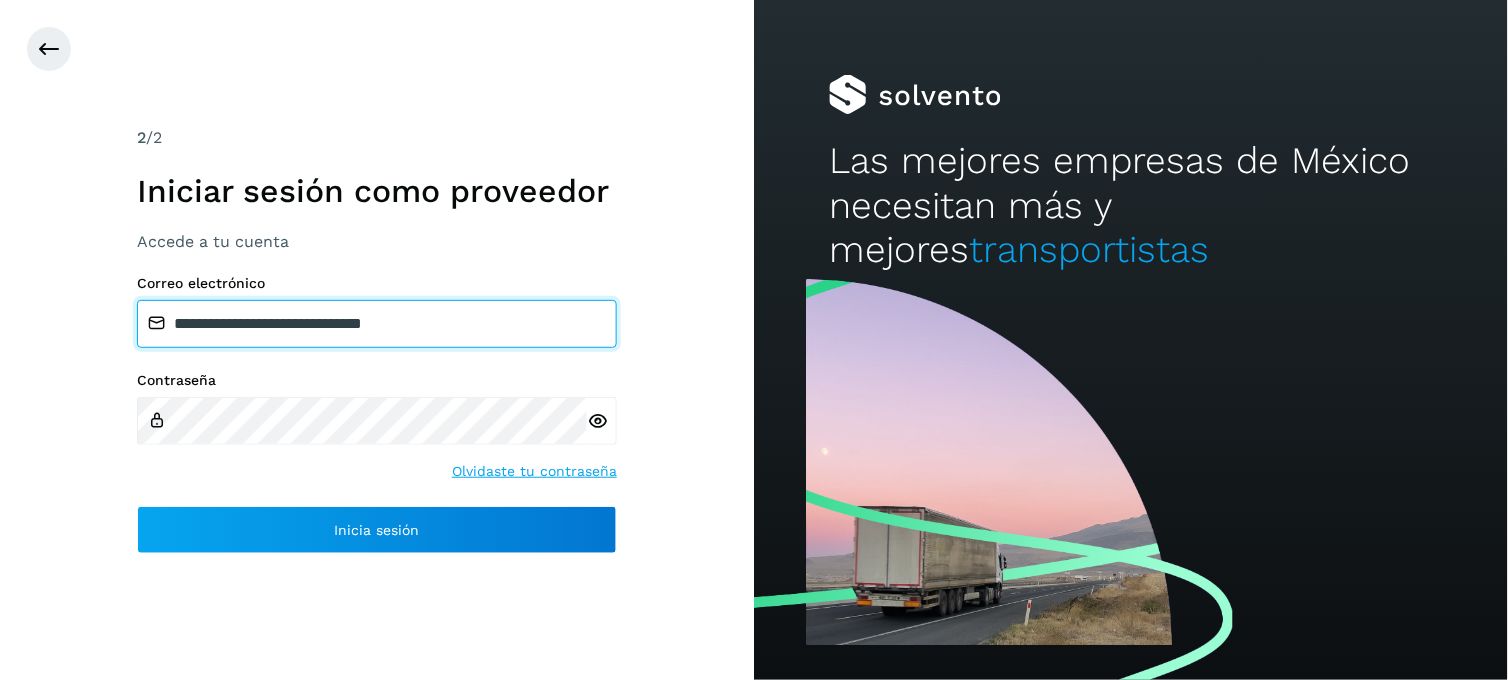 click on "**********" at bounding box center (377, 324) 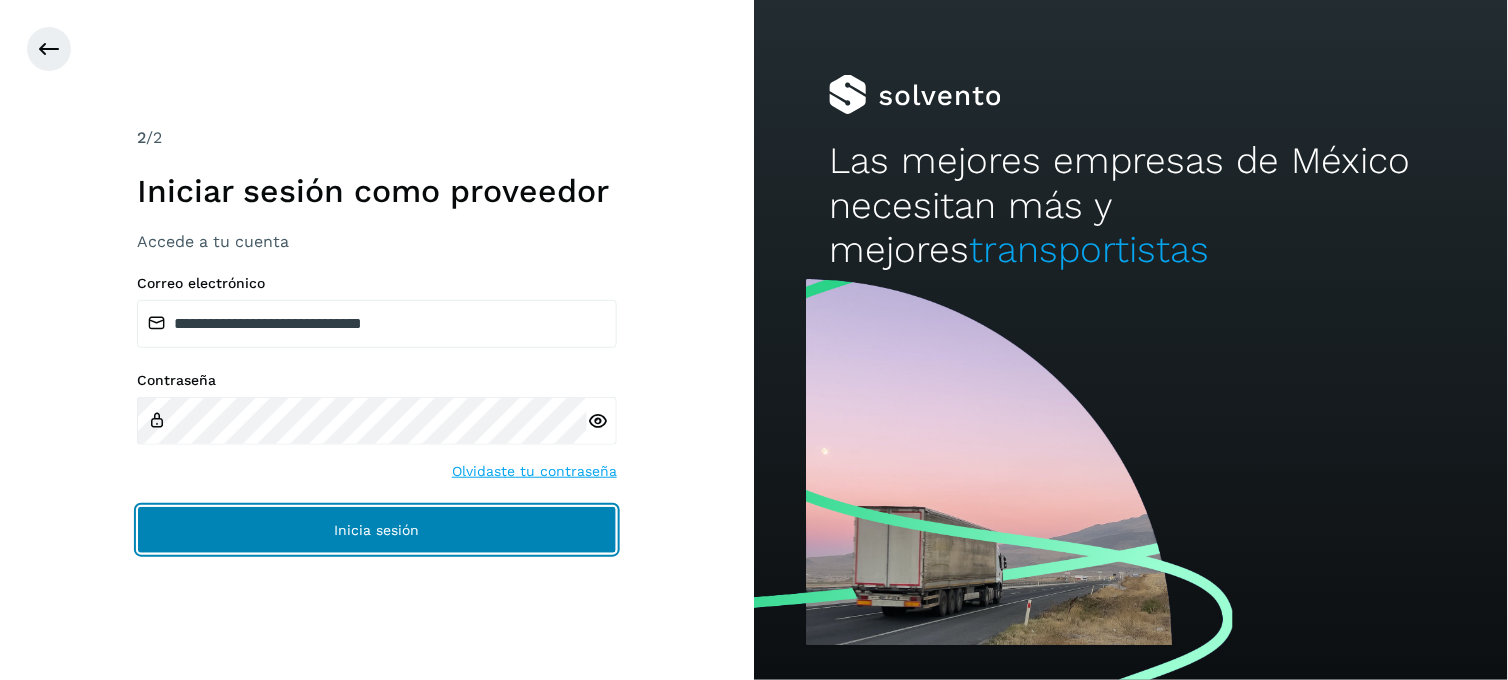click on "Inicia sesión" at bounding box center (377, 530) 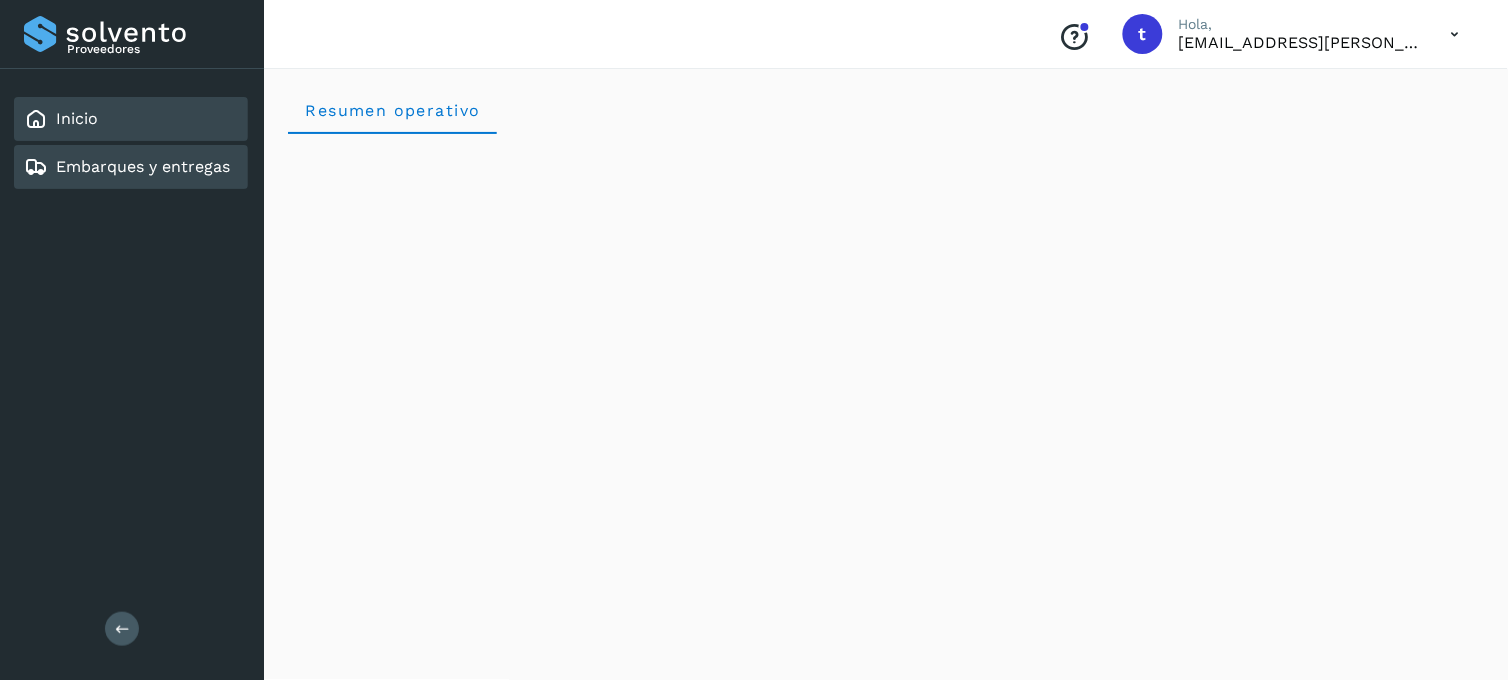 click on "Embarques y entregas" at bounding box center (143, 166) 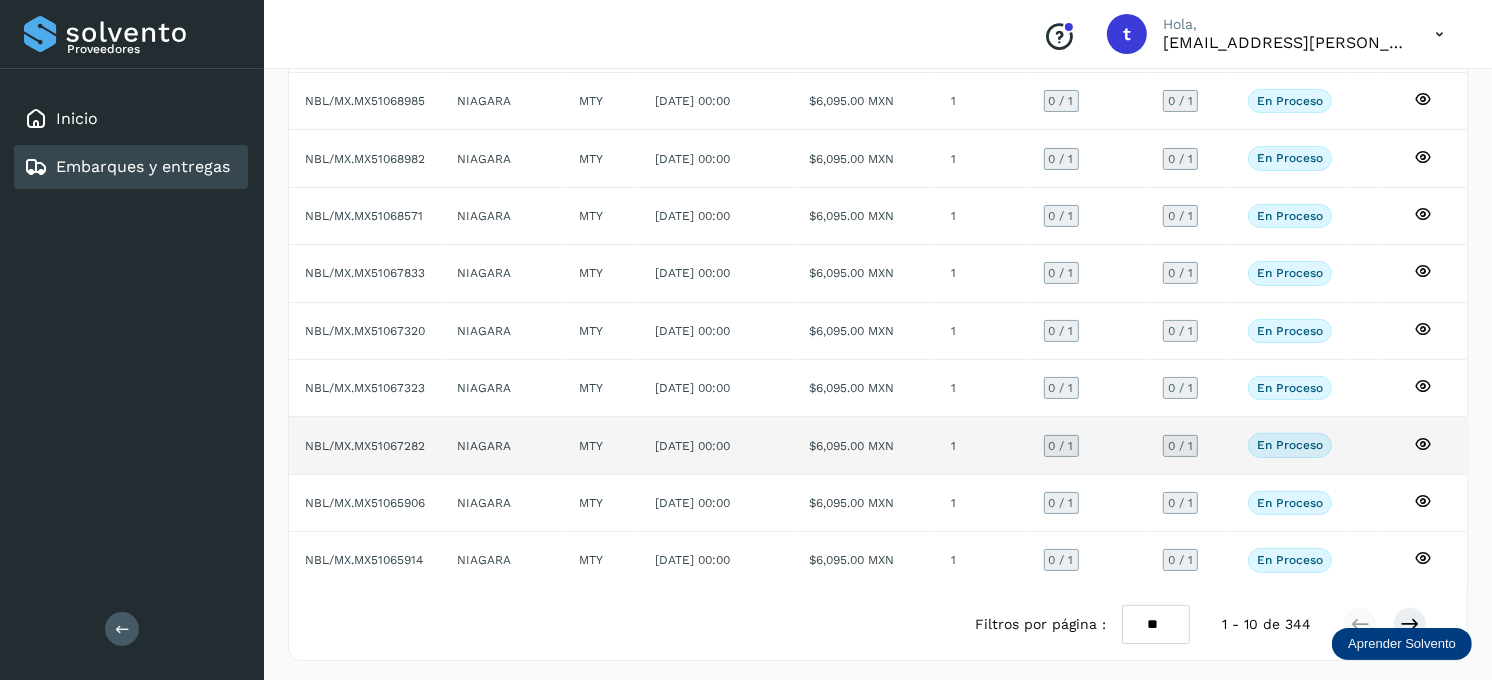 scroll, scrollTop: 248, scrollLeft: 0, axis: vertical 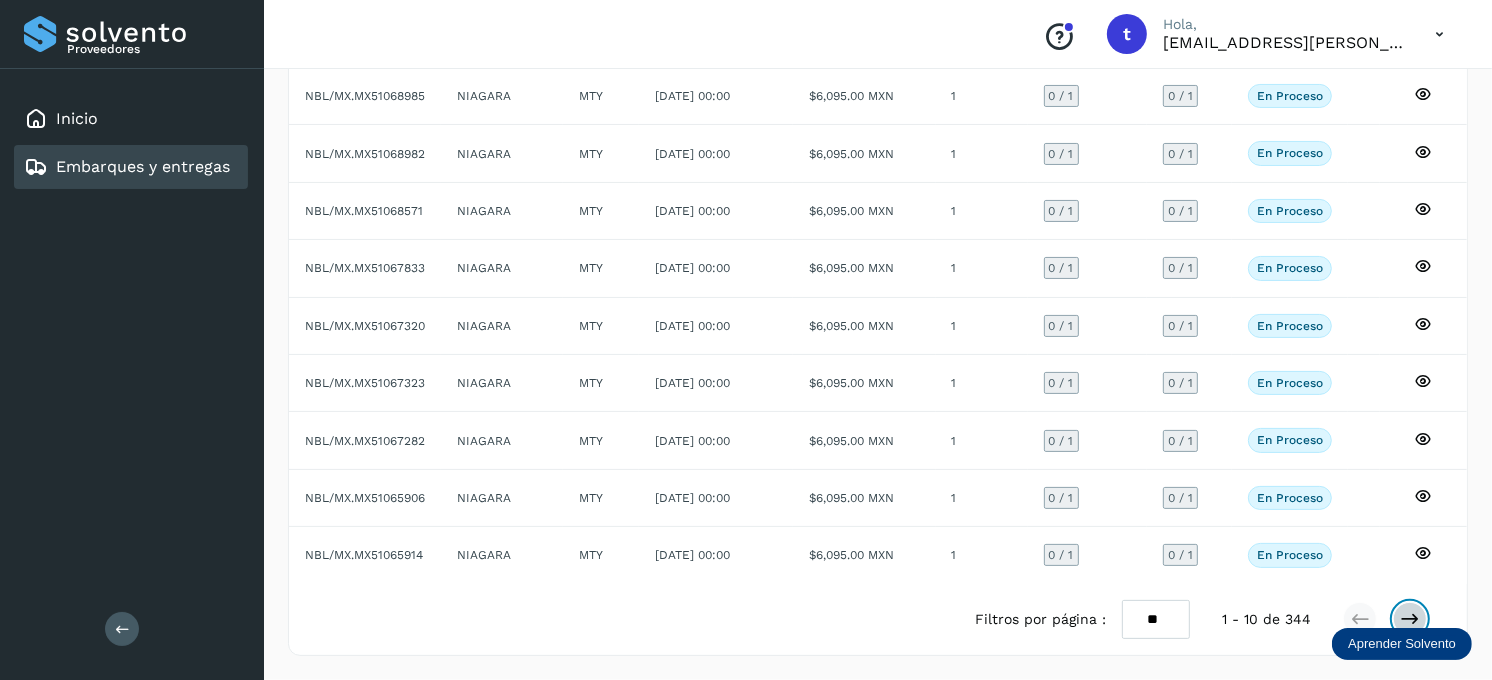 click at bounding box center (1410, 619) 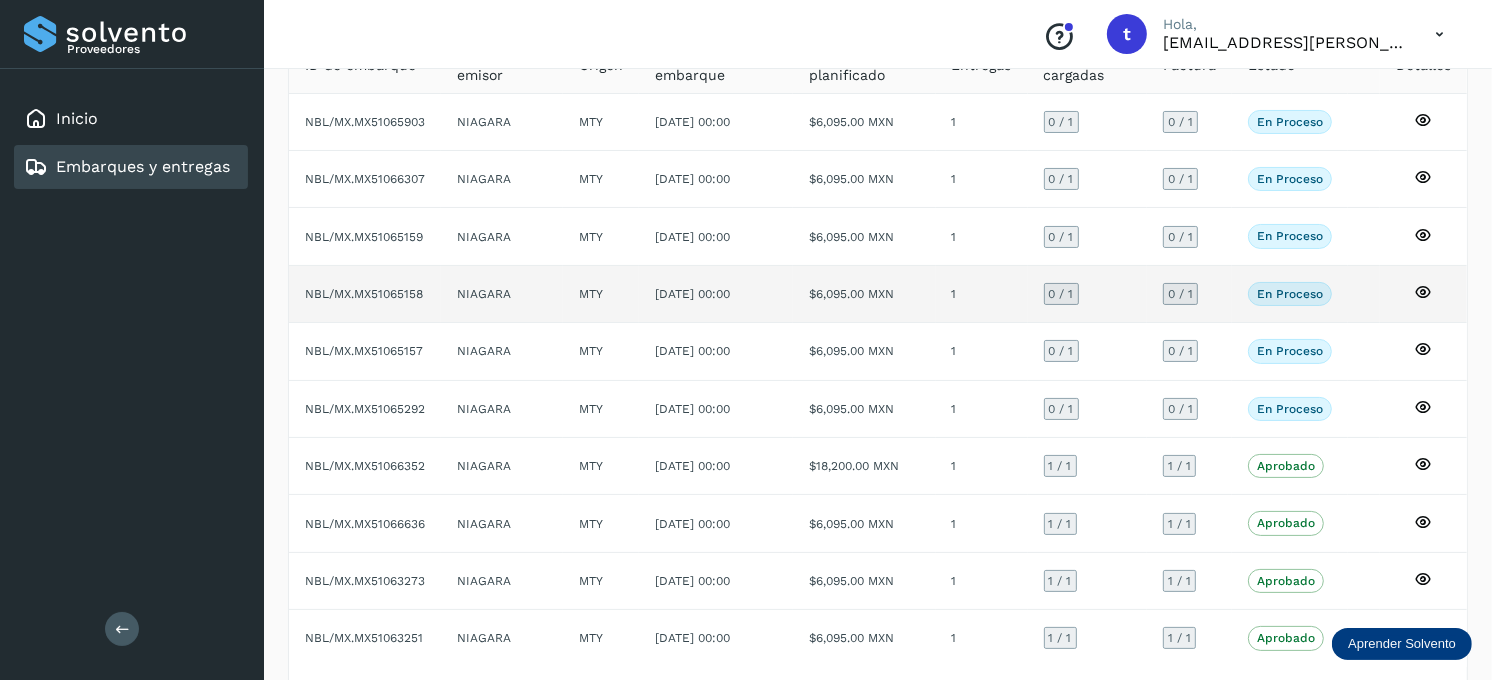 scroll, scrollTop: 26, scrollLeft: 0, axis: vertical 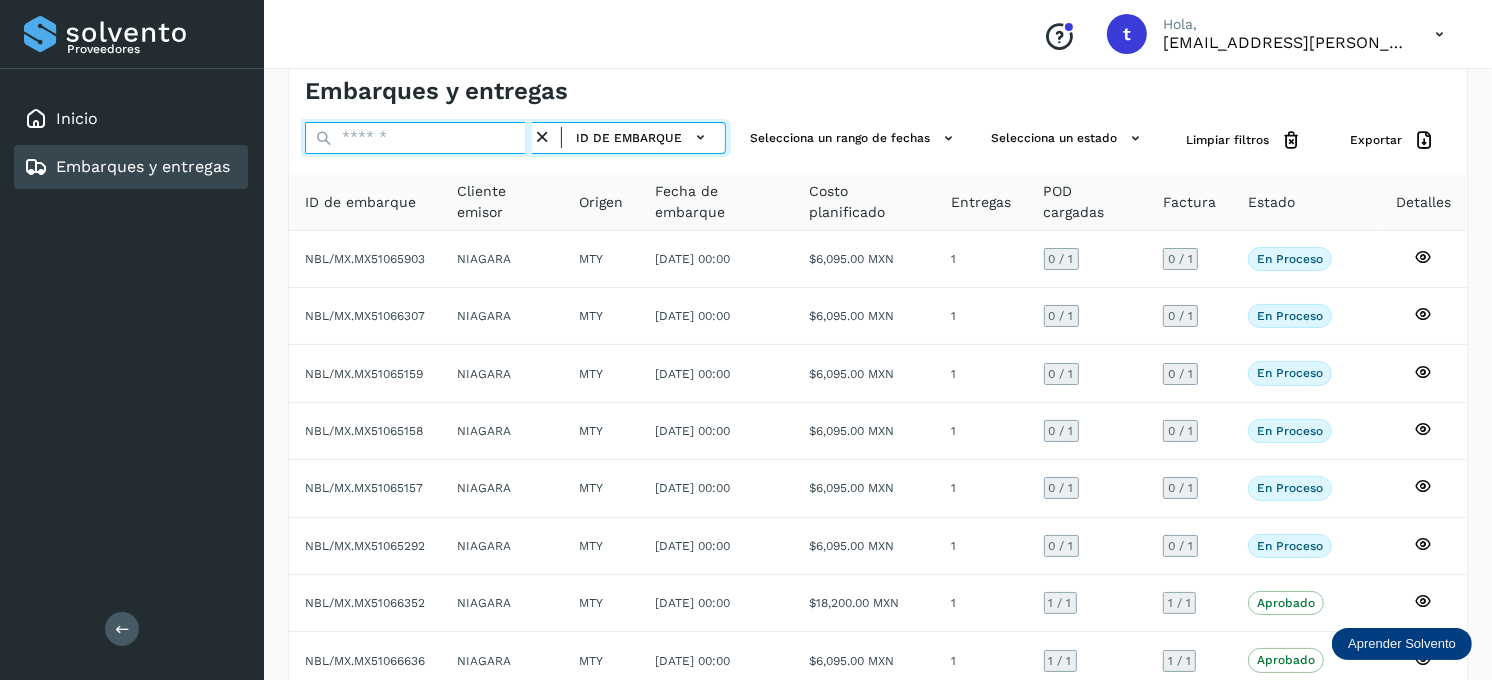 click at bounding box center [418, 138] 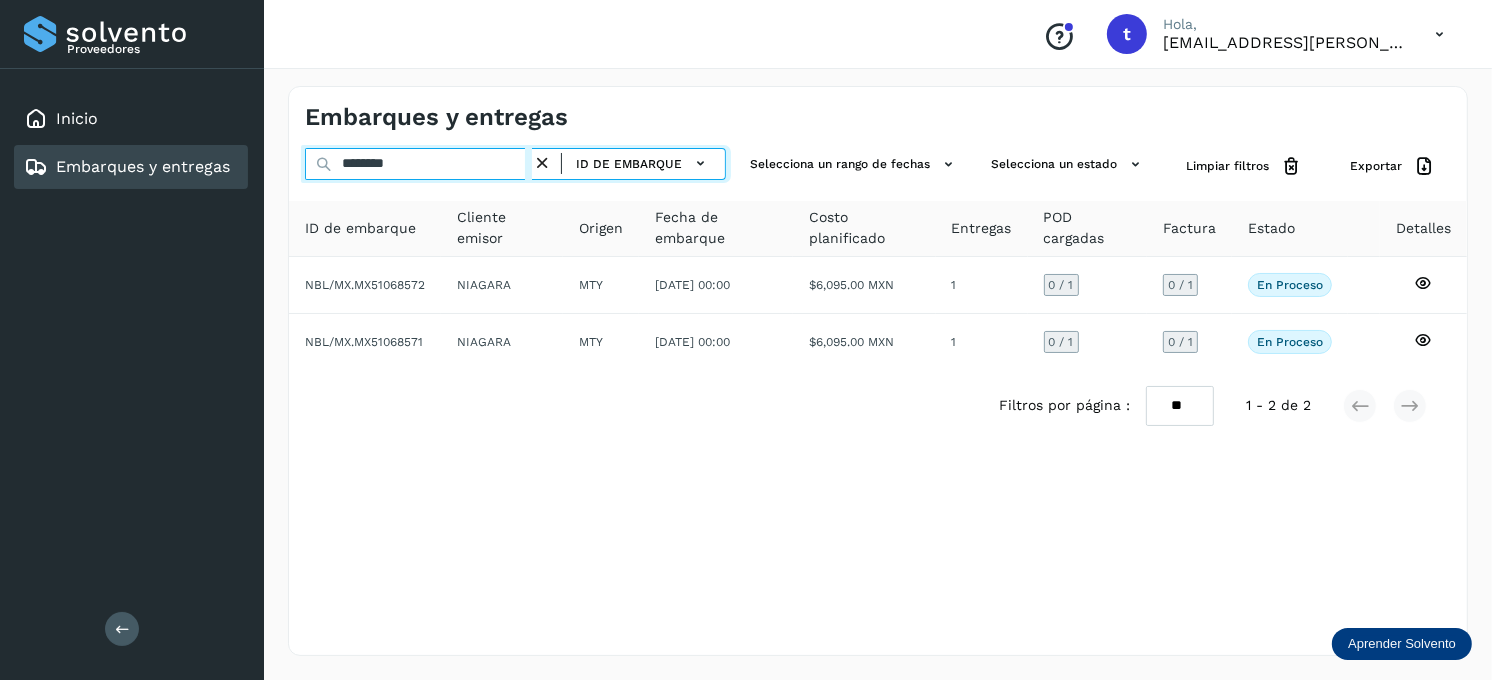 scroll, scrollTop: 0, scrollLeft: 0, axis: both 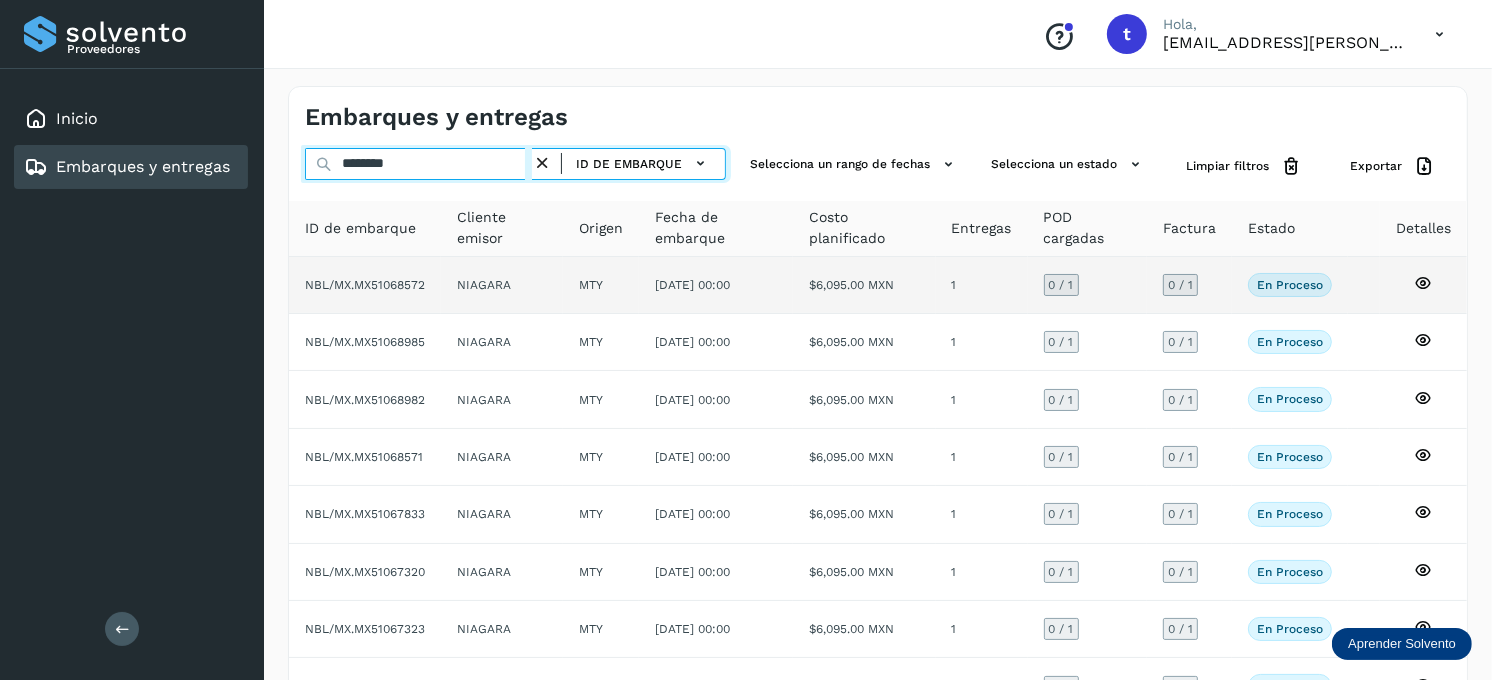 type on "********" 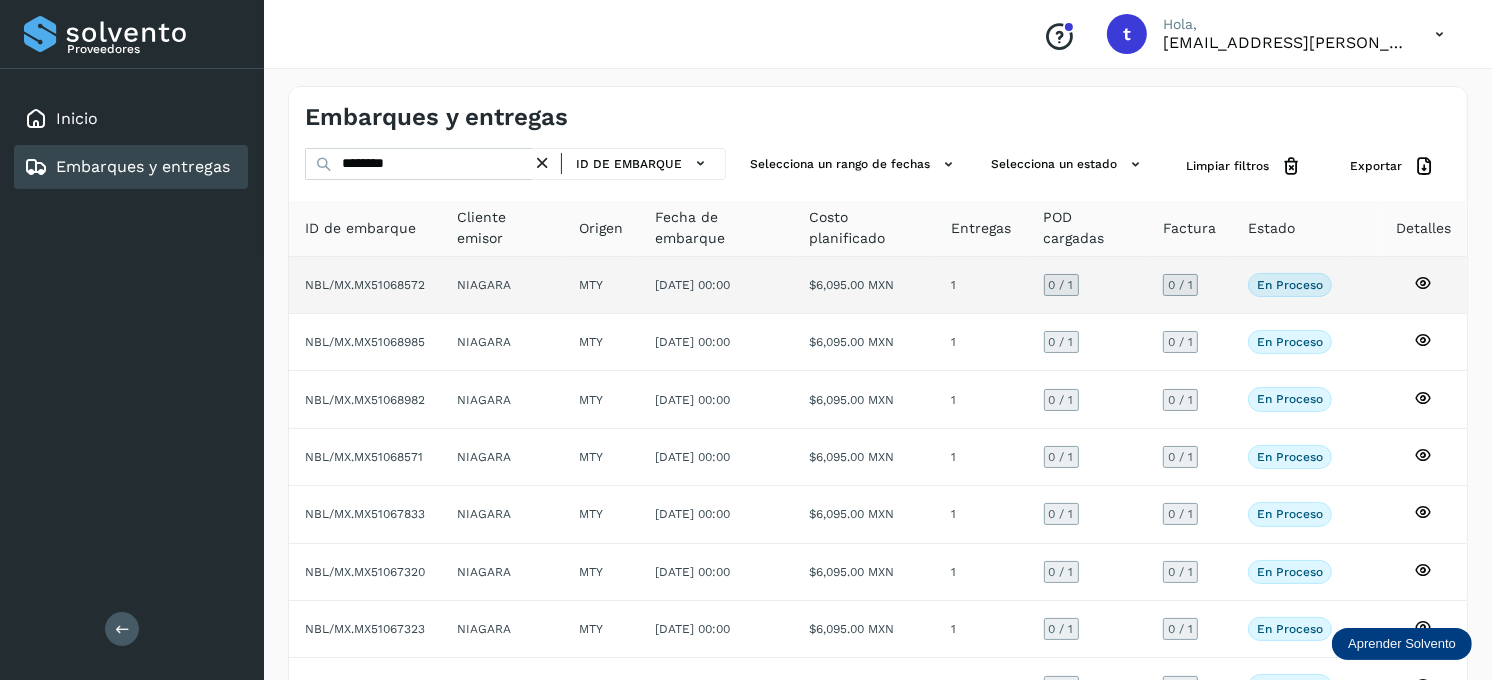 click 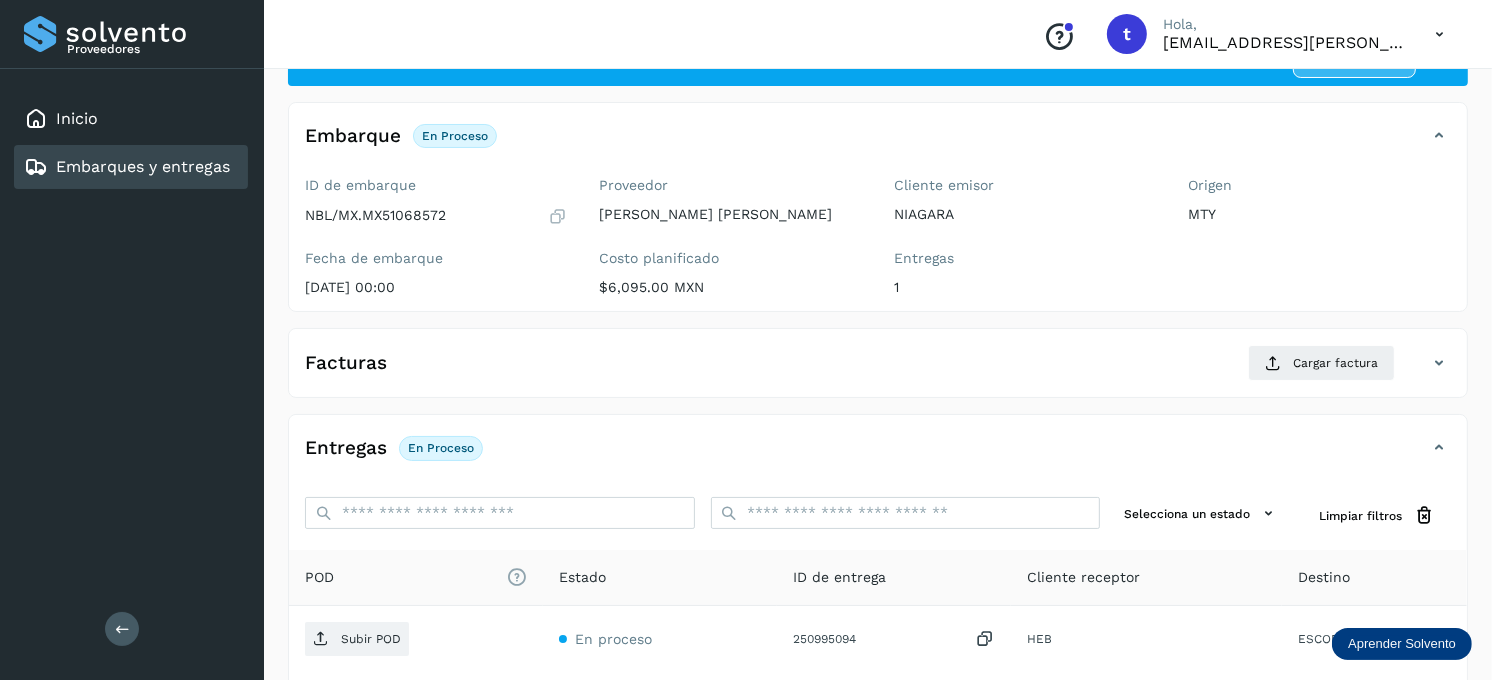 scroll, scrollTop: 270, scrollLeft: 0, axis: vertical 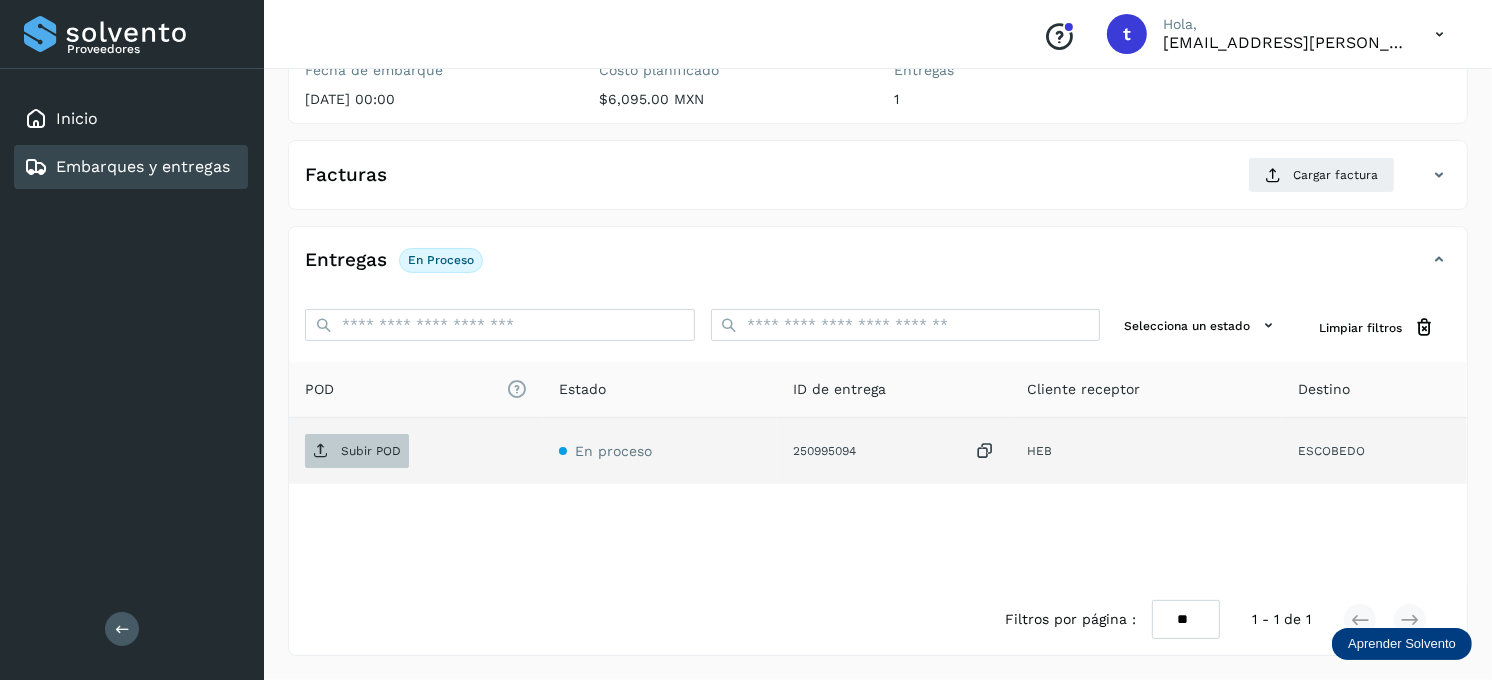 click on "Subir POD" at bounding box center (371, 451) 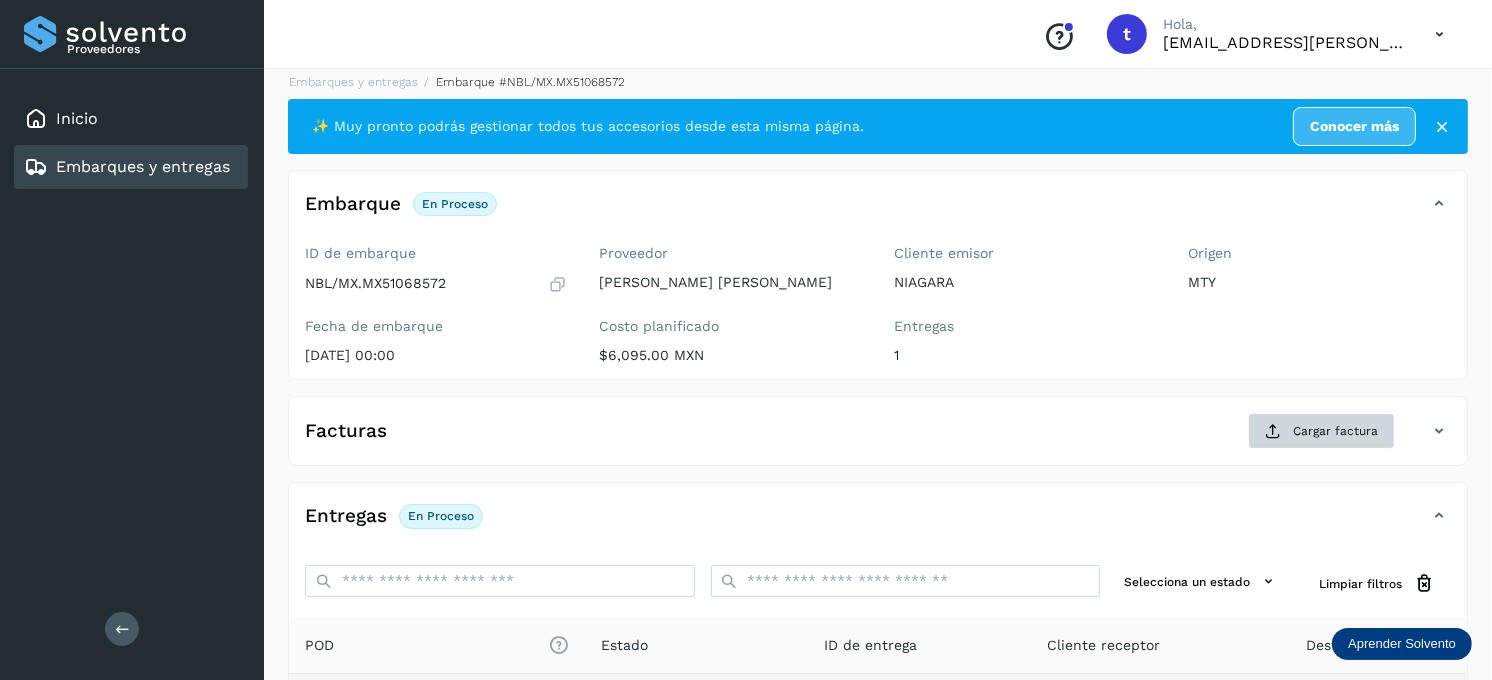 scroll, scrollTop: 0, scrollLeft: 0, axis: both 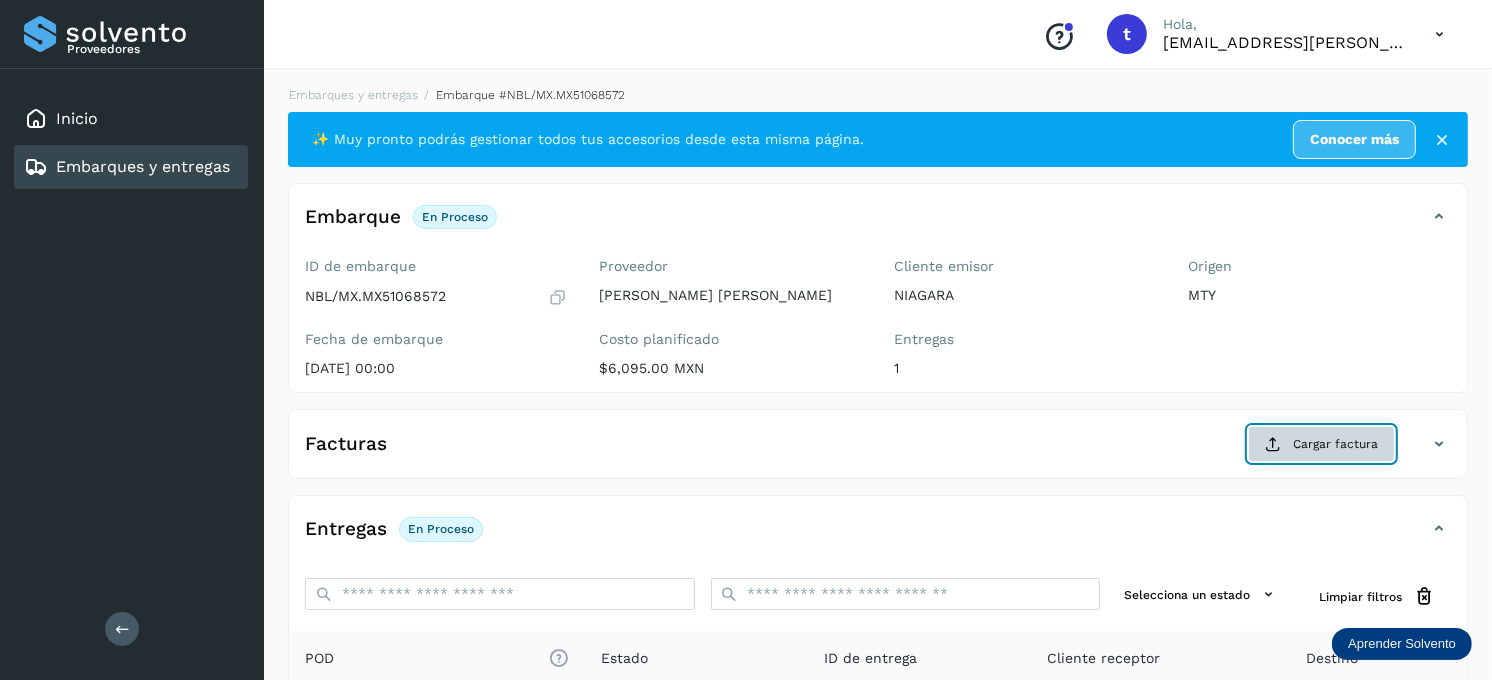 click on "Cargar factura" 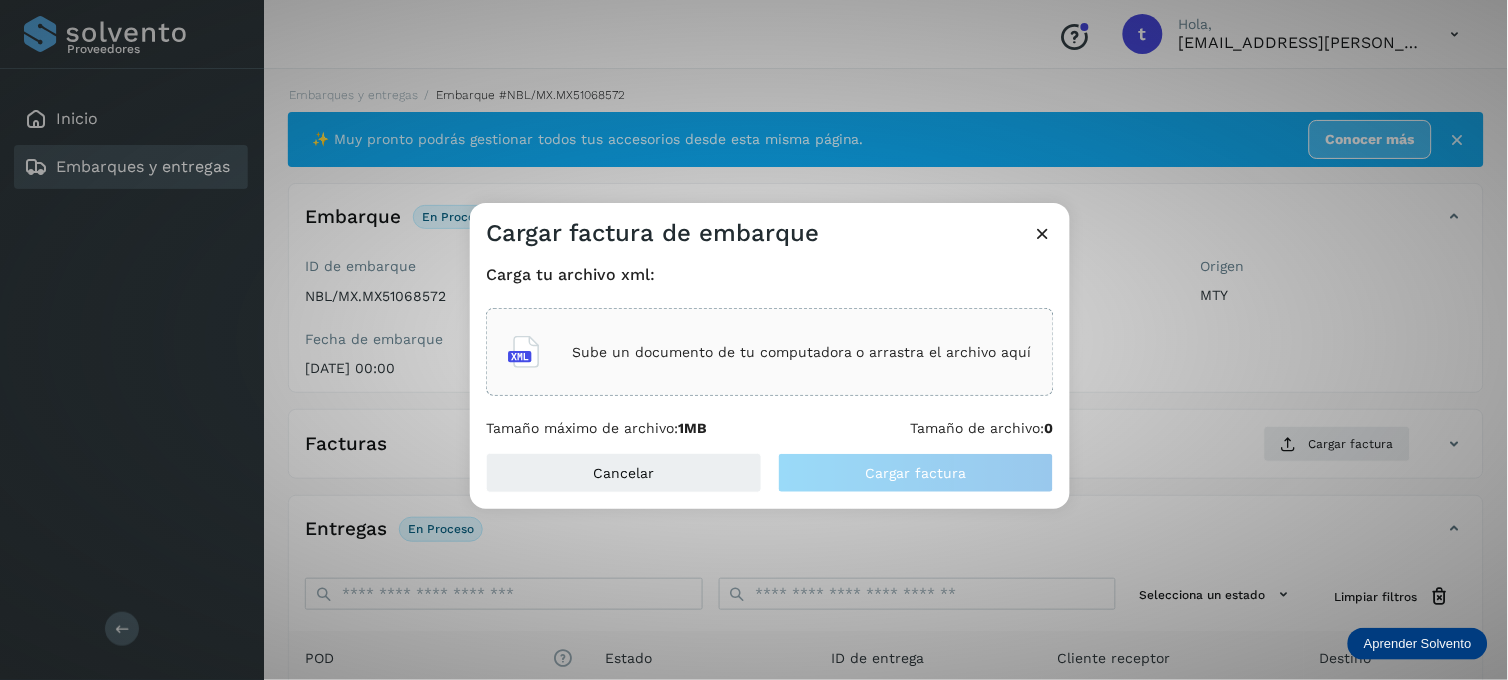 click on "Sube un documento de tu computadora o arrastra el archivo aquí" at bounding box center (802, 352) 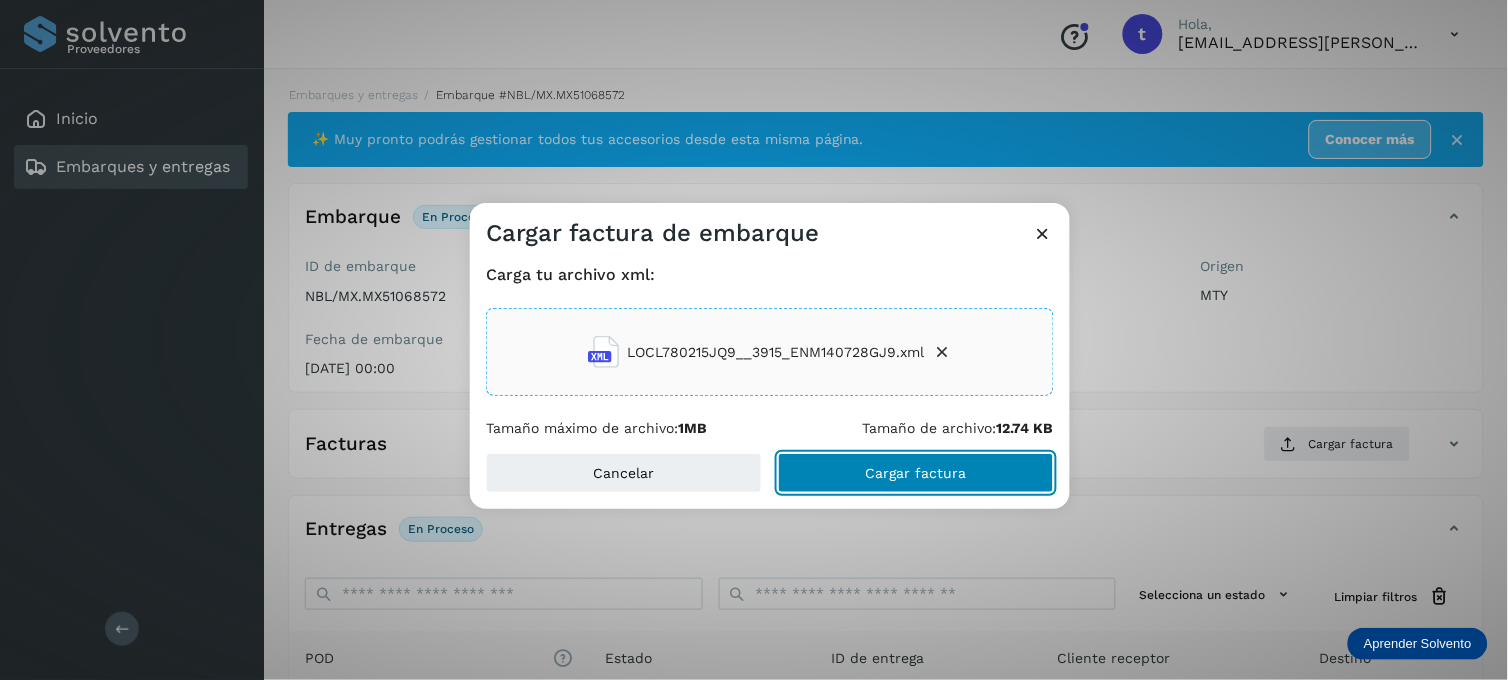click on "Cargar factura" 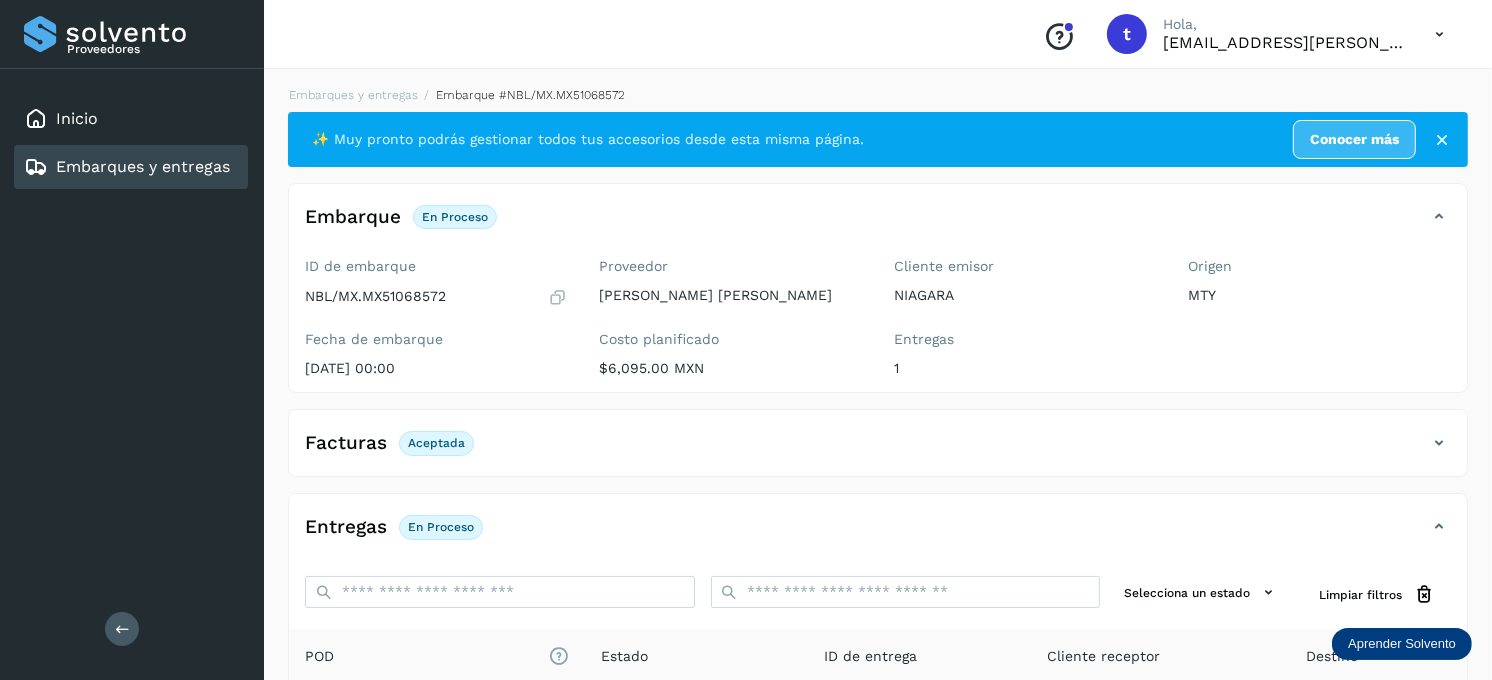 click on "Embarques y entregas" at bounding box center (143, 166) 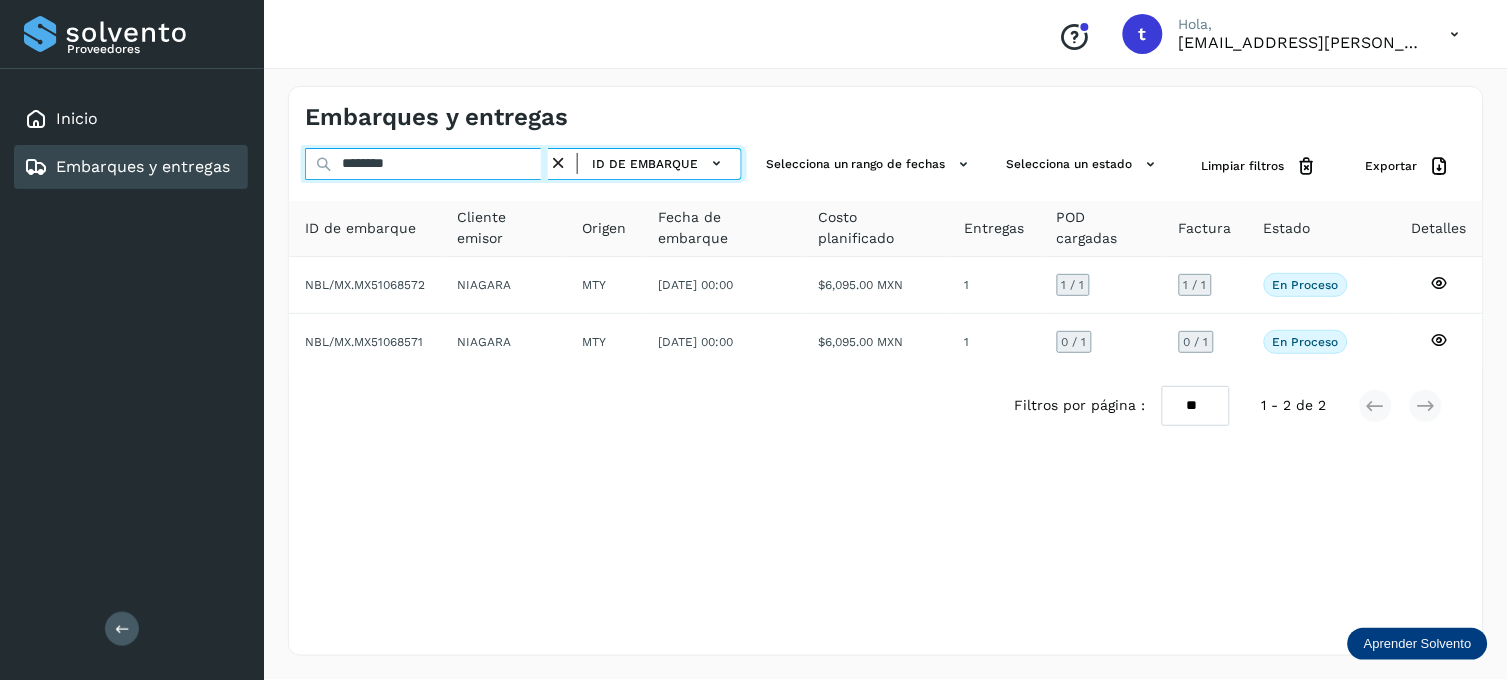 drag, startPoint x: 451, startPoint y: 158, endPoint x: 234, endPoint y: 161, distance: 217.02074 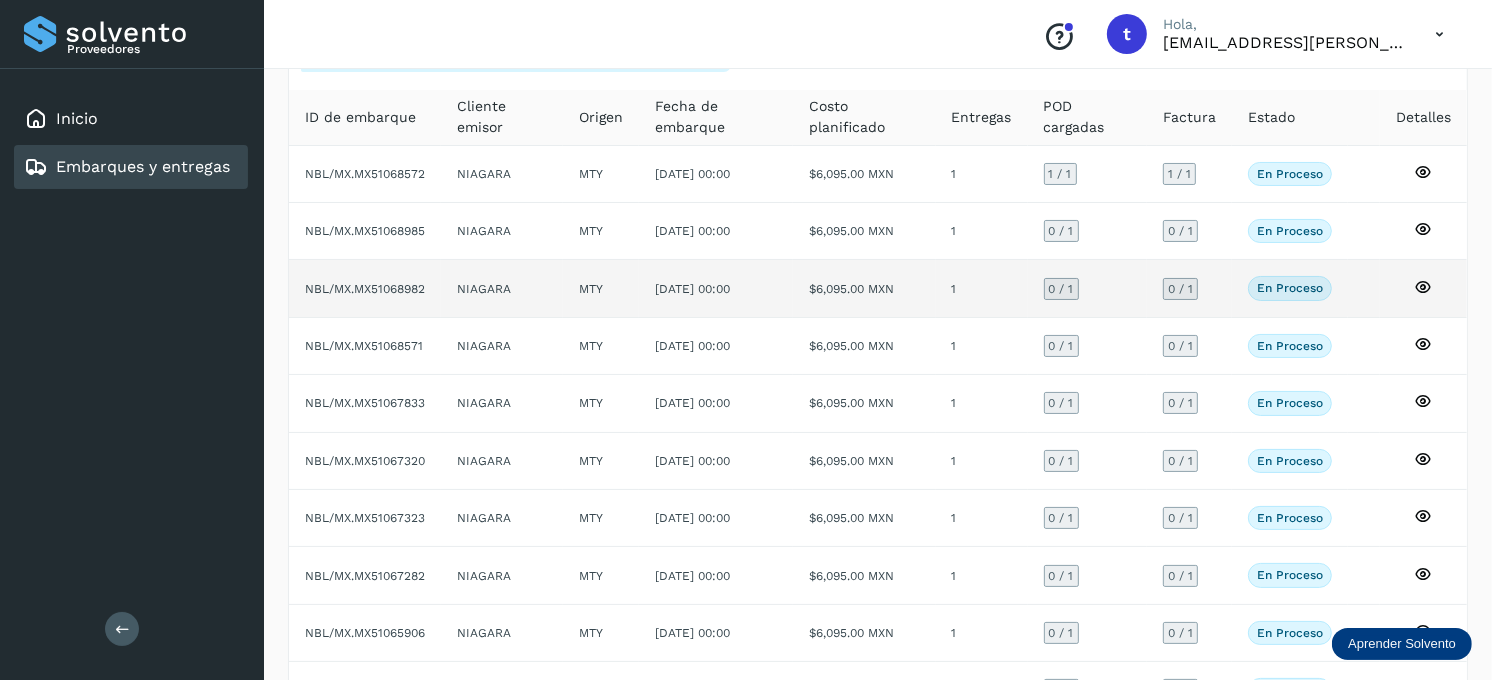 scroll, scrollTop: 222, scrollLeft: 0, axis: vertical 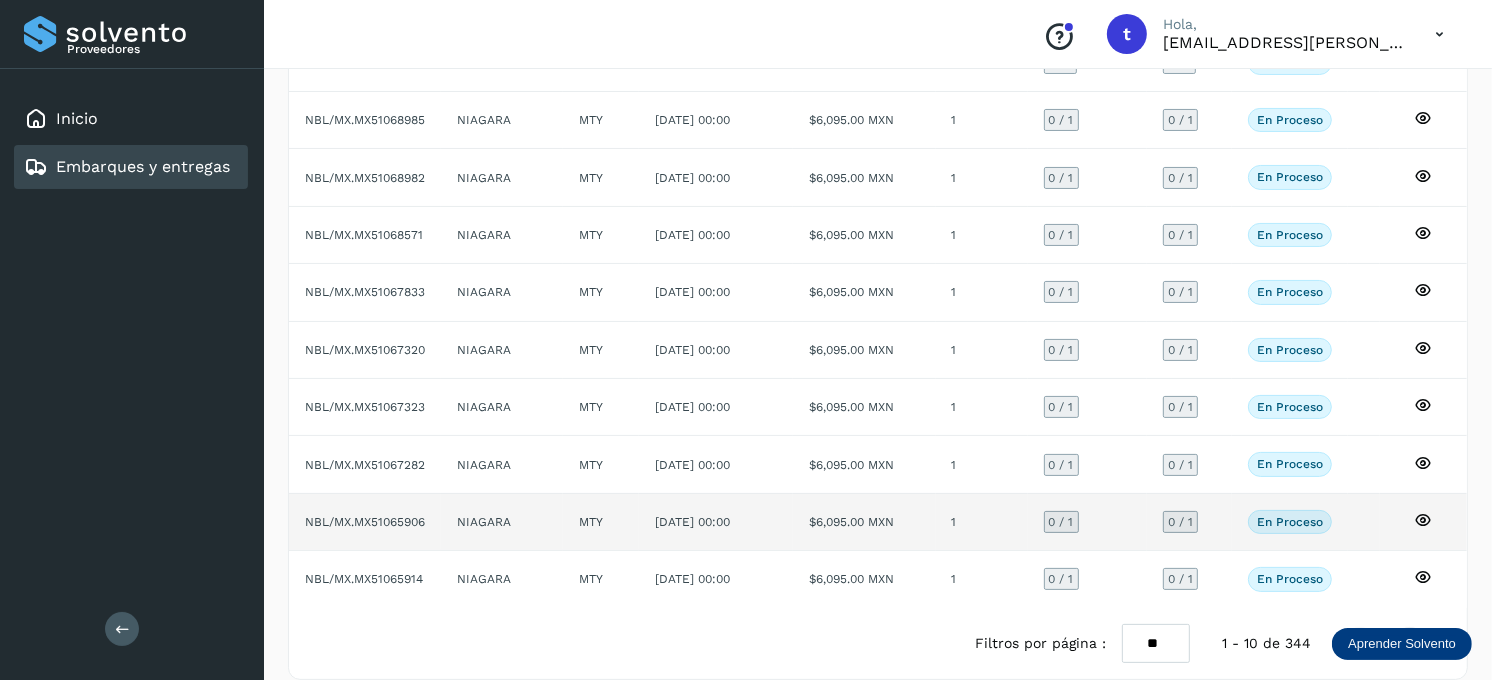 type 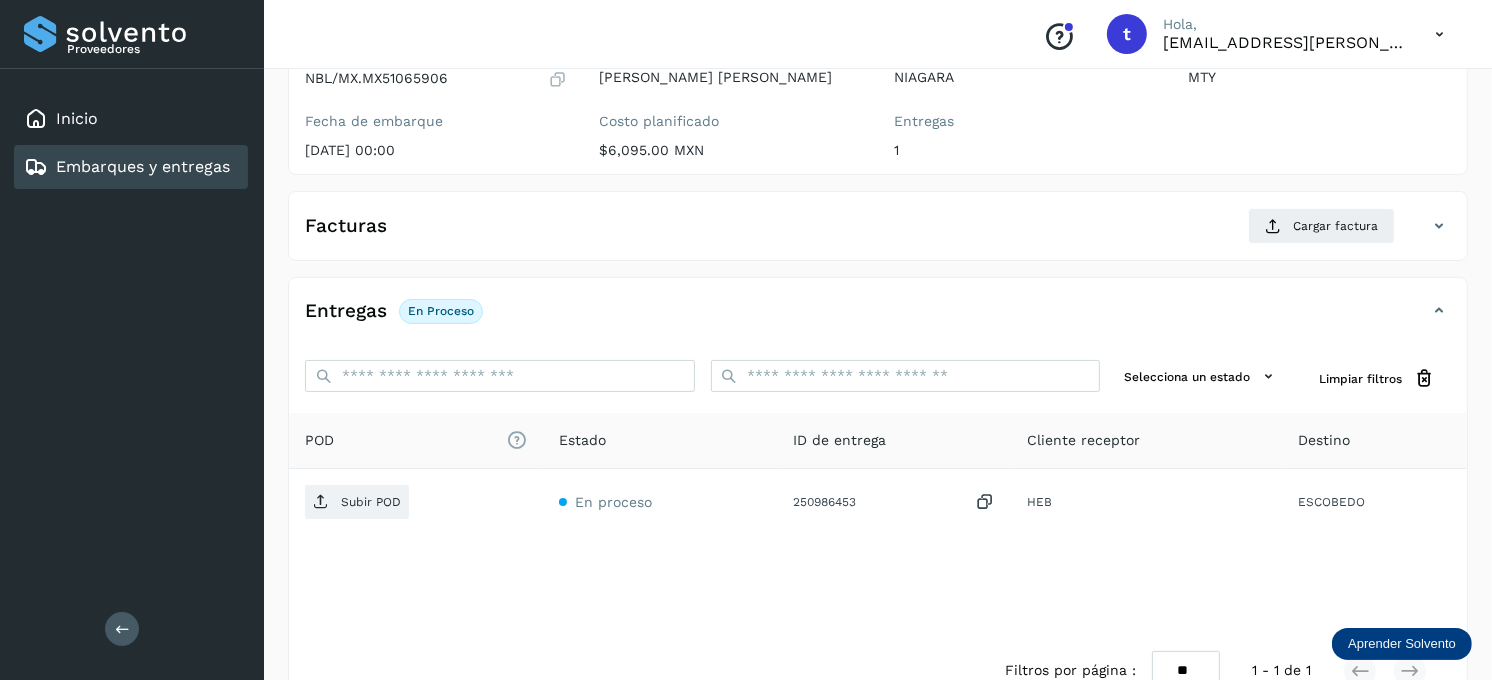 scroll, scrollTop: 222, scrollLeft: 0, axis: vertical 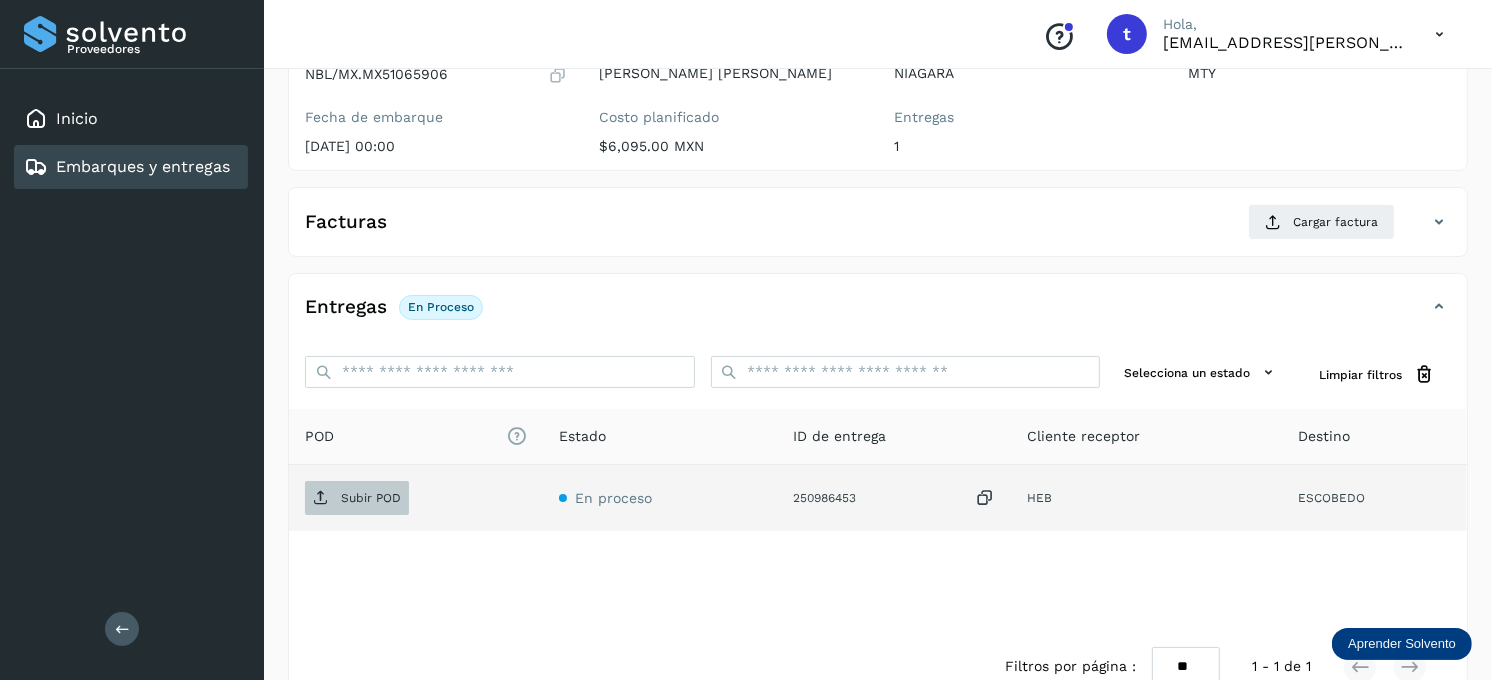 click on "Subir POD" at bounding box center (371, 498) 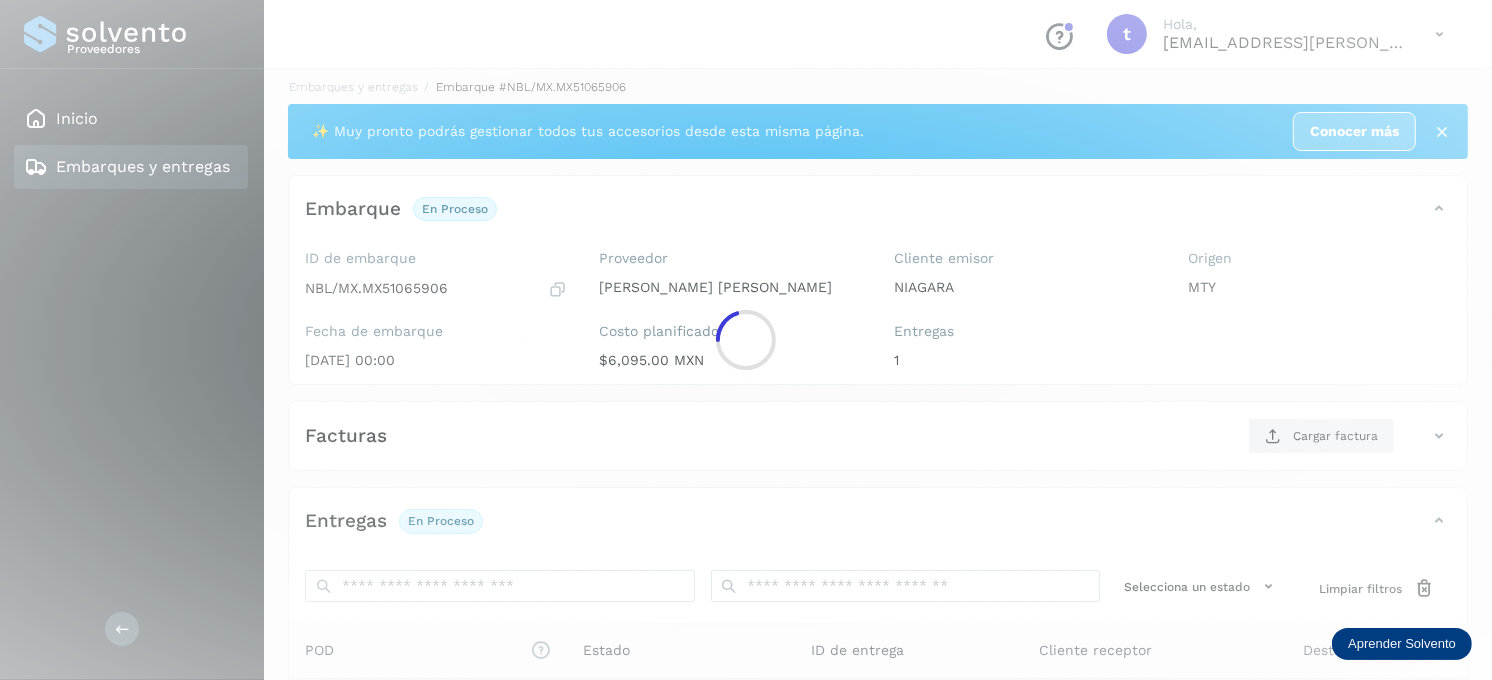 scroll, scrollTop: 0, scrollLeft: 0, axis: both 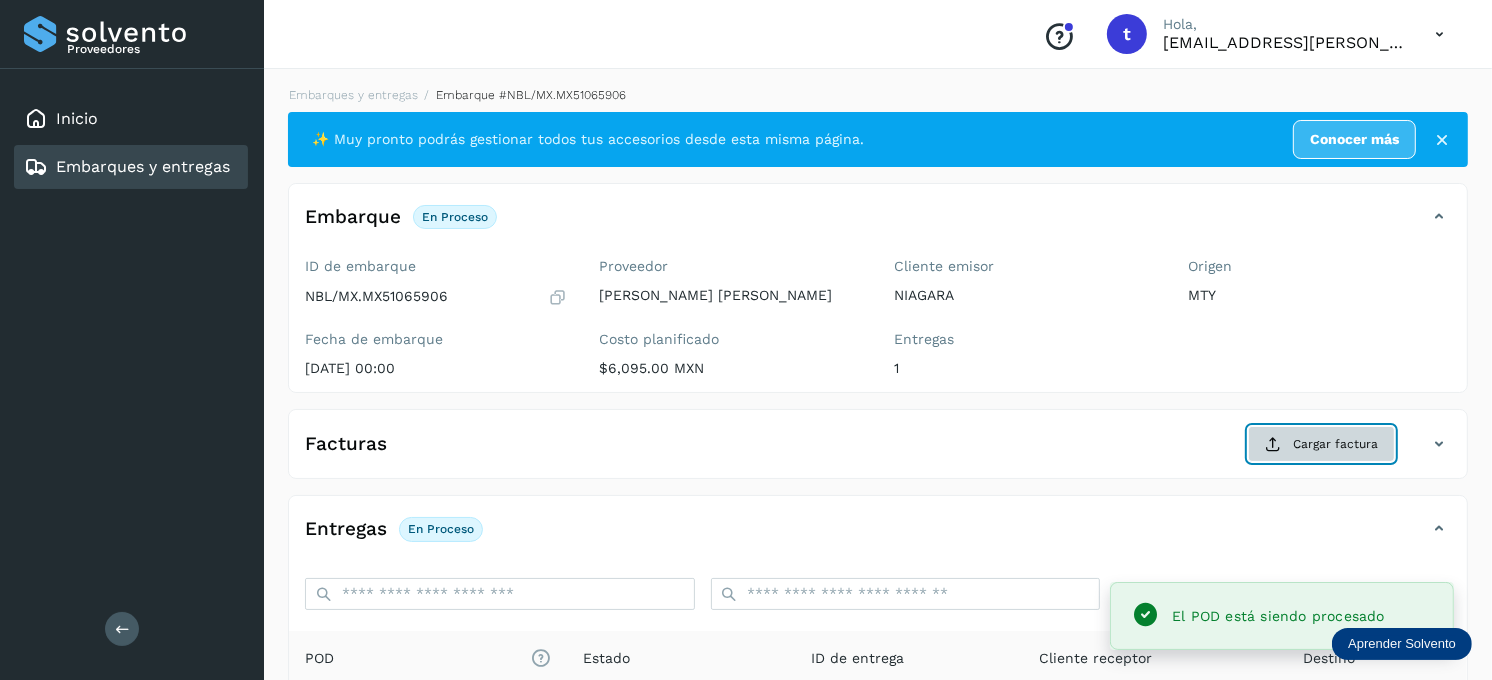 click on "Cargar factura" 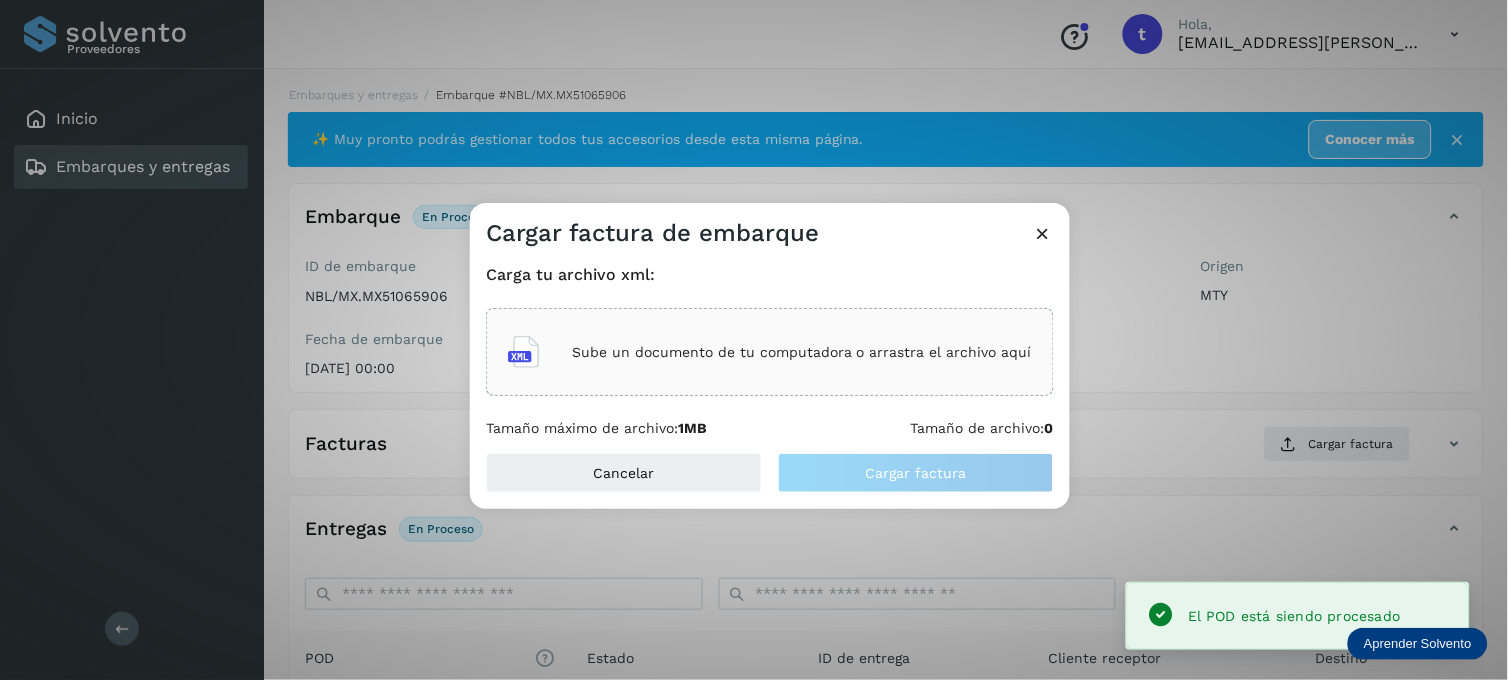 click on "Sube un documento de tu computadora o arrastra el archivo aquí" at bounding box center [802, 352] 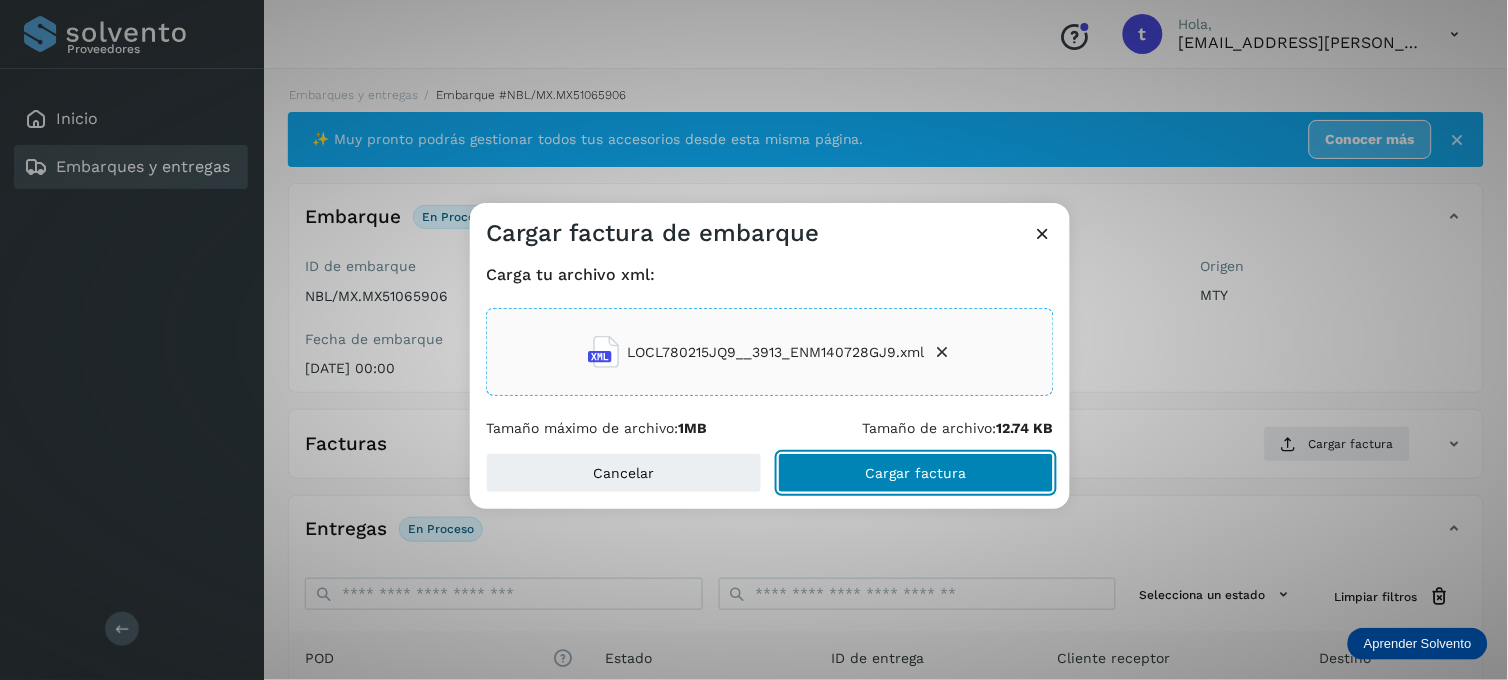 click on "Cargar factura" 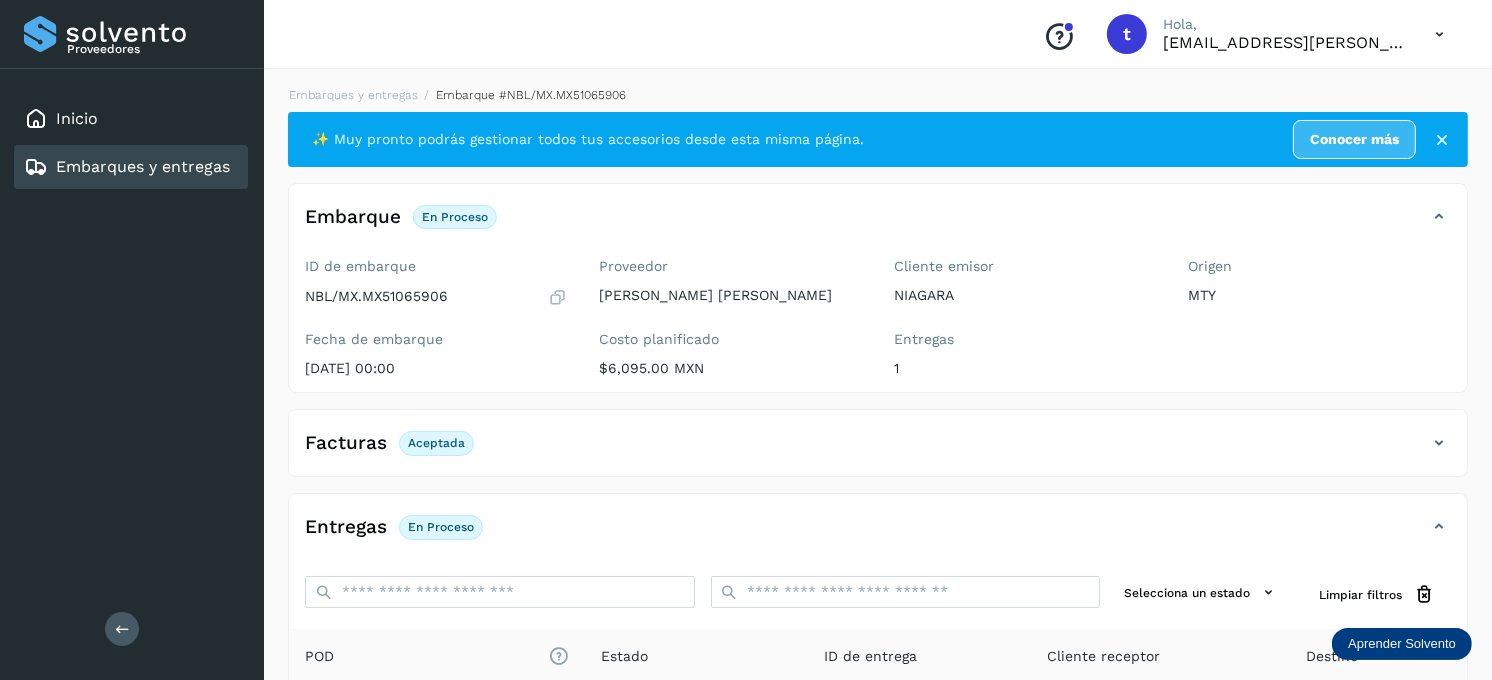 click on "Embarques y entregas" at bounding box center [143, 166] 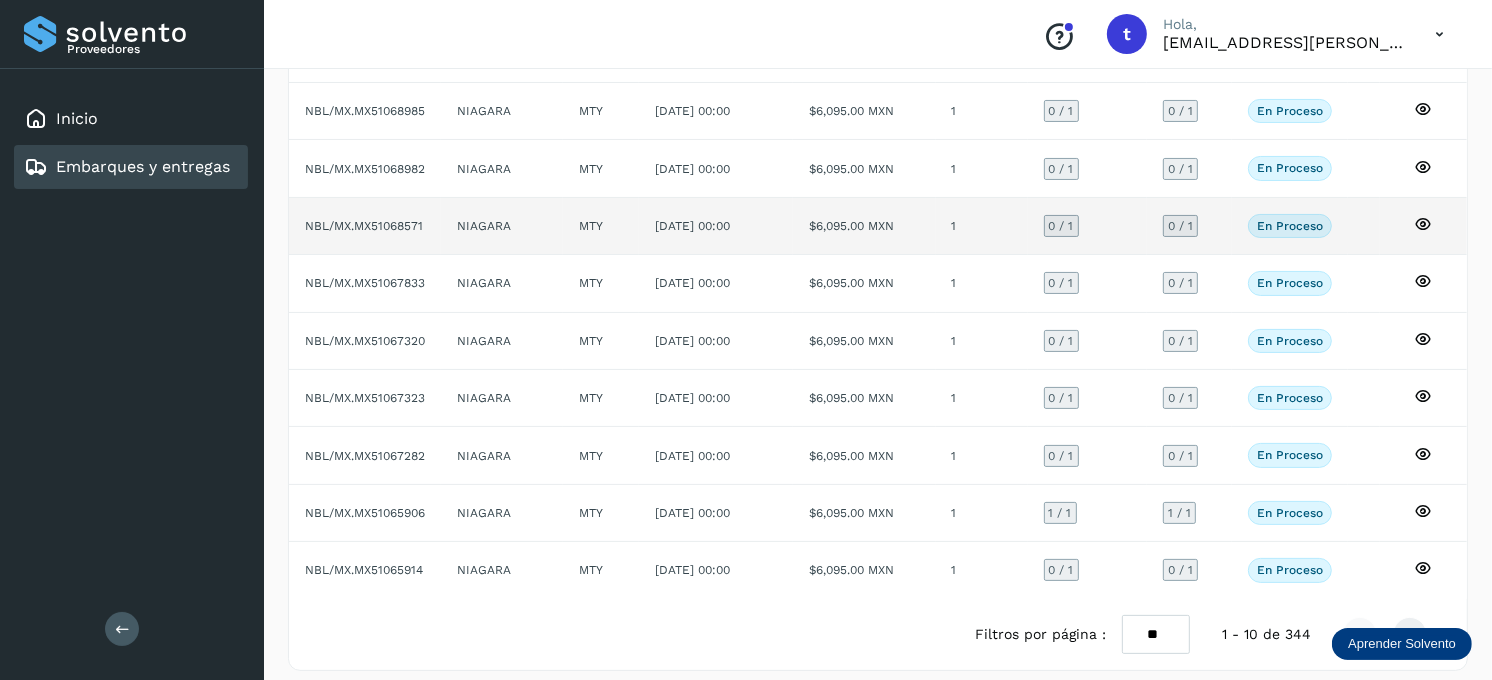scroll, scrollTop: 248, scrollLeft: 0, axis: vertical 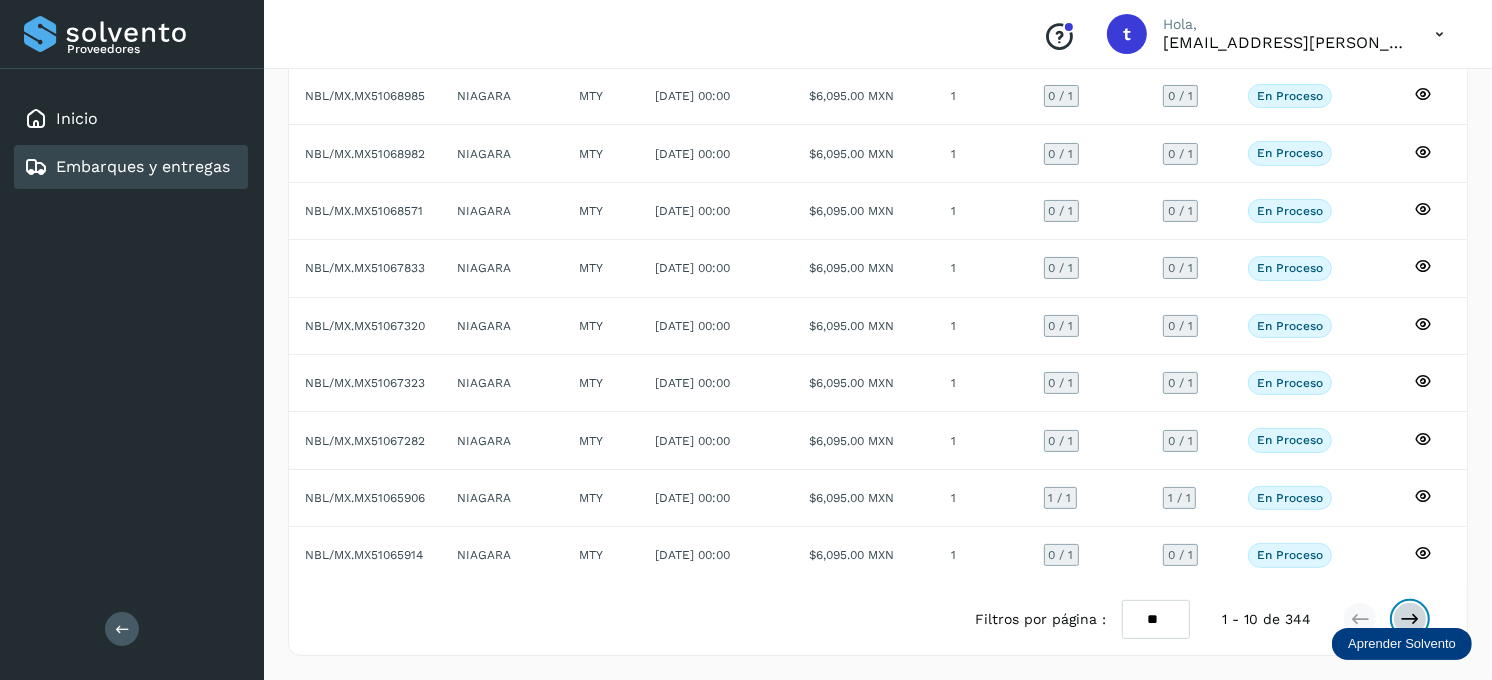 click at bounding box center [1410, 619] 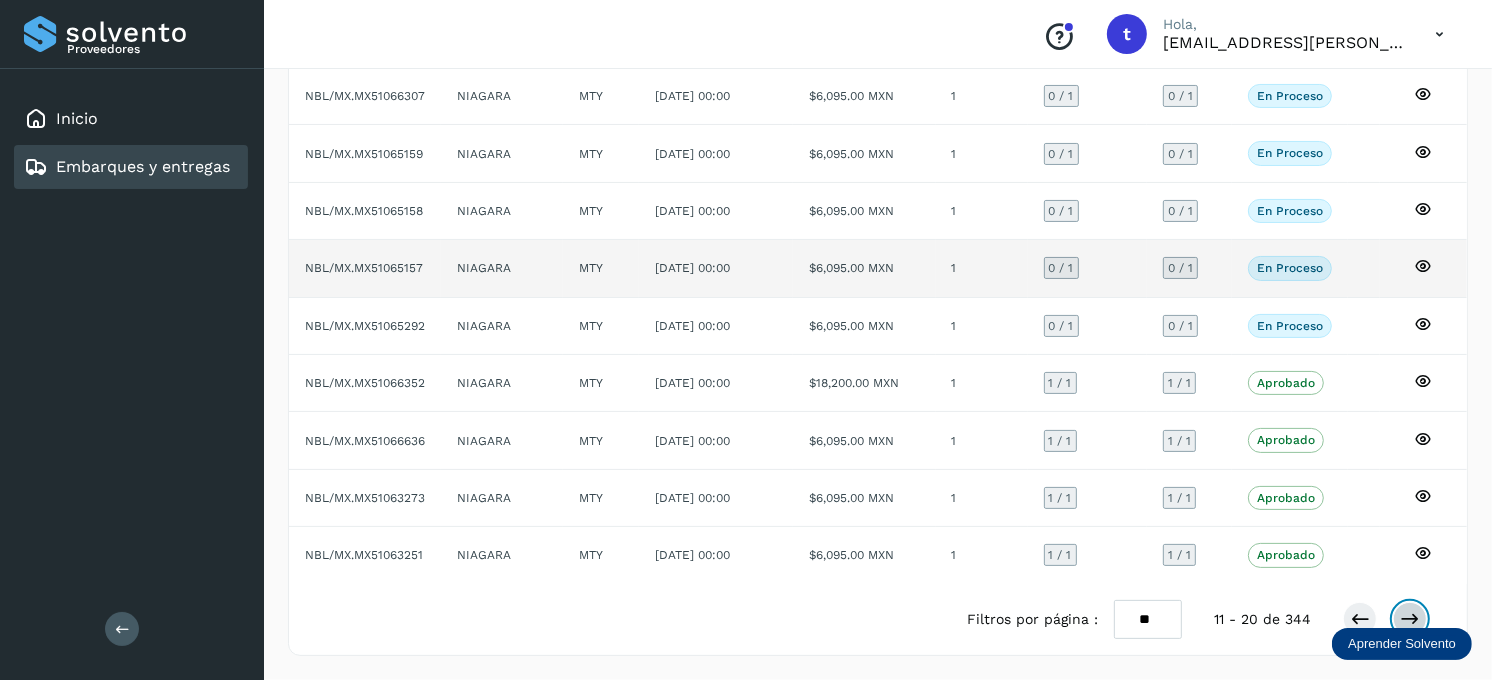 scroll, scrollTop: 248, scrollLeft: 0, axis: vertical 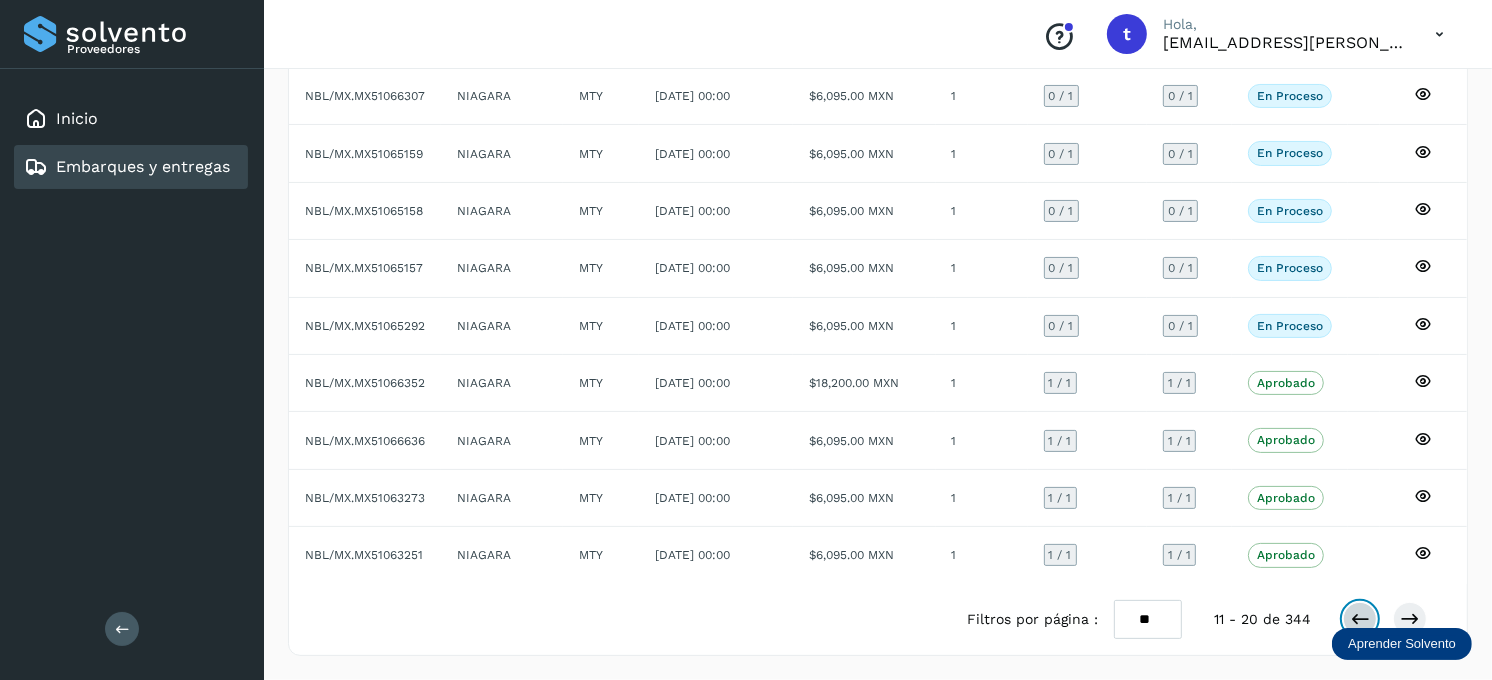 click at bounding box center [1360, 619] 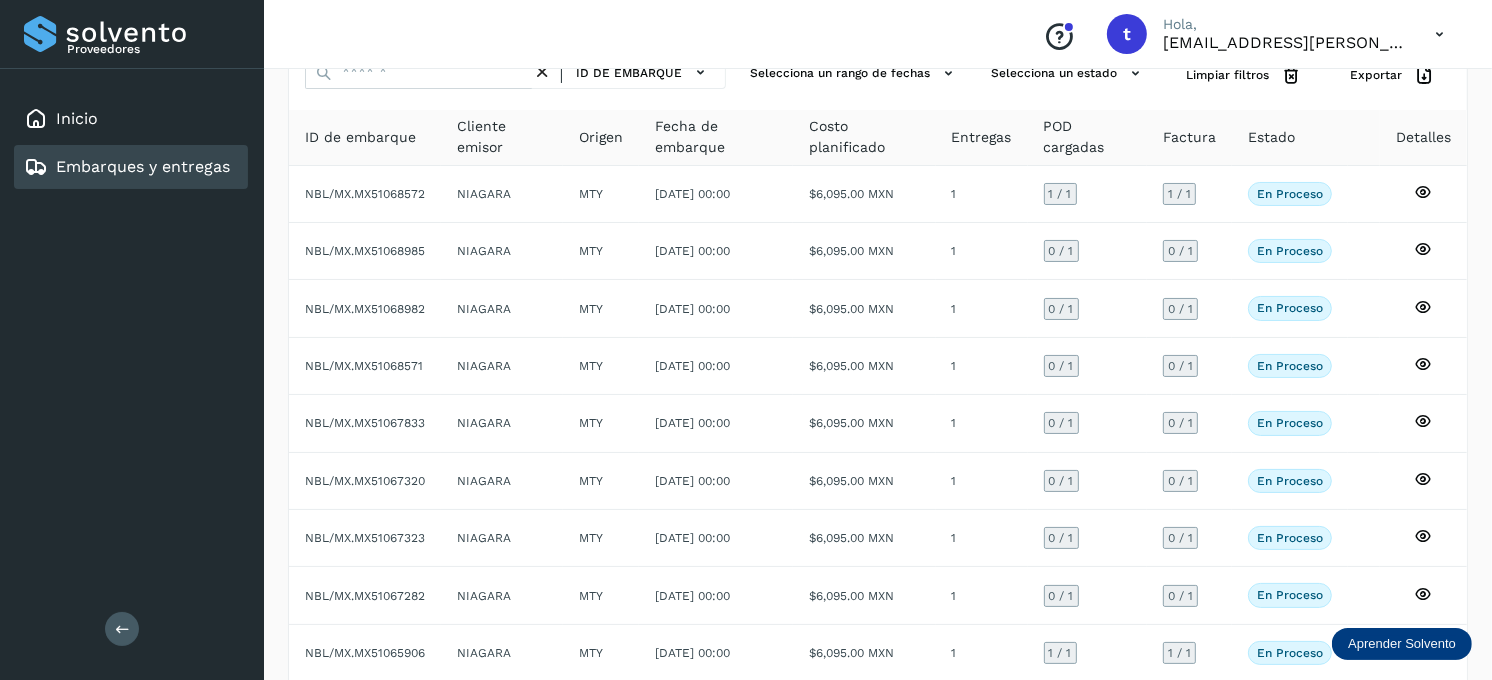 scroll, scrollTop: 0, scrollLeft: 0, axis: both 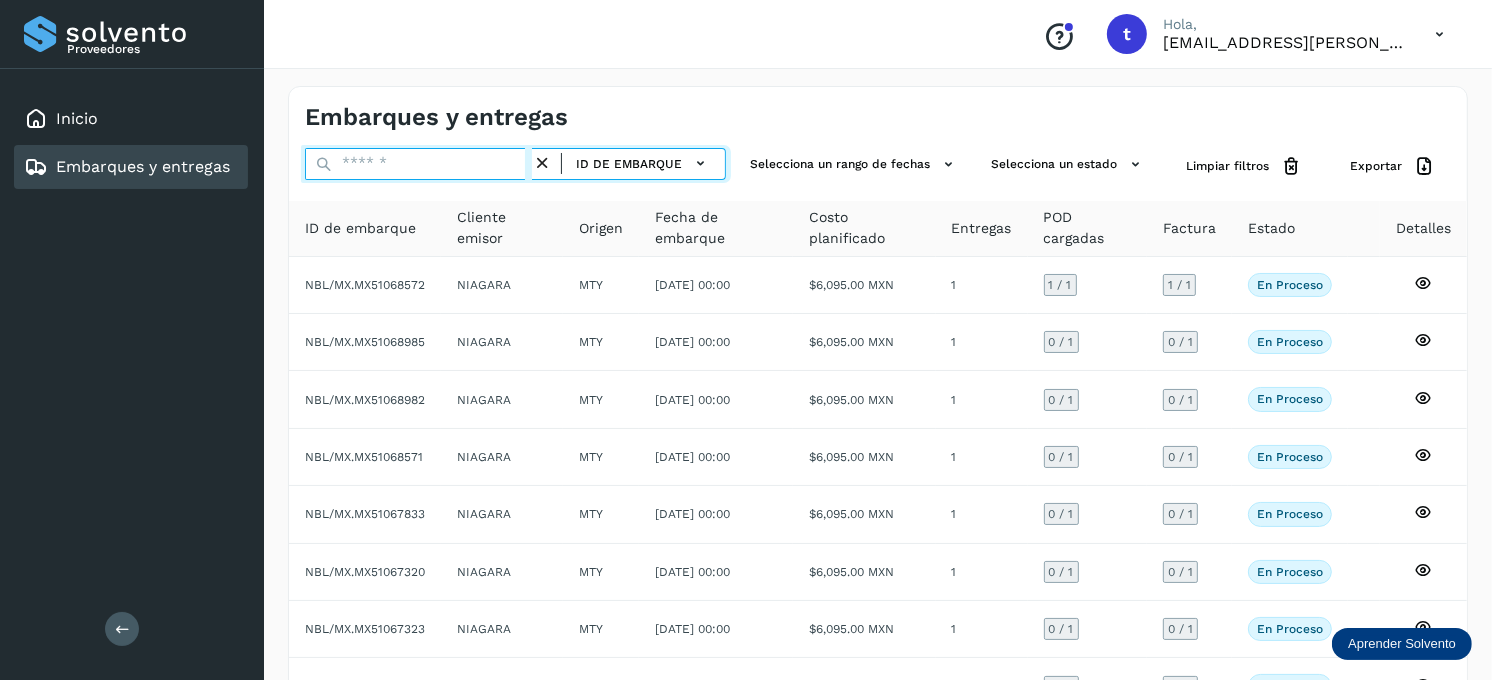click at bounding box center (418, 164) 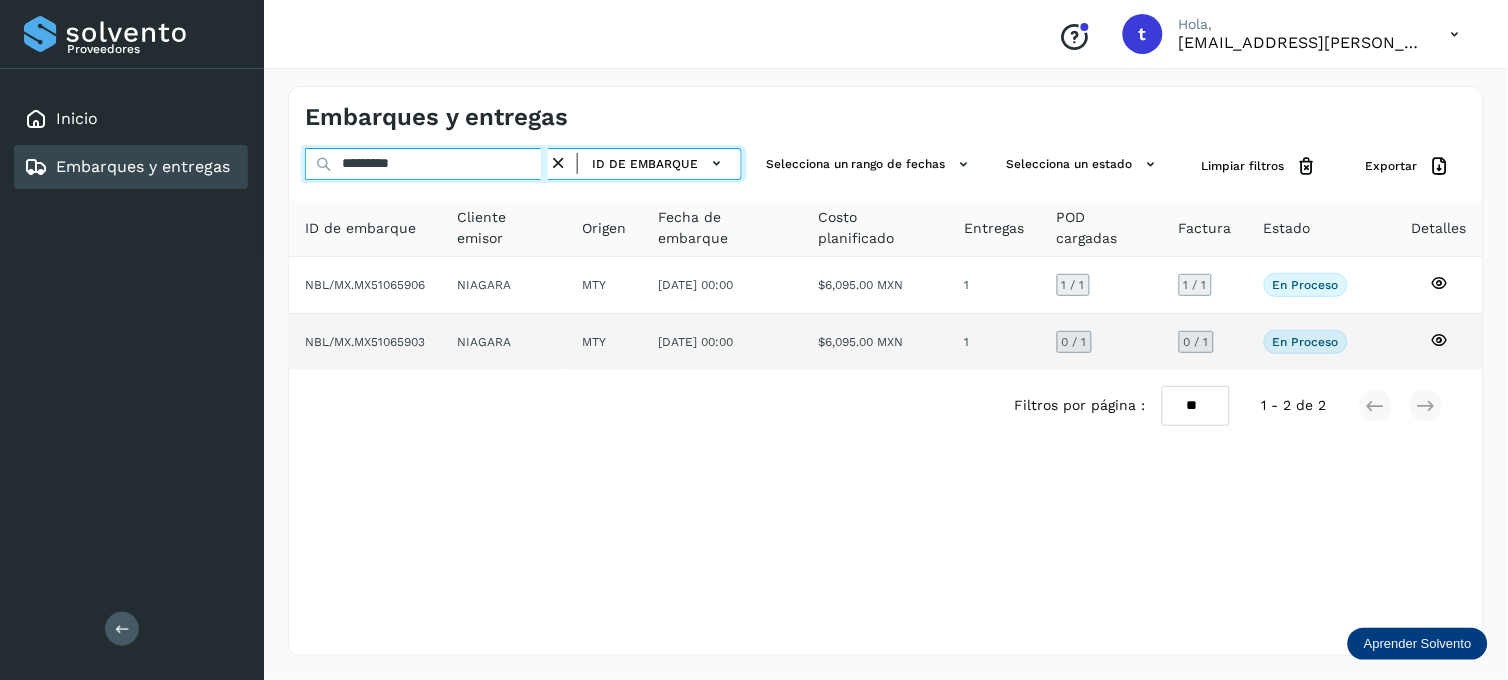 type on "*********" 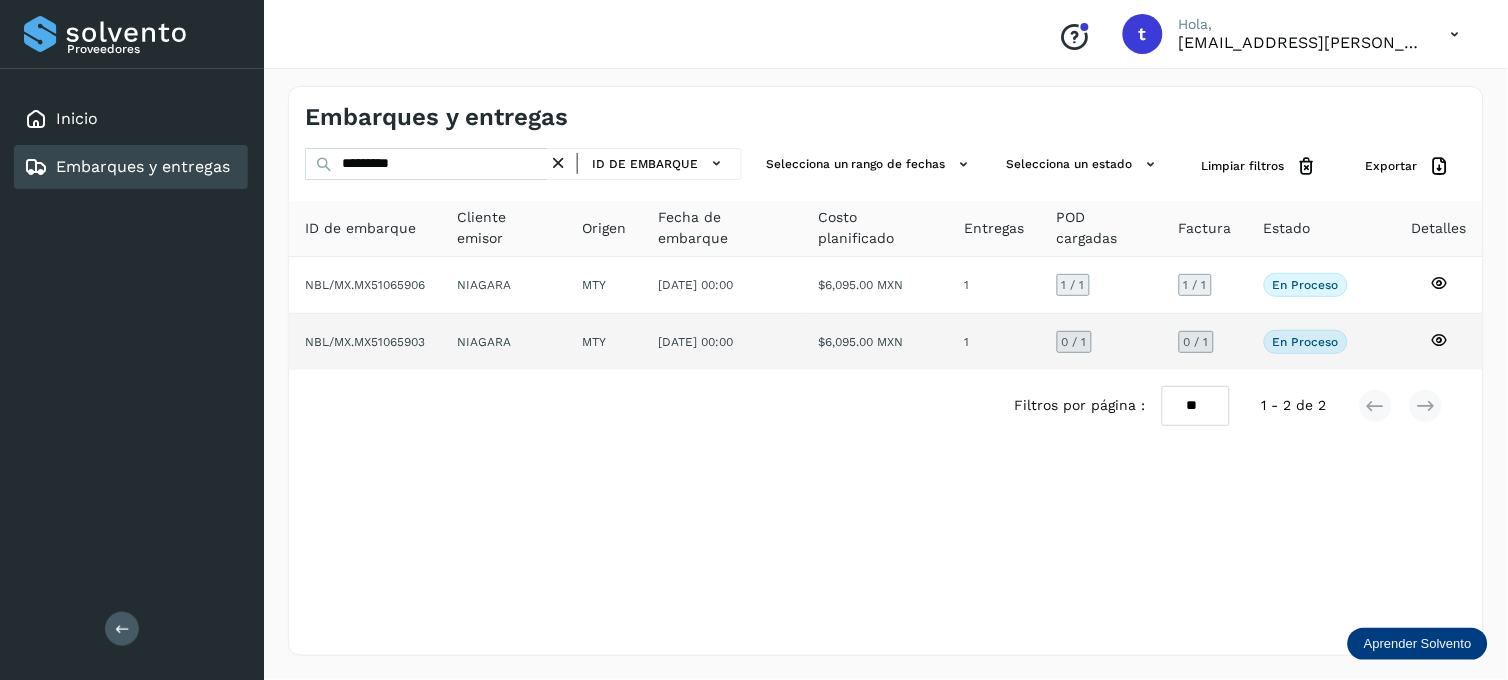 click 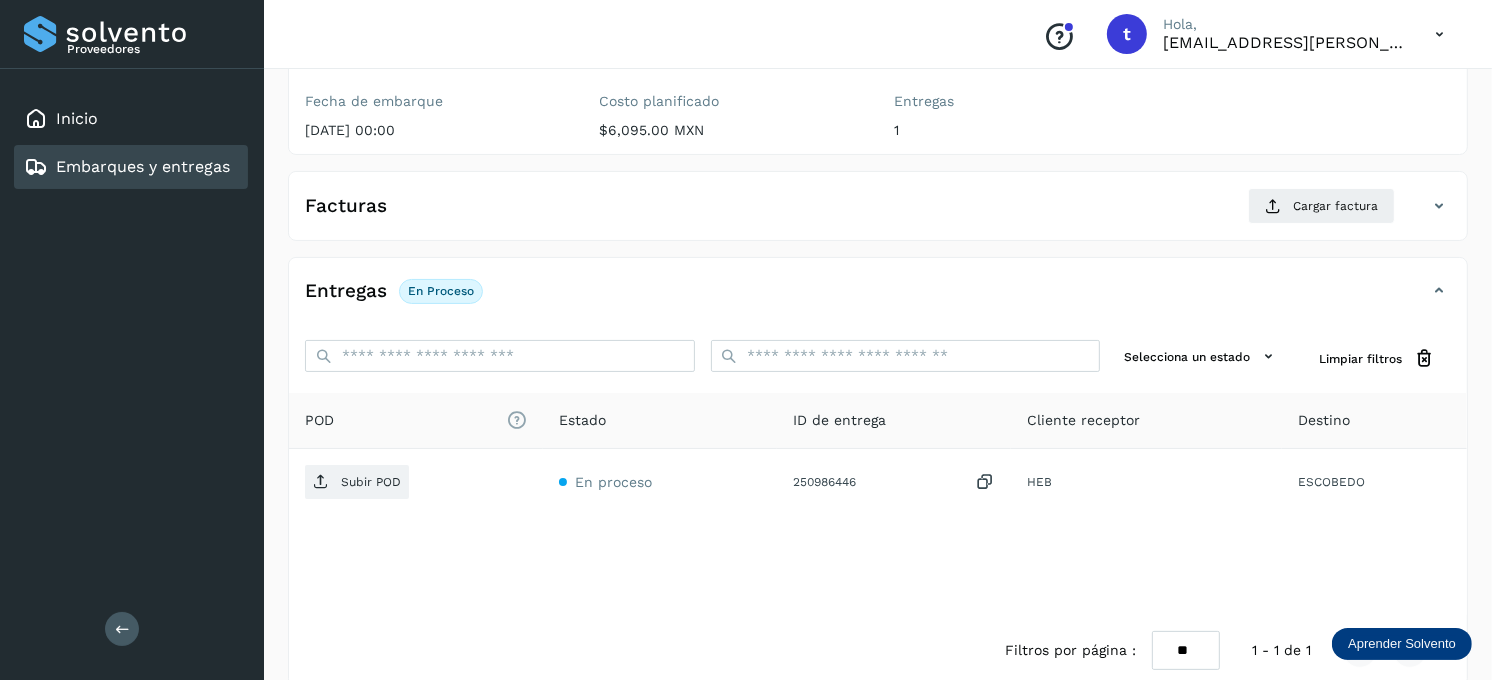scroll, scrollTop: 270, scrollLeft: 0, axis: vertical 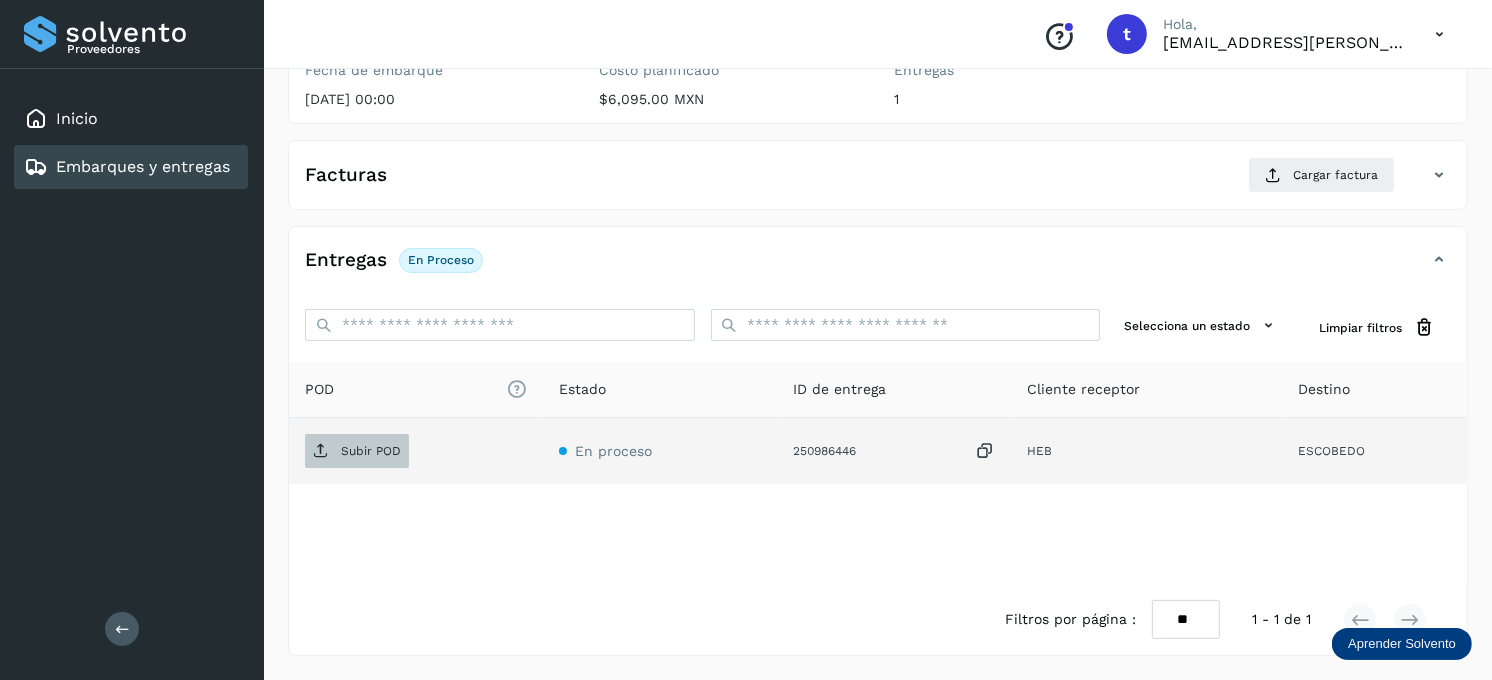 click on "Subir POD" at bounding box center (357, 451) 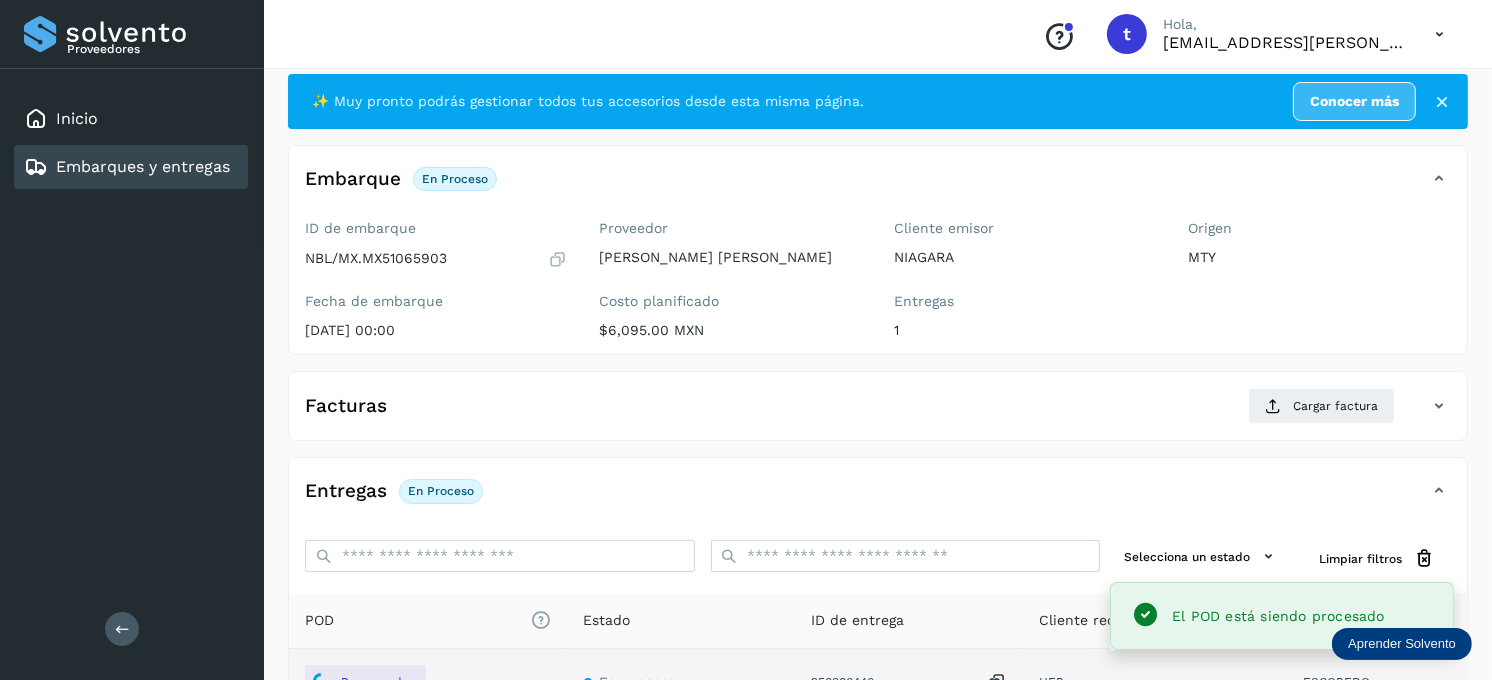 scroll, scrollTop: 0, scrollLeft: 0, axis: both 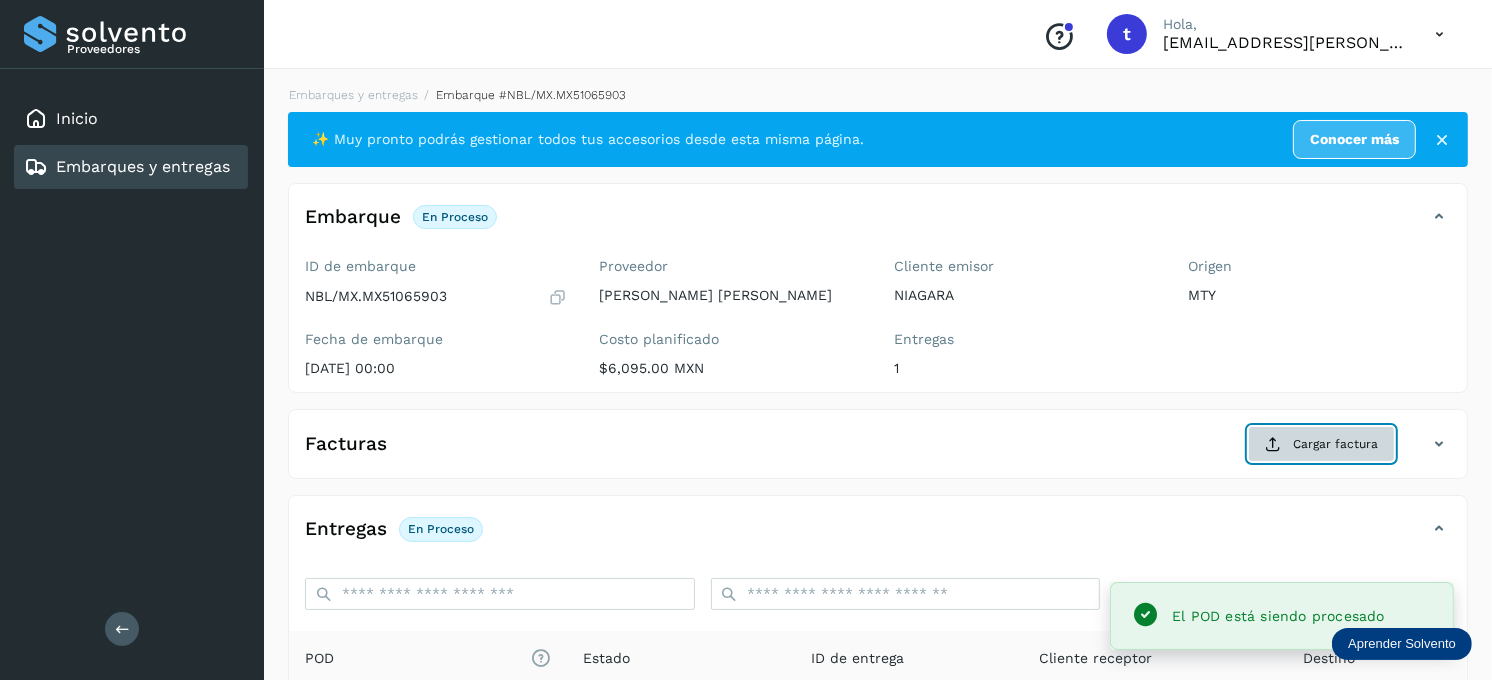 click on "Cargar factura" 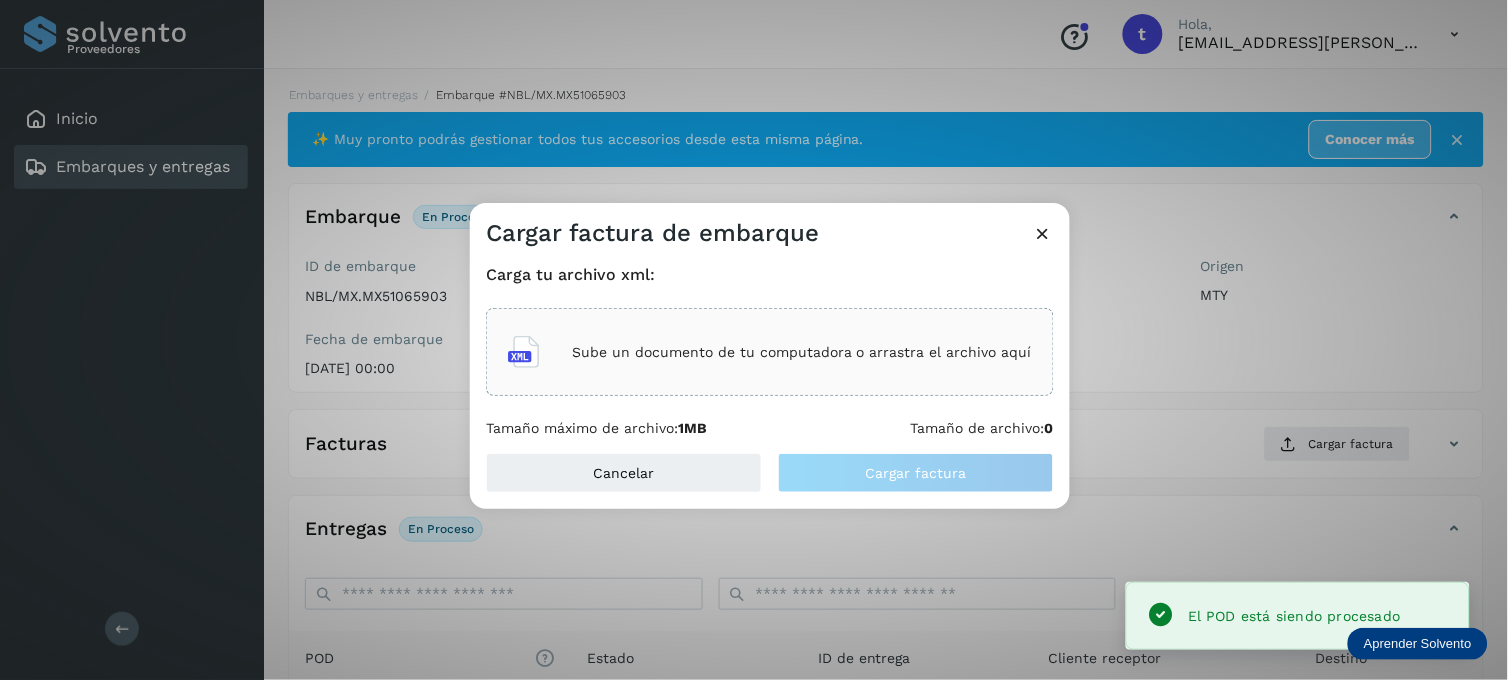click on "Sube un documento de tu computadora o arrastra el archivo aquí" 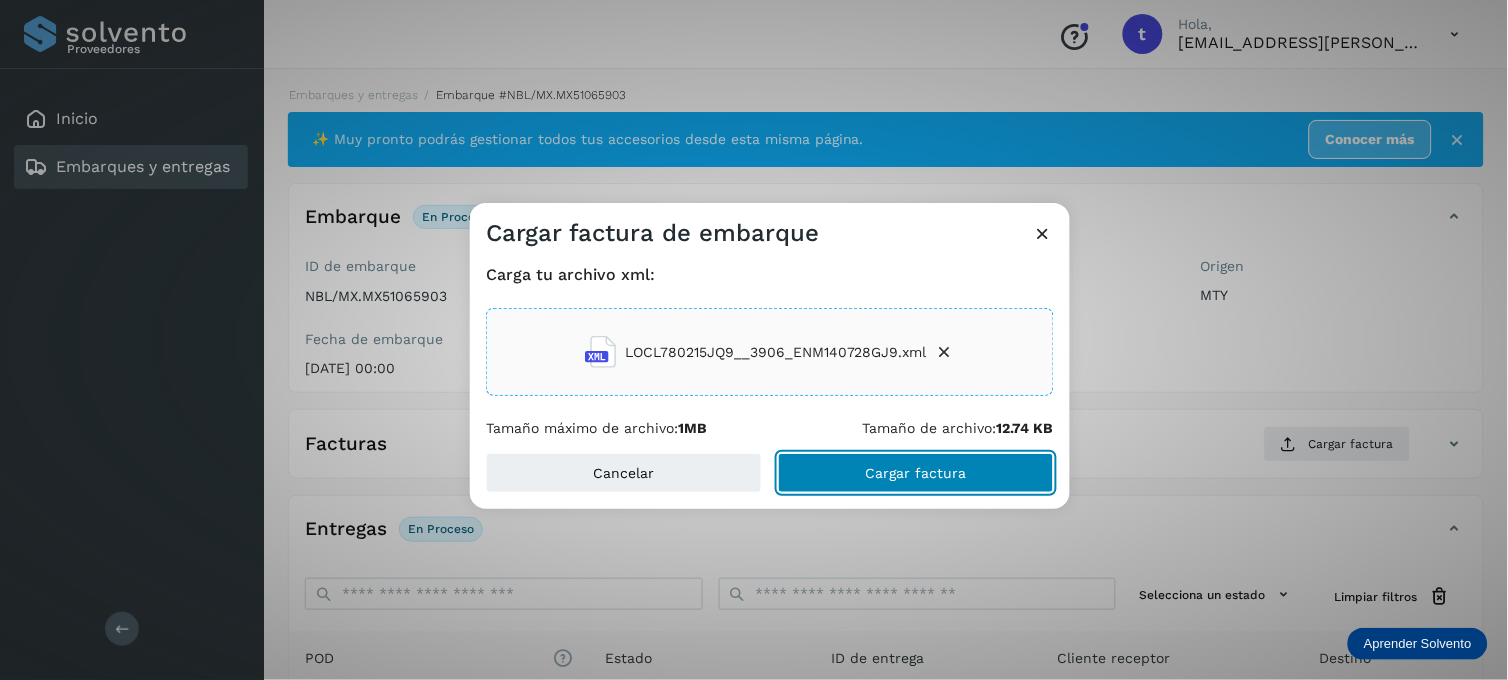 click on "Cargar factura" 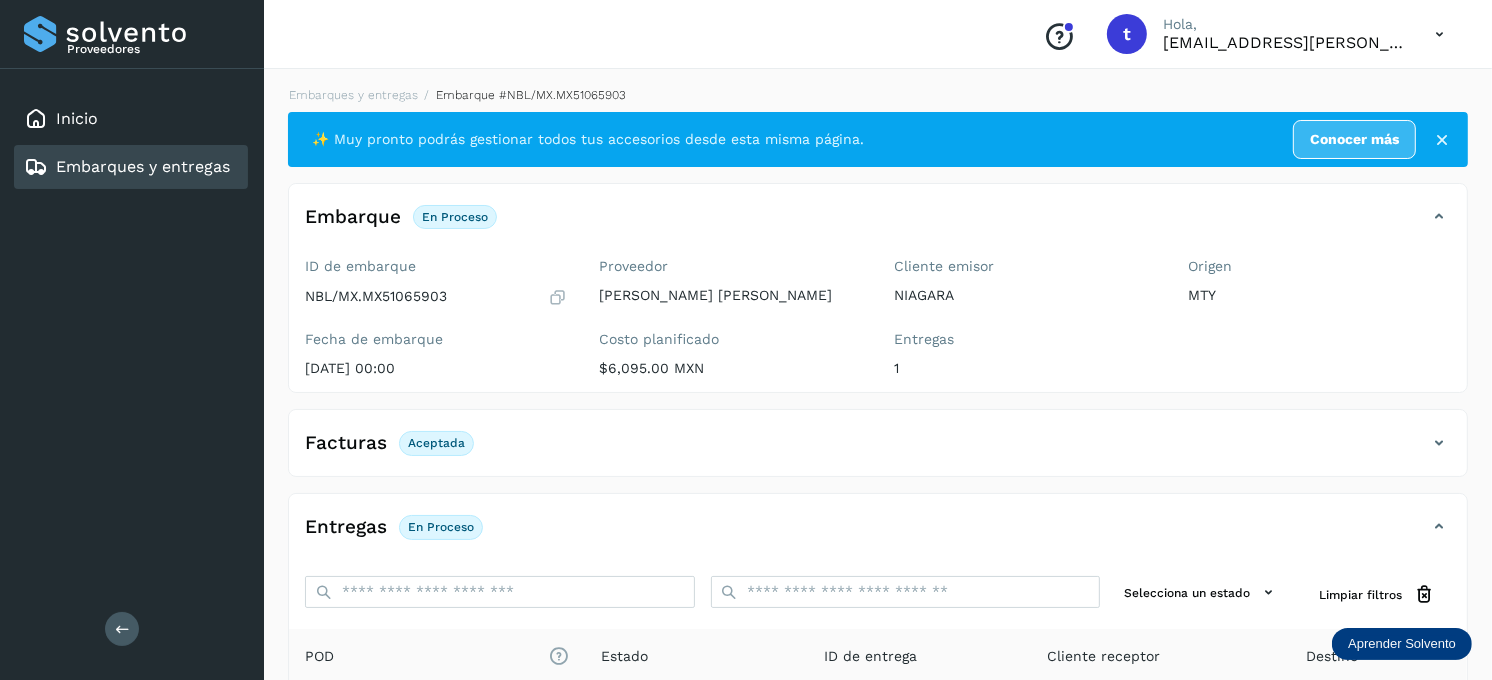 click on "Embarques y entregas" at bounding box center [143, 166] 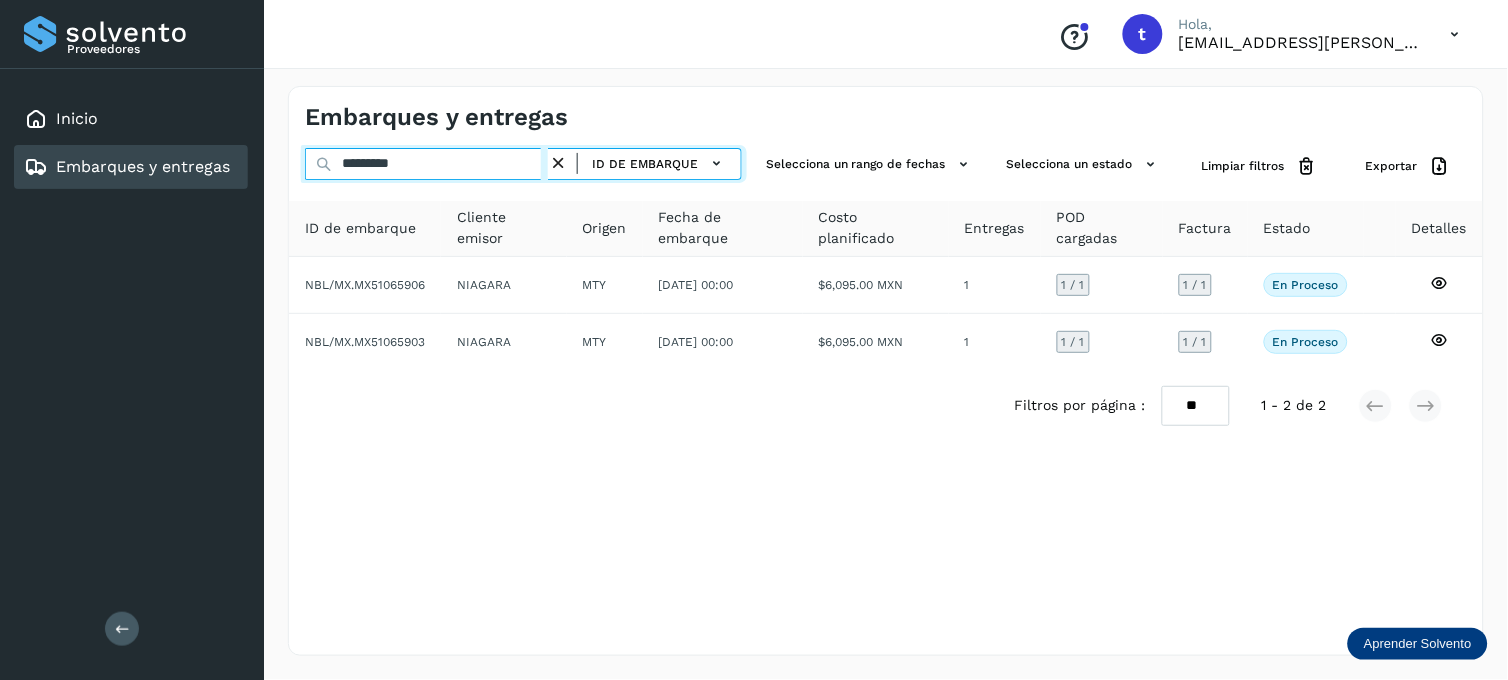 click on "*********" at bounding box center [426, 164] 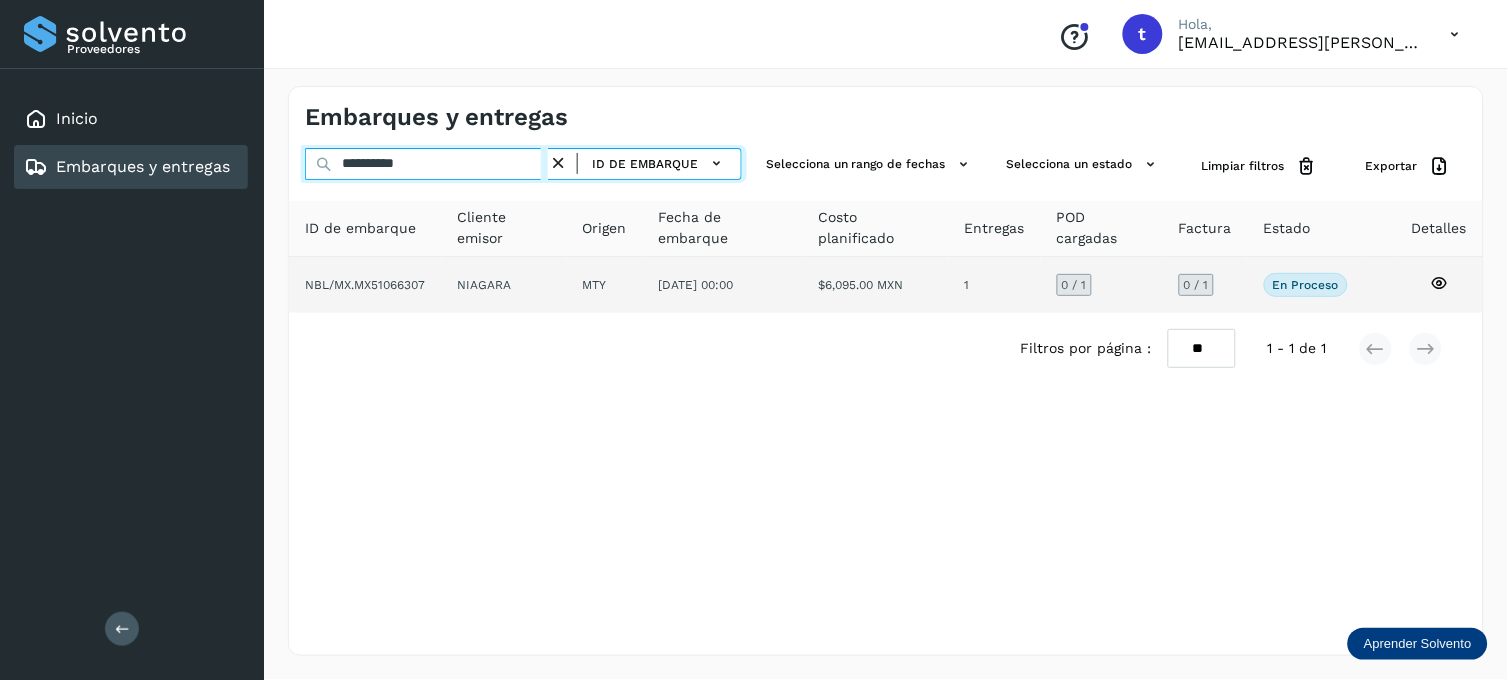 type on "**********" 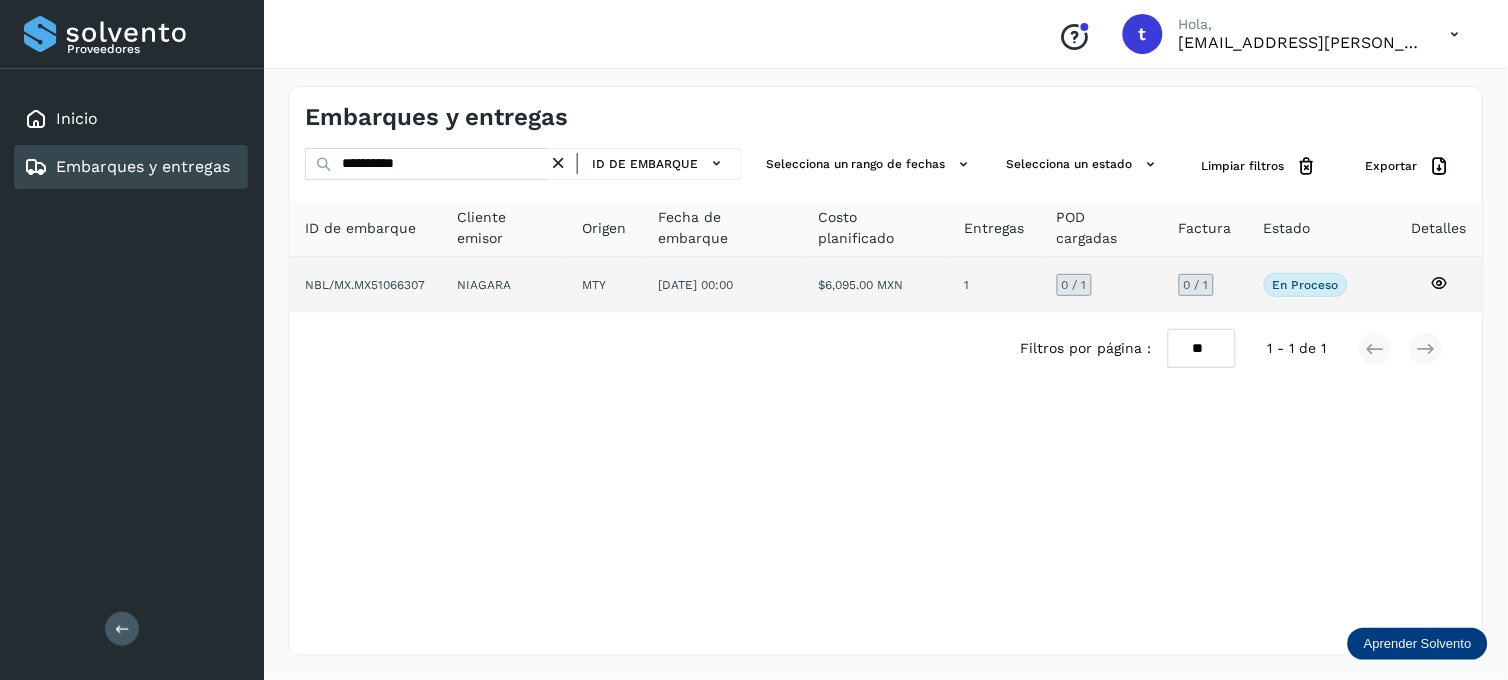 click 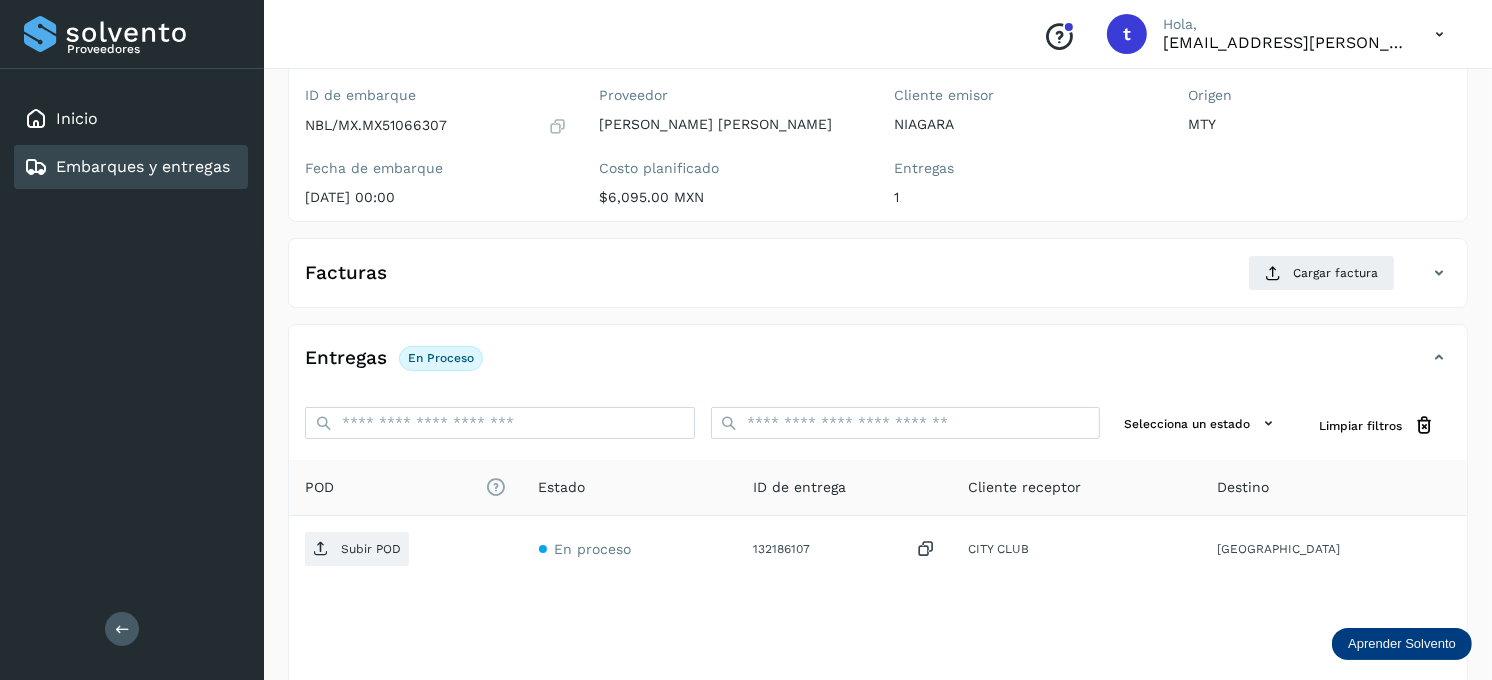 scroll, scrollTop: 270, scrollLeft: 0, axis: vertical 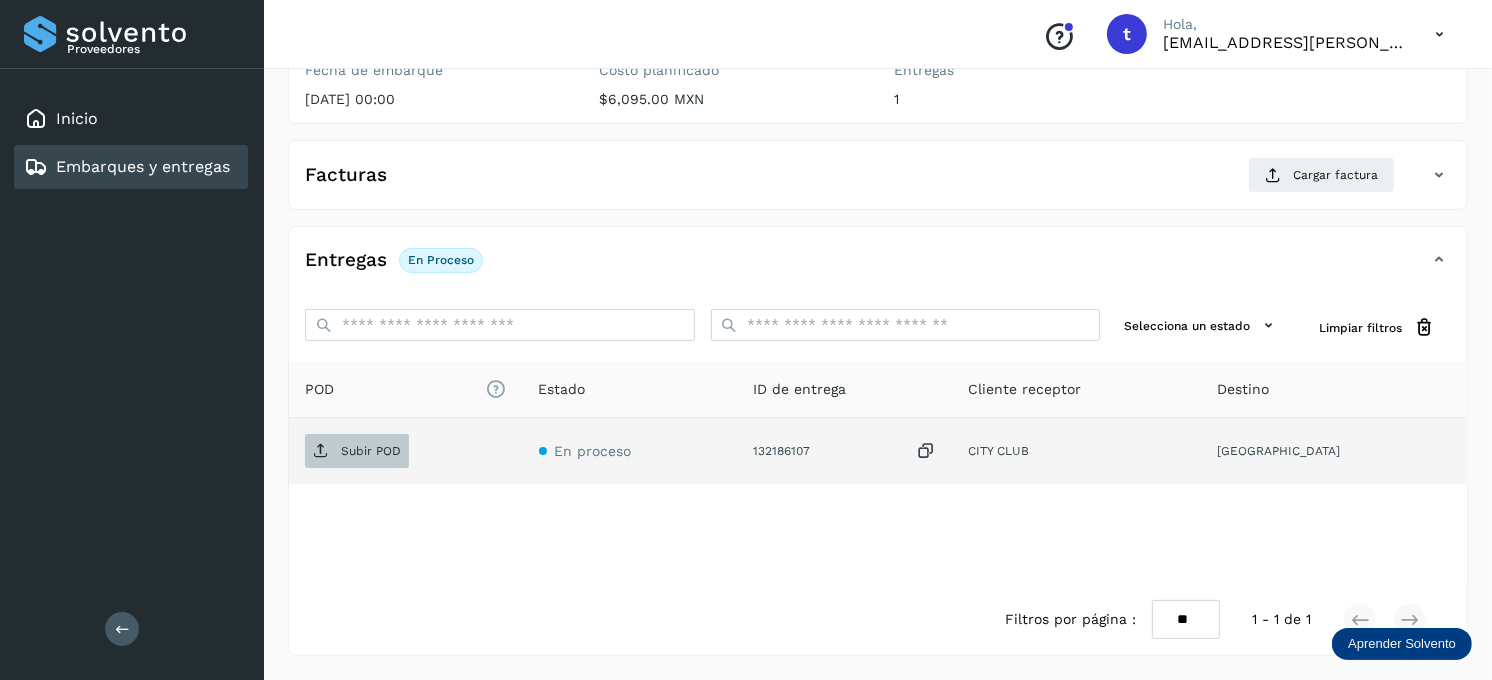 click at bounding box center (321, 451) 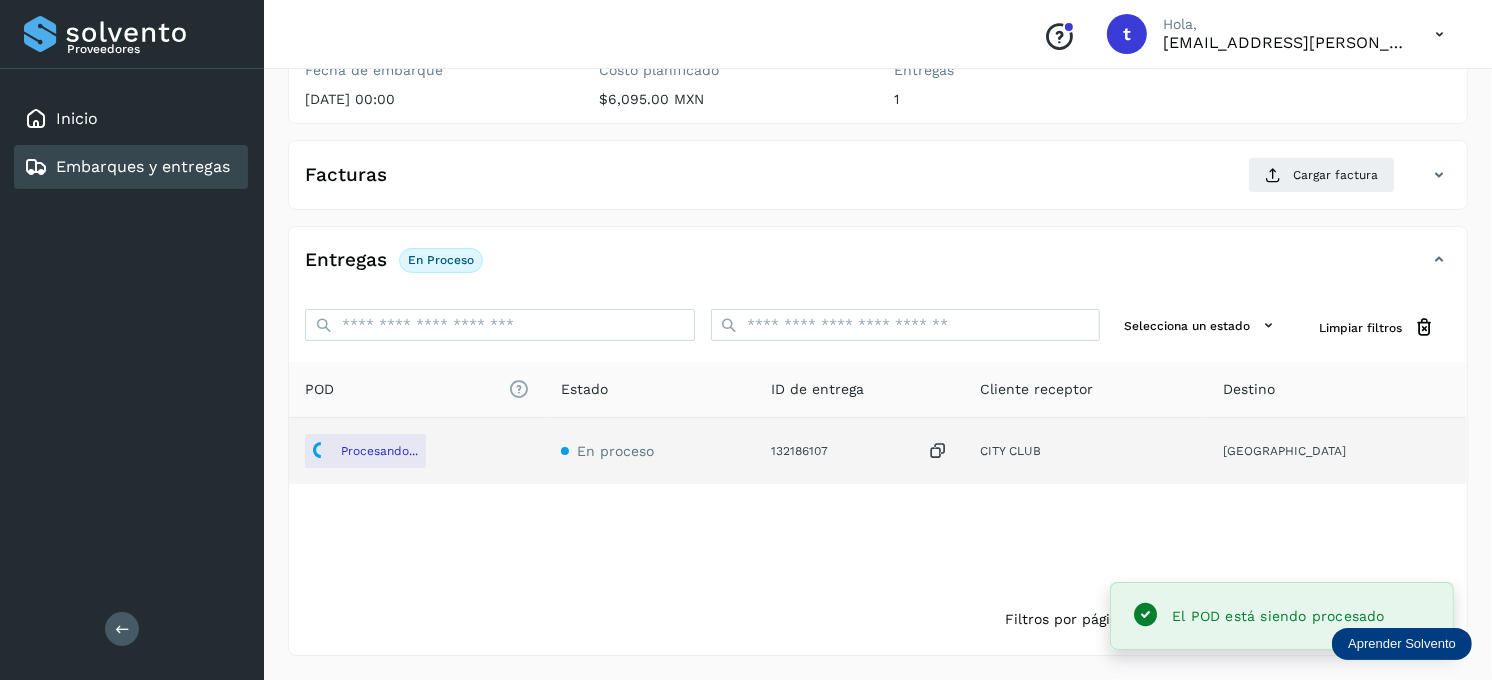 scroll, scrollTop: 158, scrollLeft: 0, axis: vertical 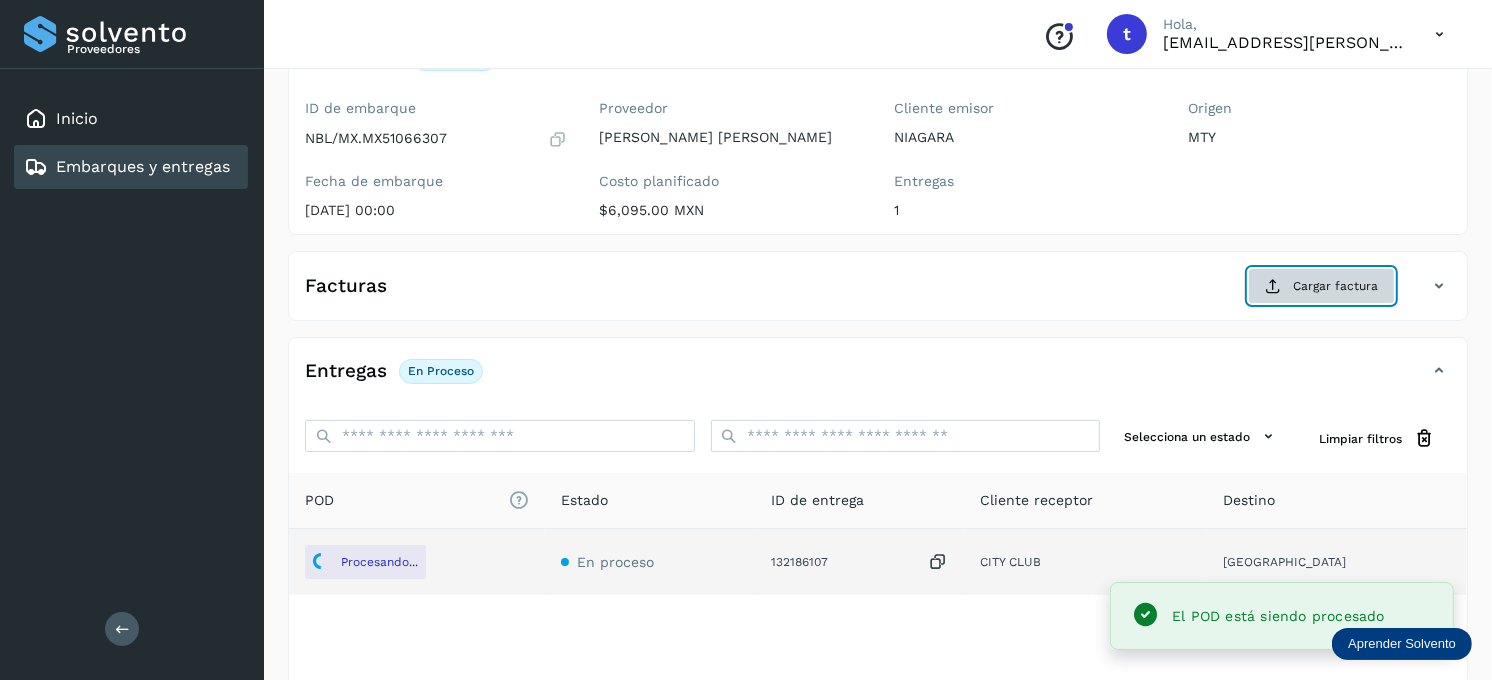 click on "Cargar factura" 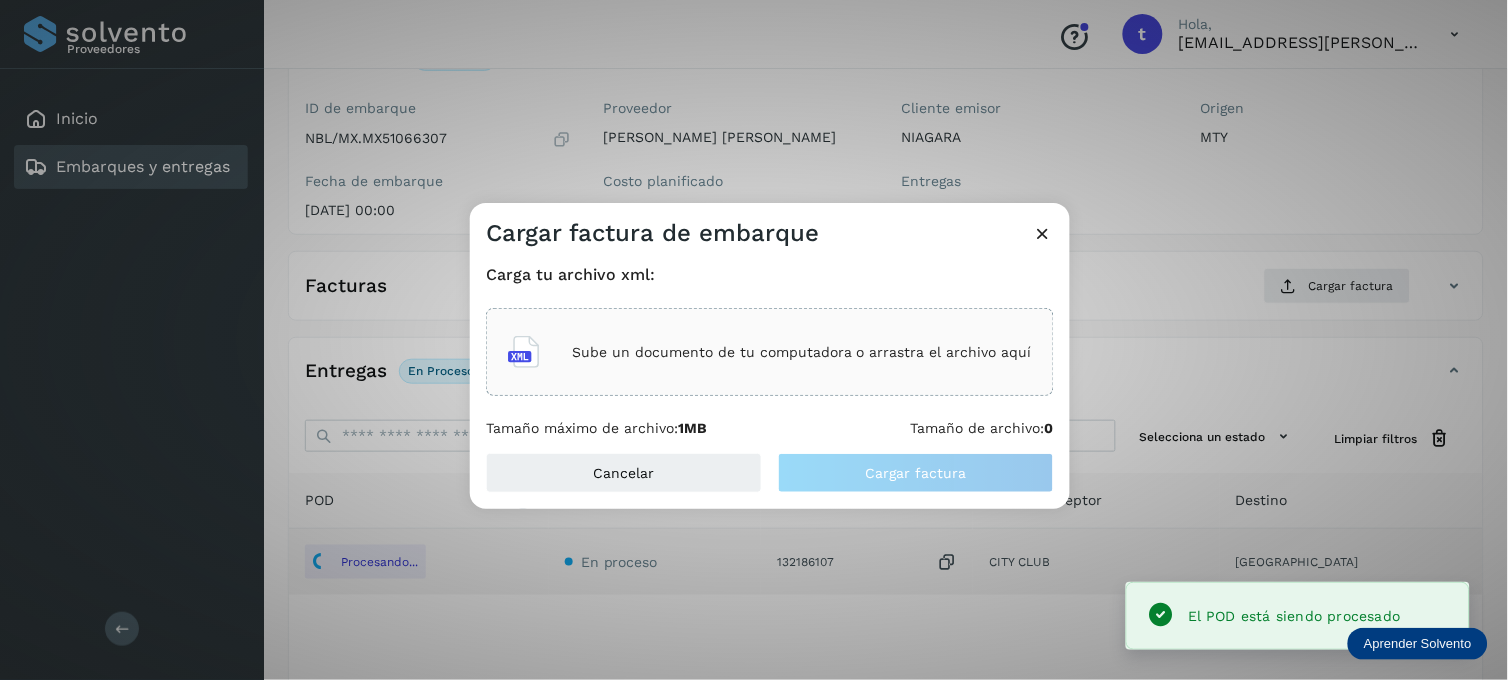 click on "Sube un documento de tu computadora o arrastra el archivo aquí" 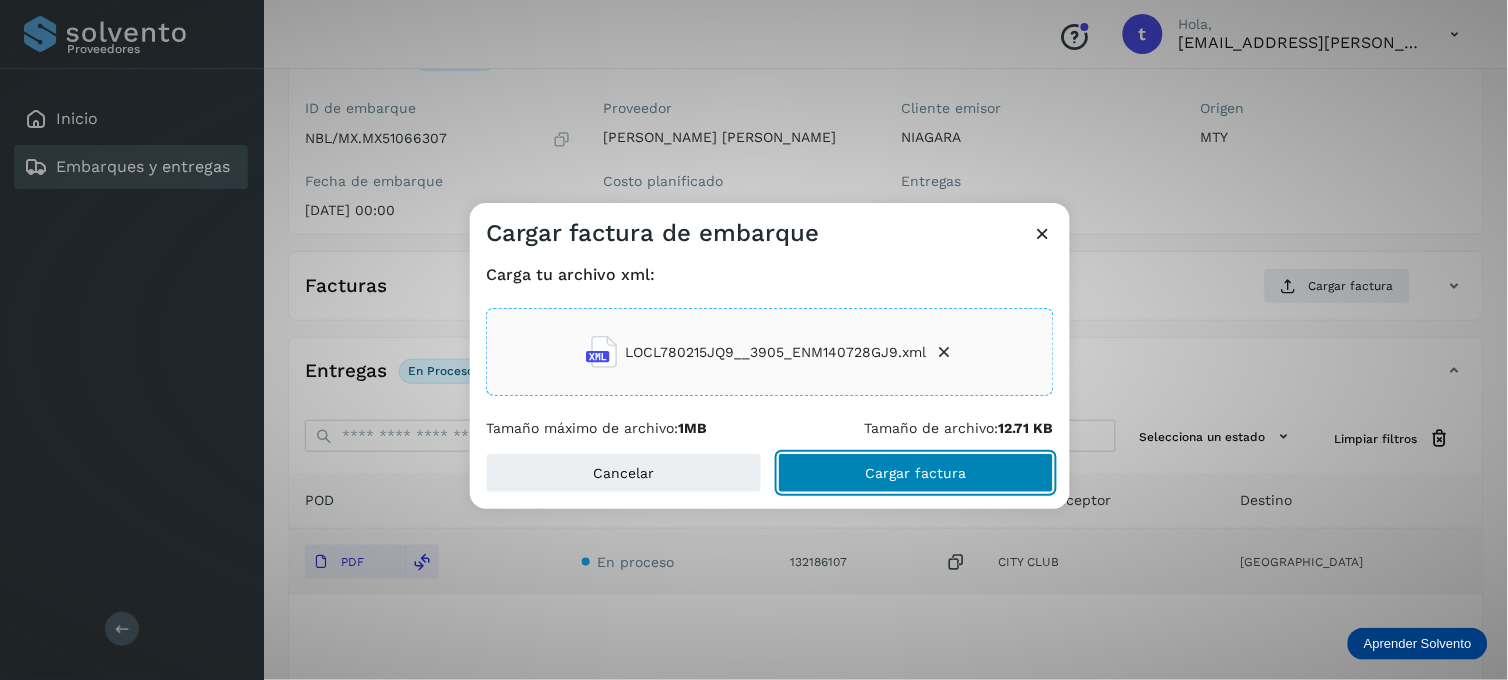 click on "Cargar factura" 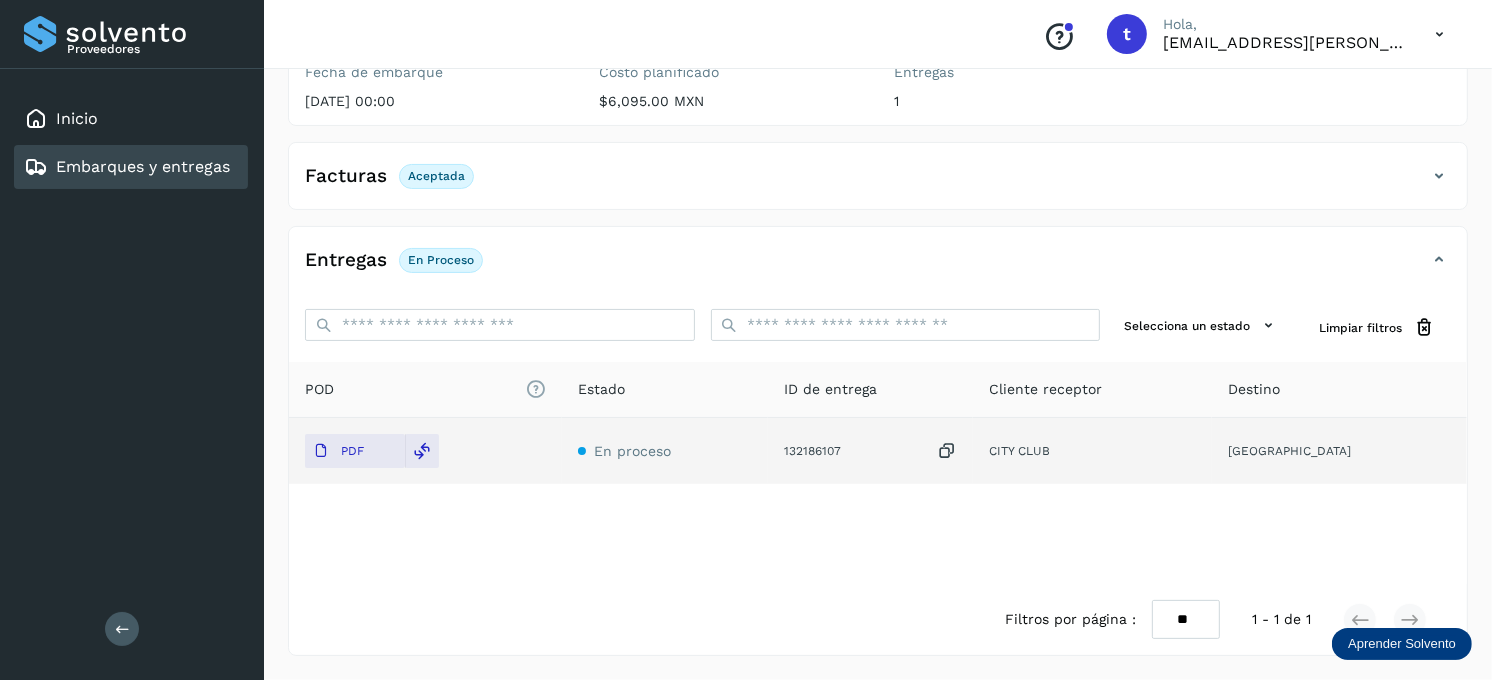 scroll, scrollTop: 156, scrollLeft: 0, axis: vertical 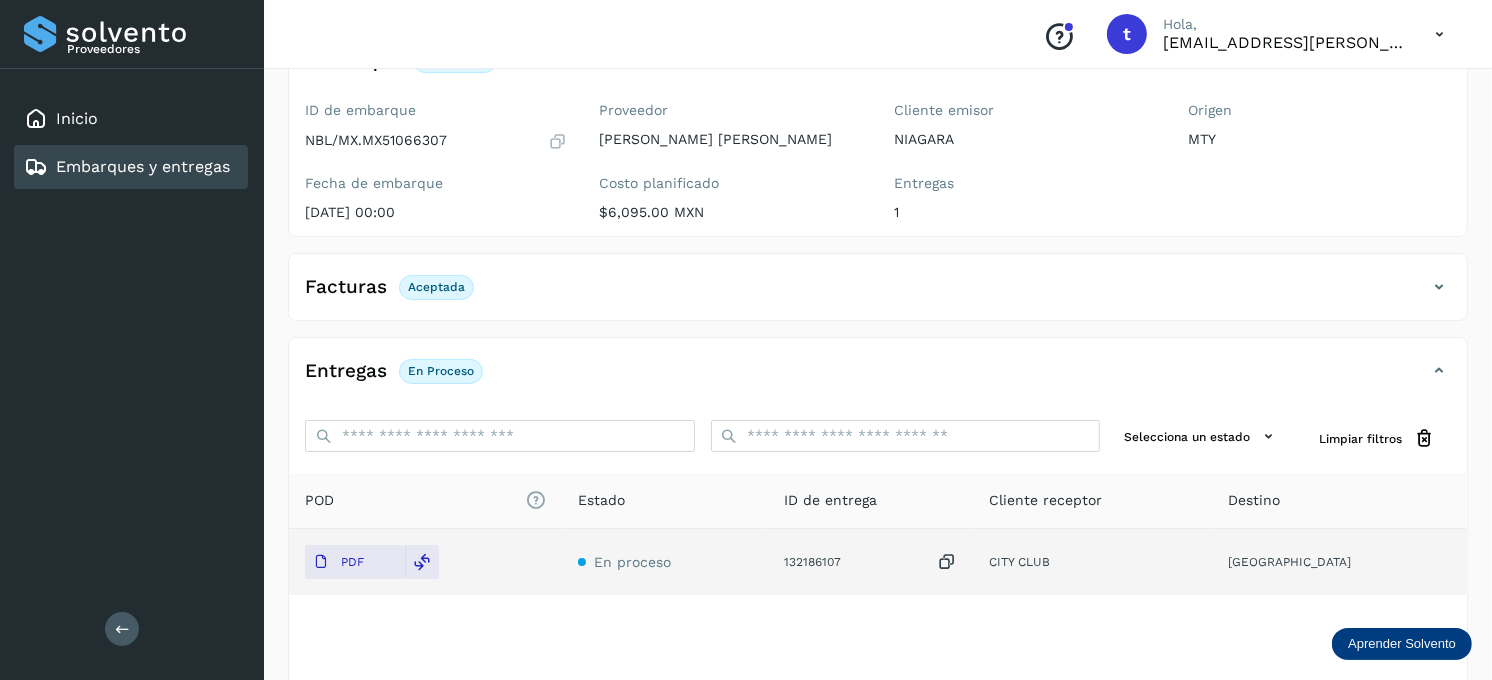 click on "Embarques y entregas" at bounding box center [143, 166] 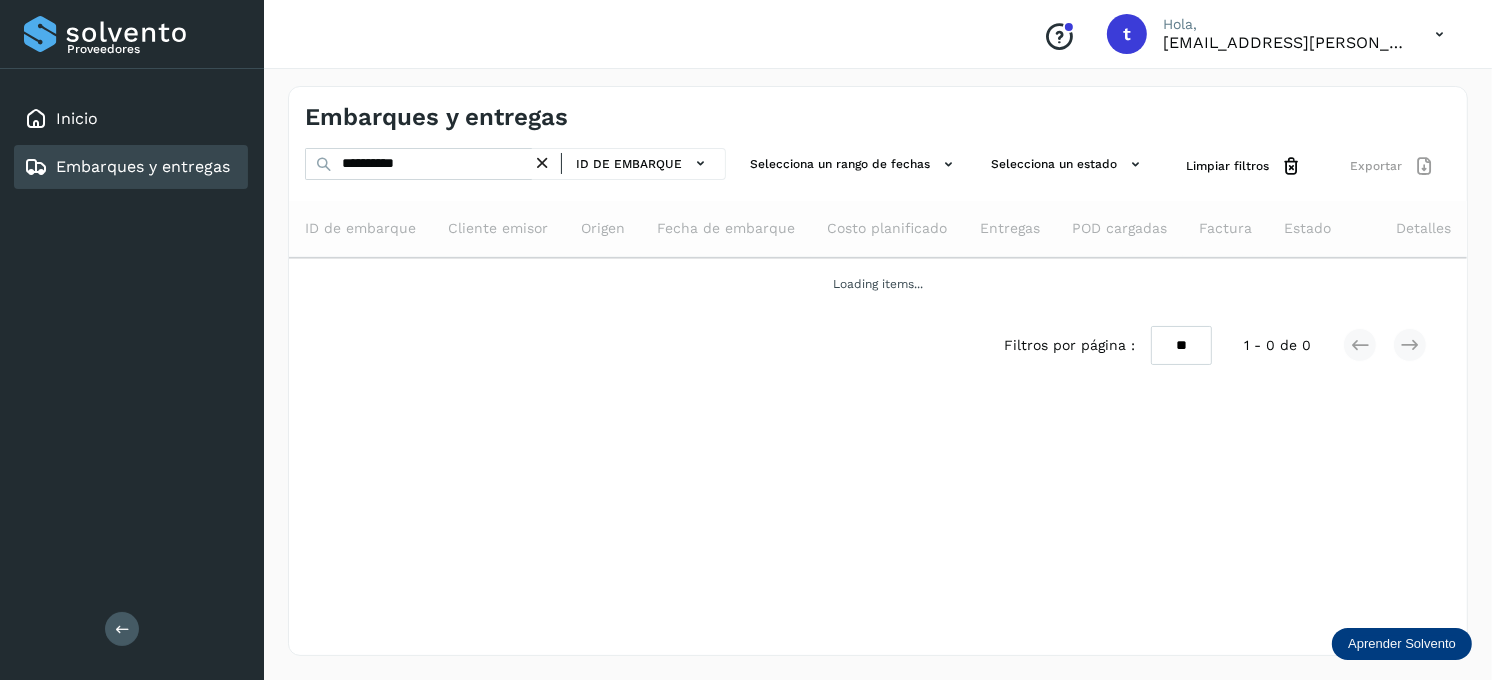 scroll, scrollTop: 0, scrollLeft: 0, axis: both 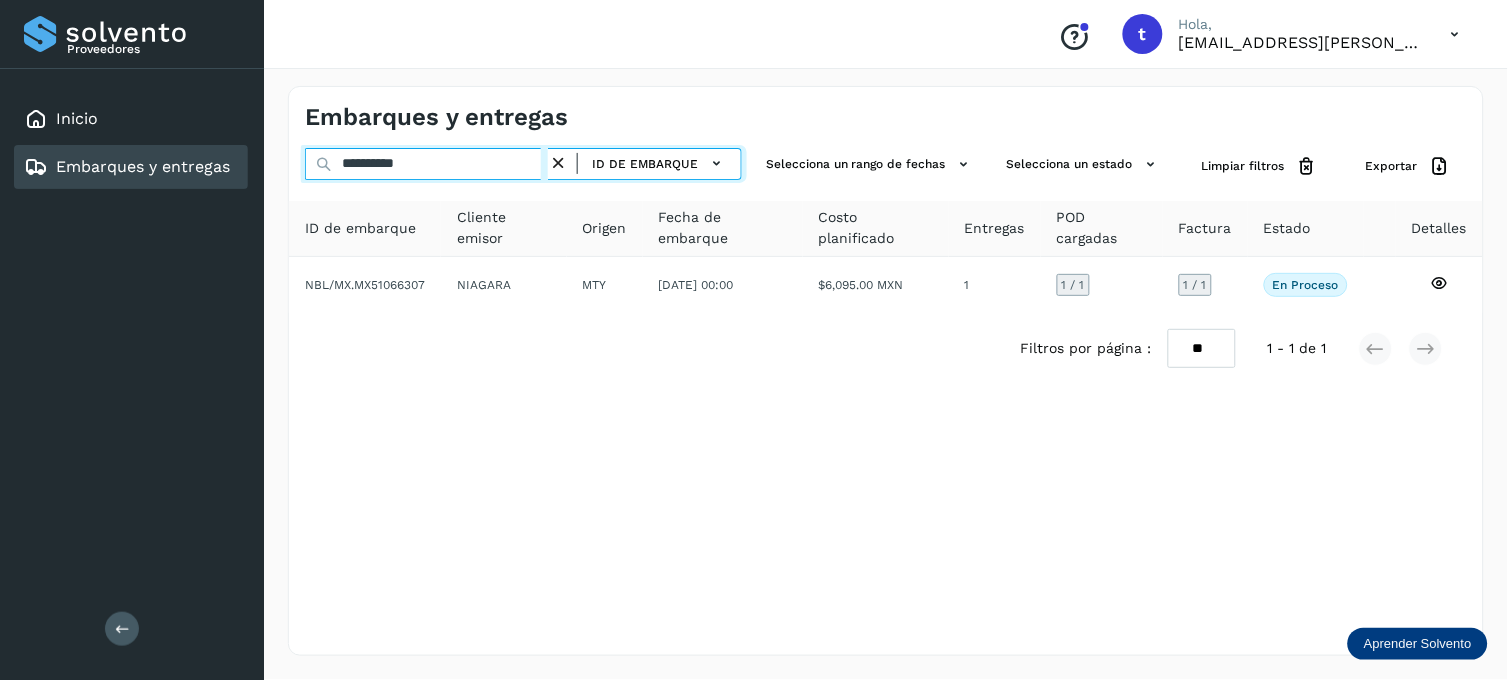 click on "**********" at bounding box center (426, 164) 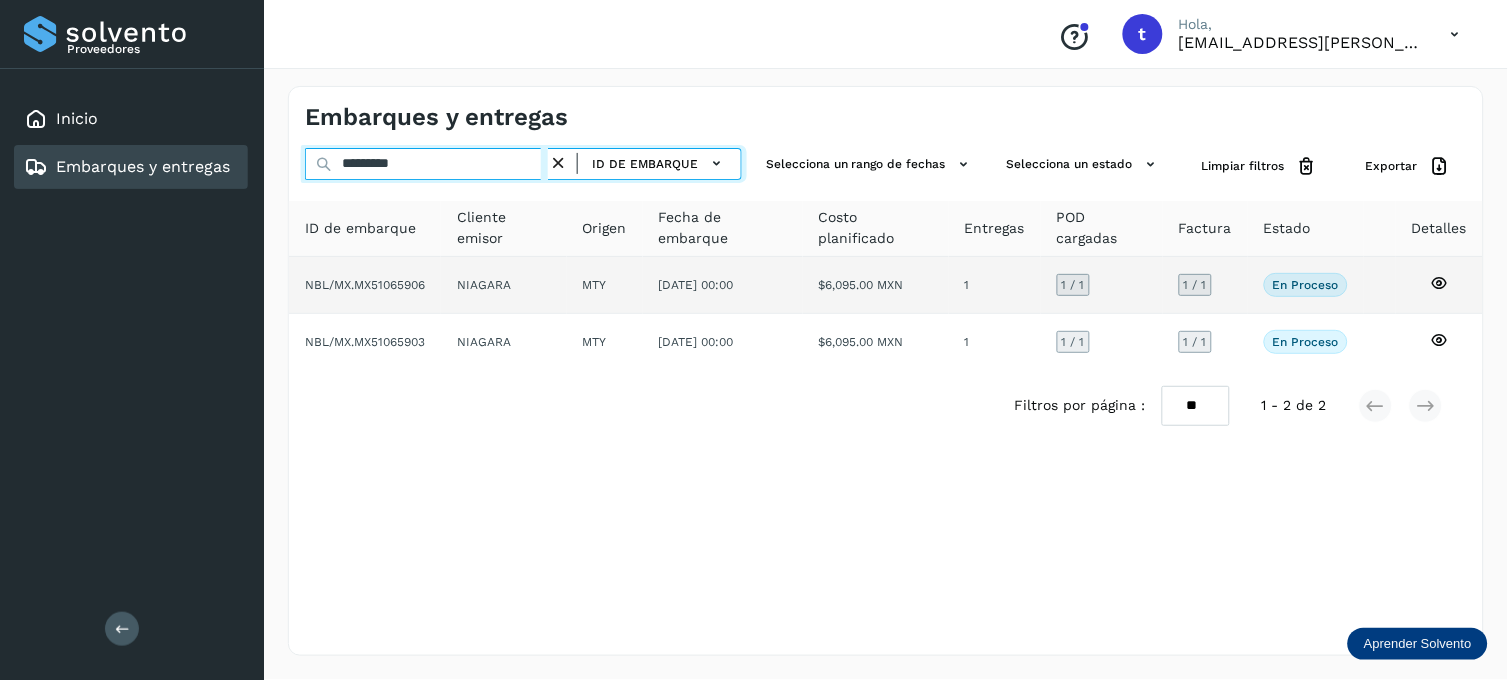 type on "*********" 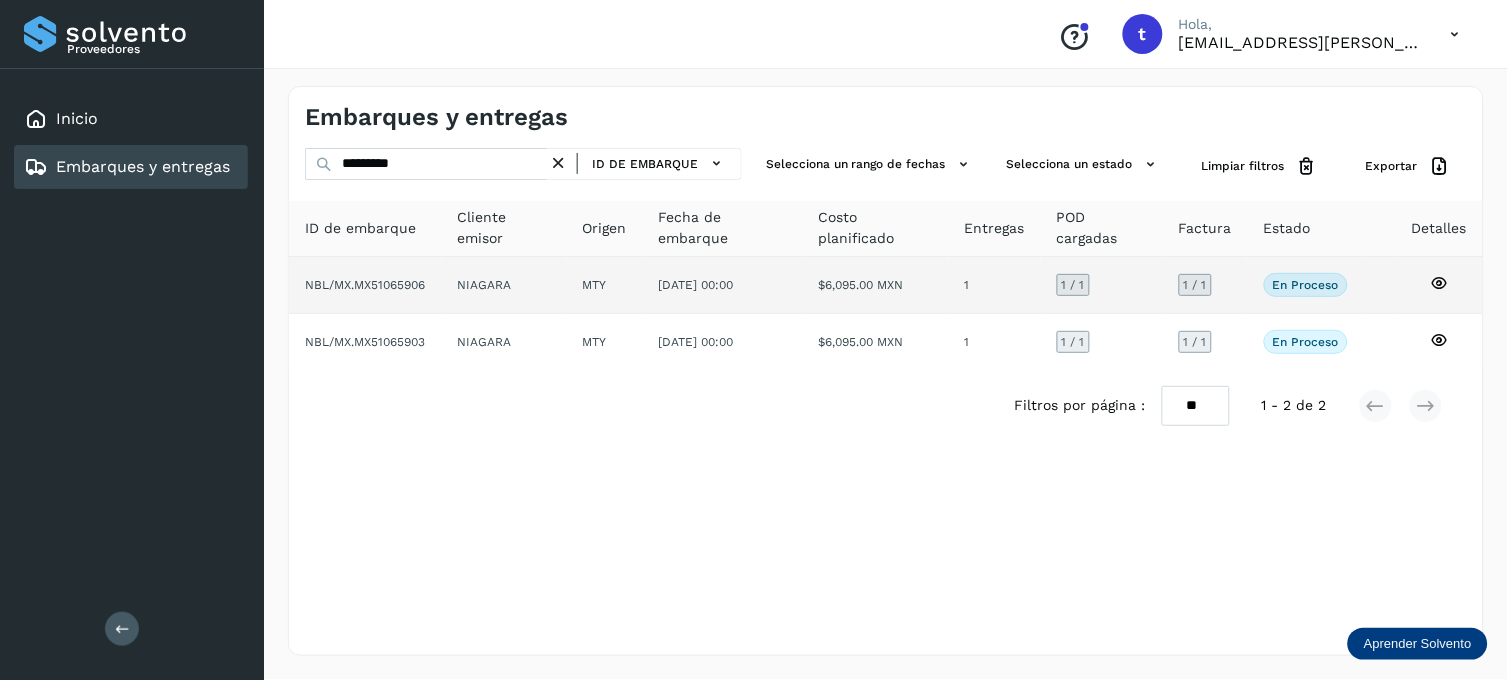 click 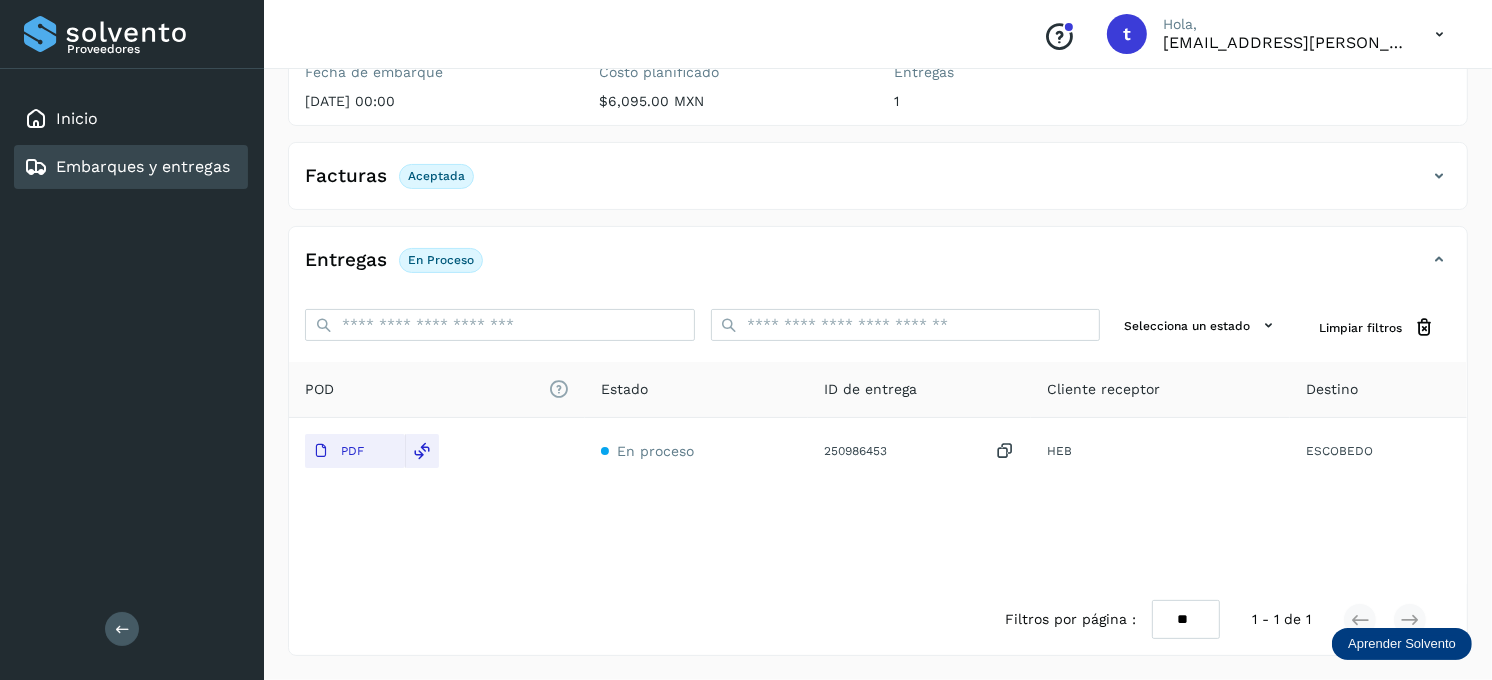 scroll, scrollTop: 0, scrollLeft: 0, axis: both 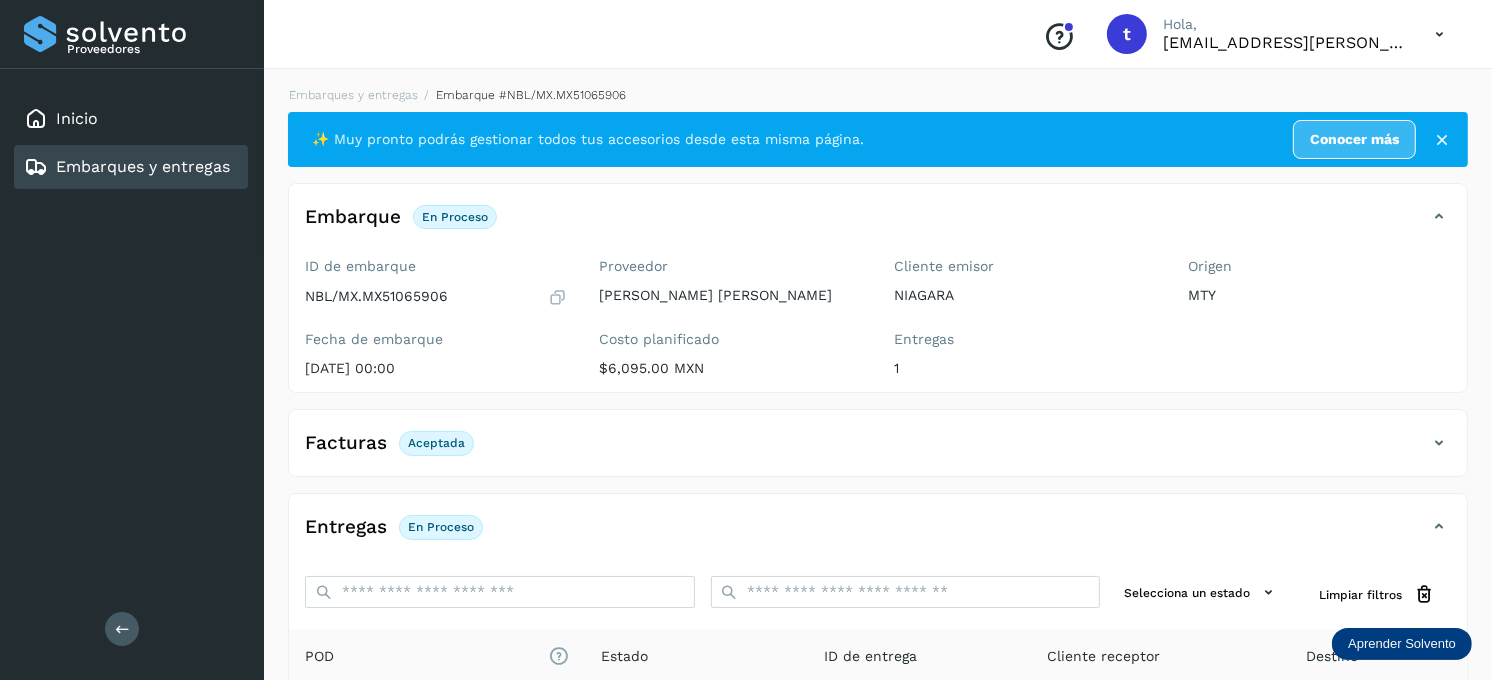 click on "Embarques y entregas" at bounding box center (143, 166) 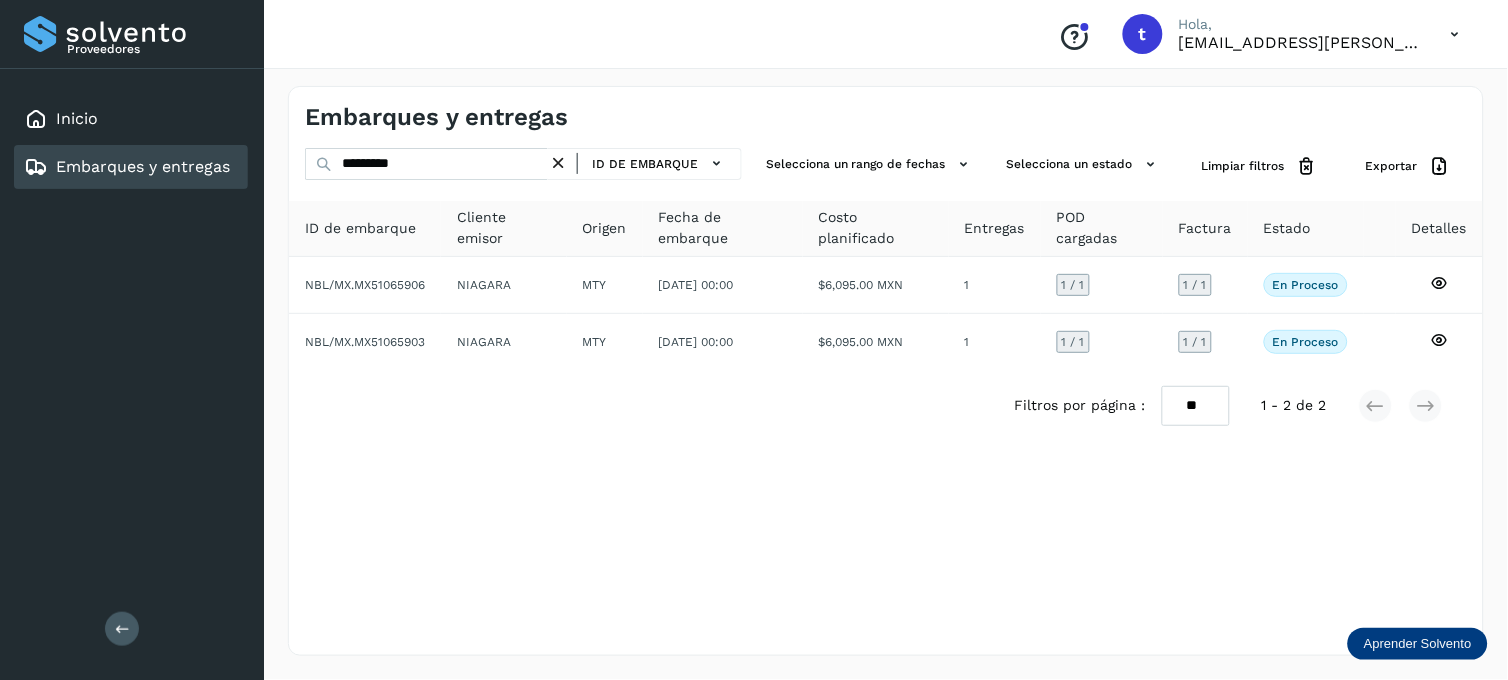 click at bounding box center (558, 163) 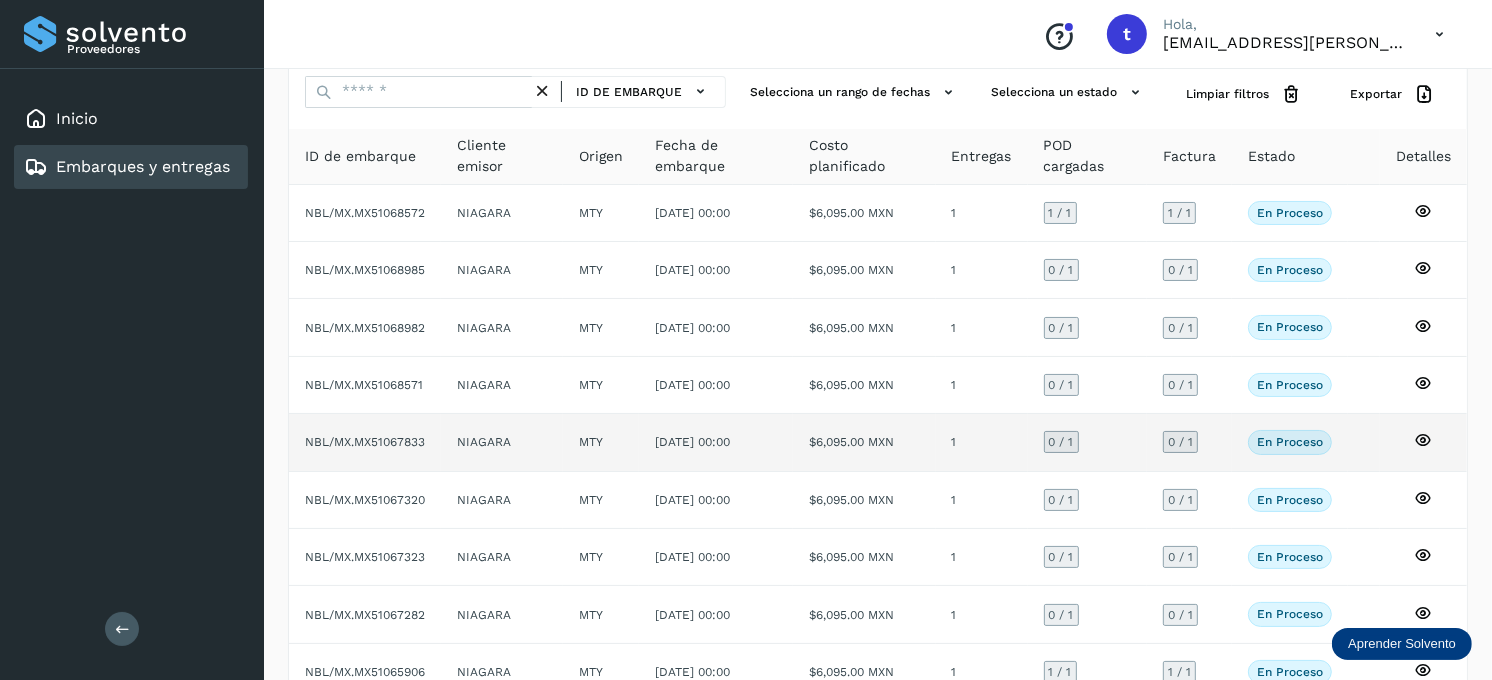 scroll, scrollTop: 111, scrollLeft: 0, axis: vertical 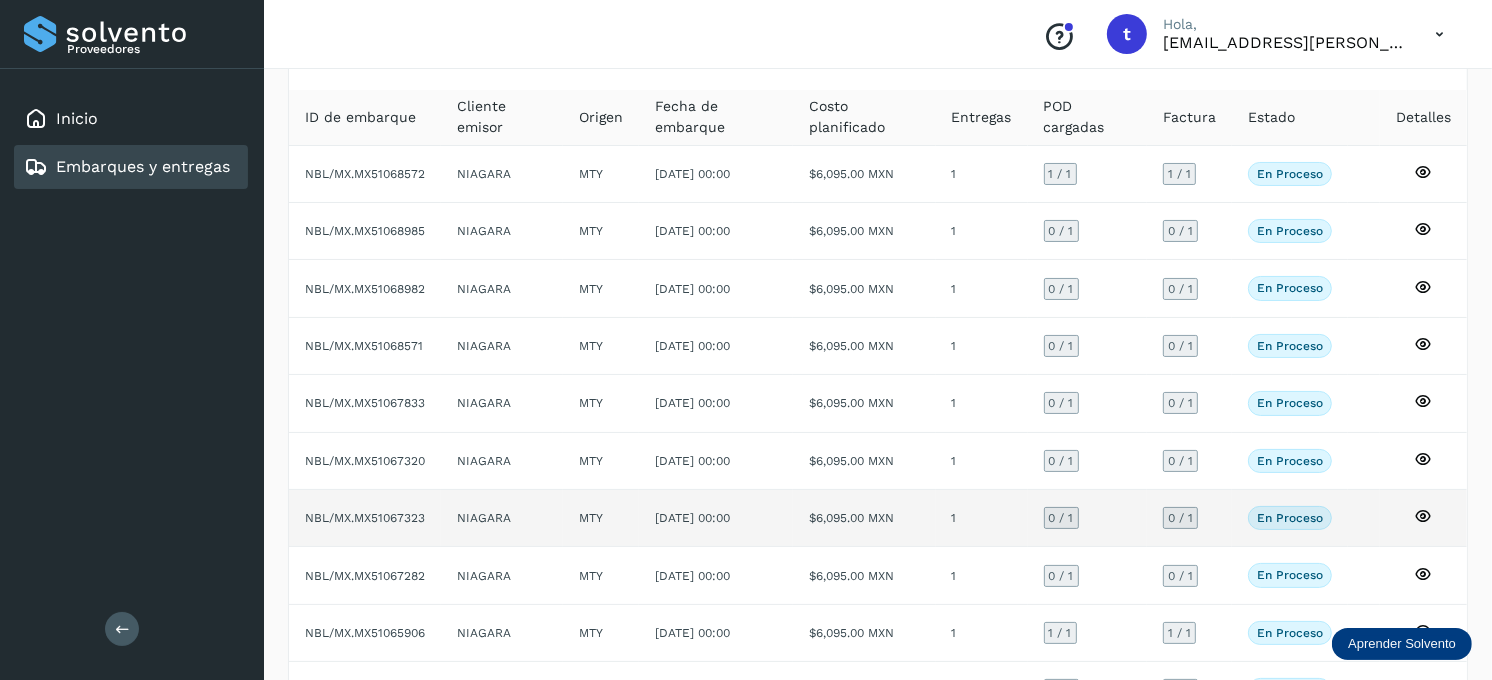 click 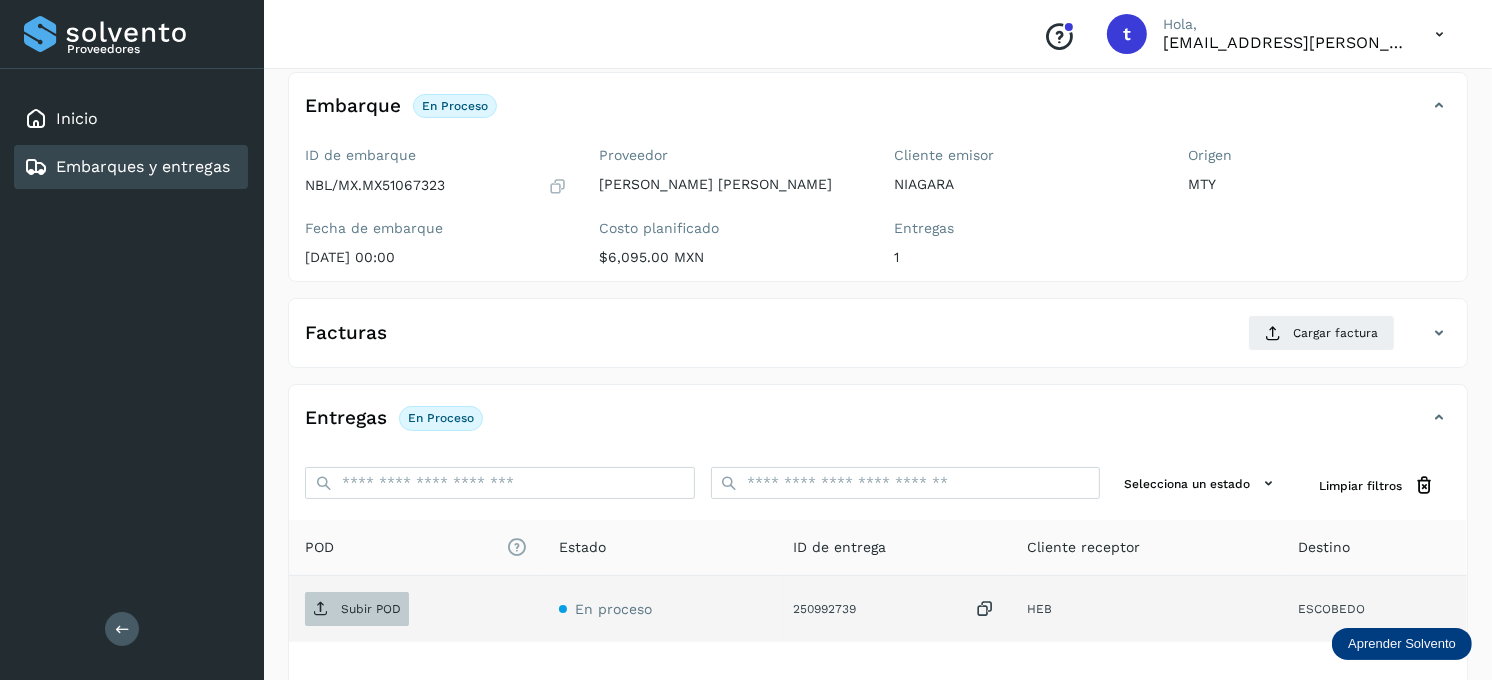 click on "Subir POD" at bounding box center (357, 609) 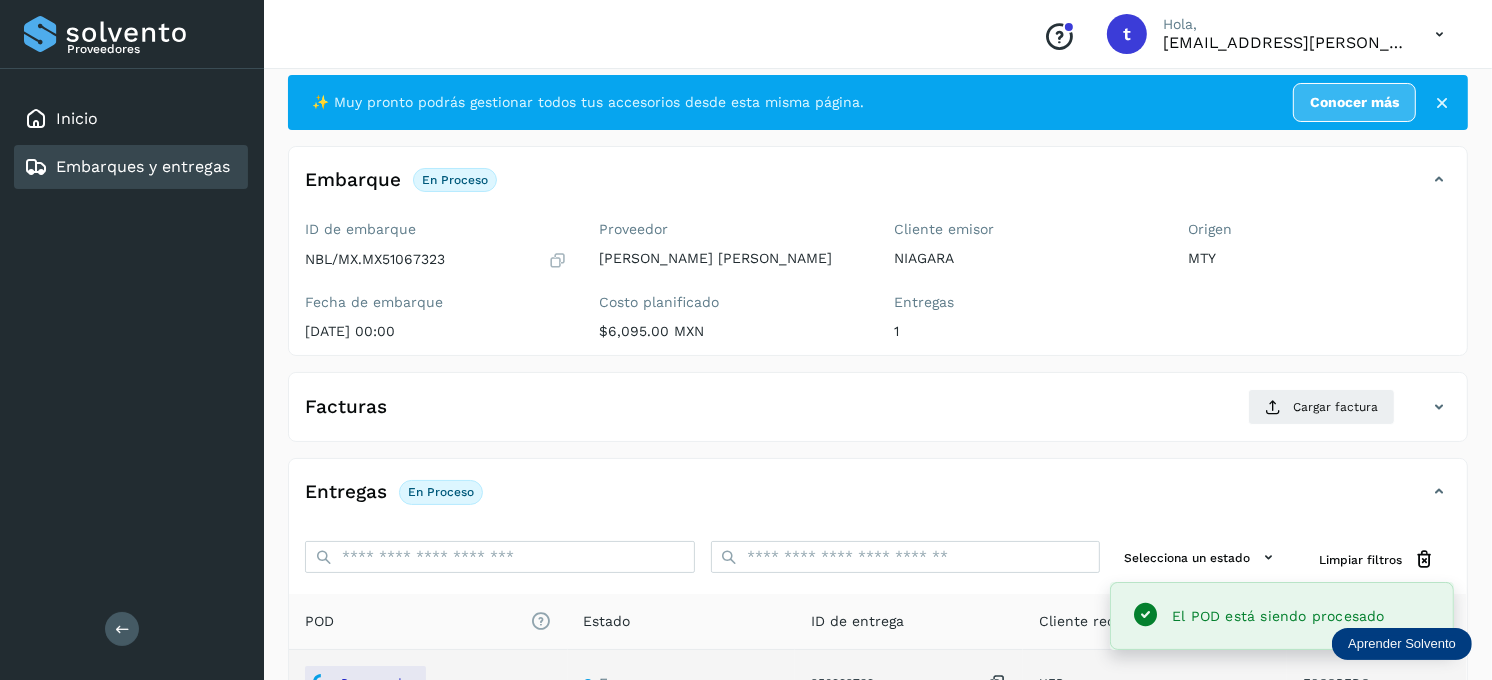 scroll, scrollTop: 0, scrollLeft: 0, axis: both 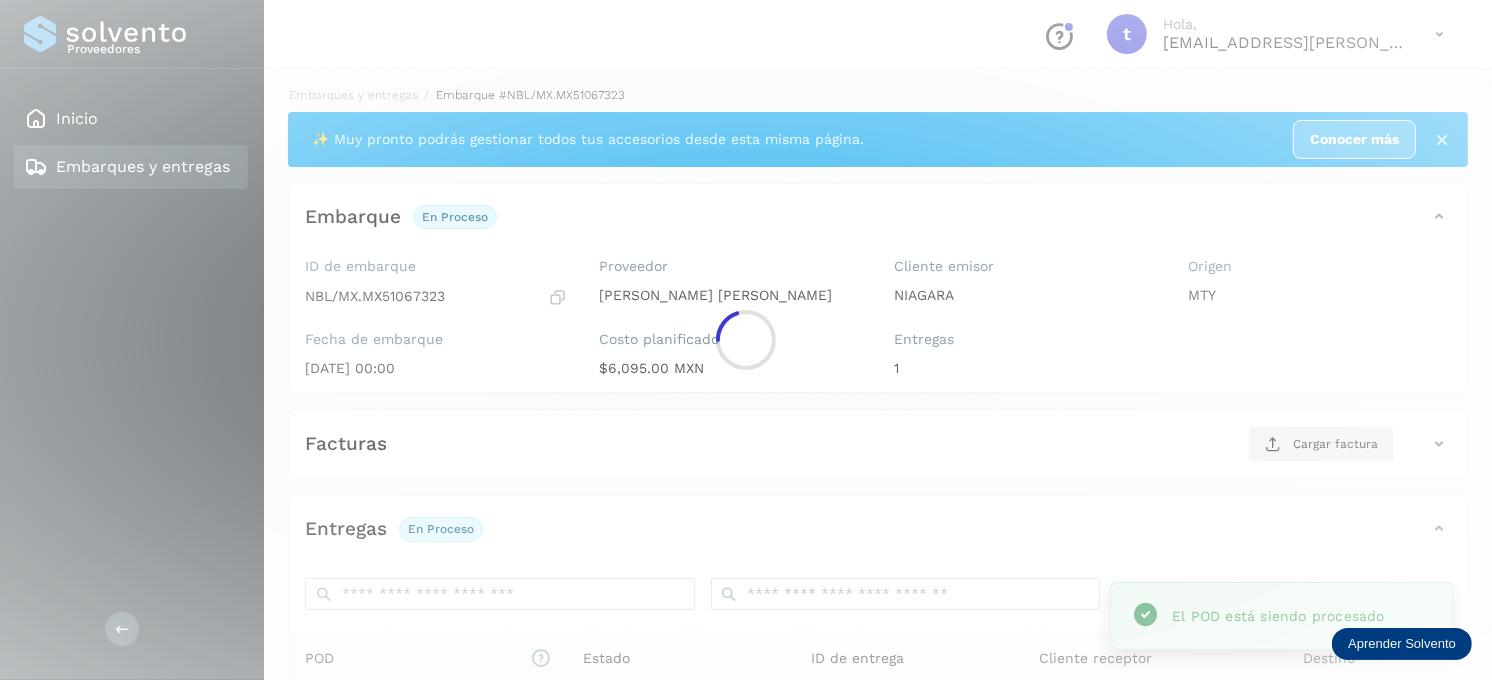 click 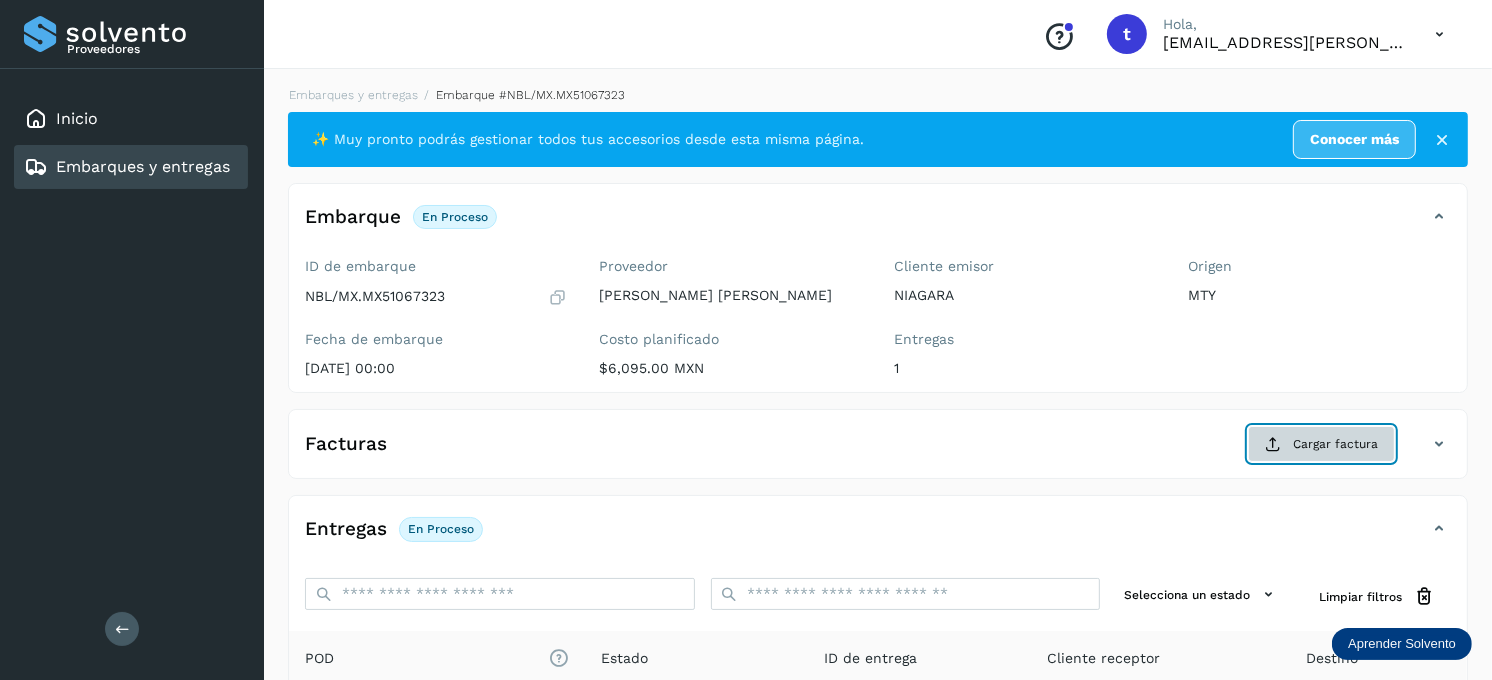 click on "Cargar factura" 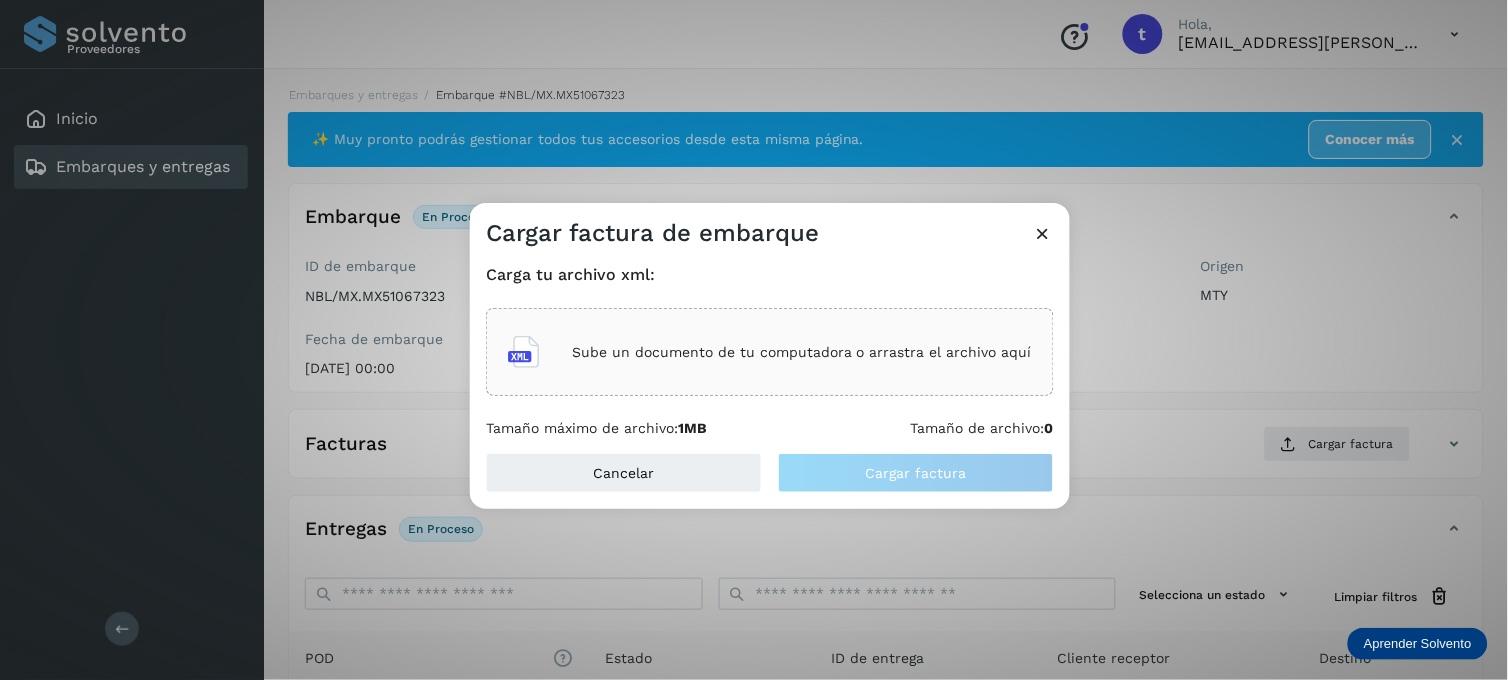 click on "Sube un documento de tu computadora o arrastra el archivo aquí" 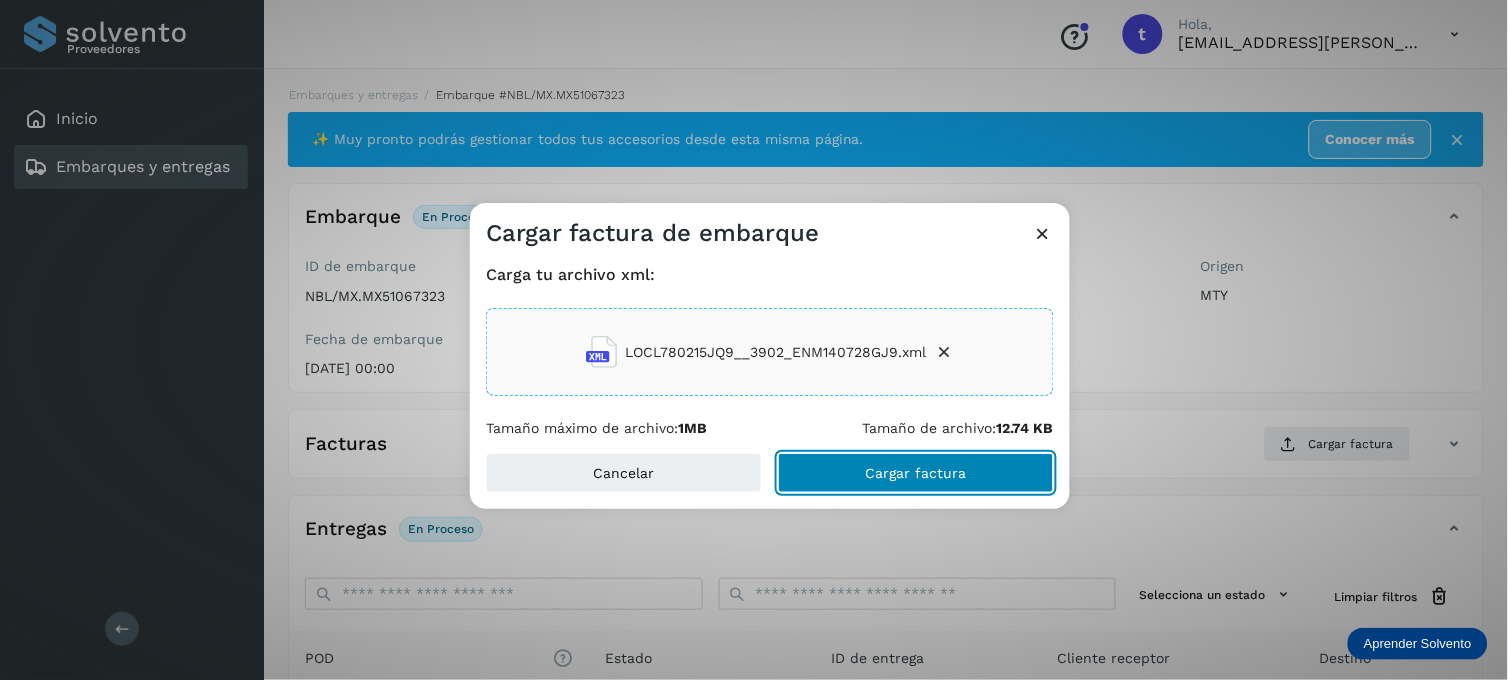 click on "Cargar factura" 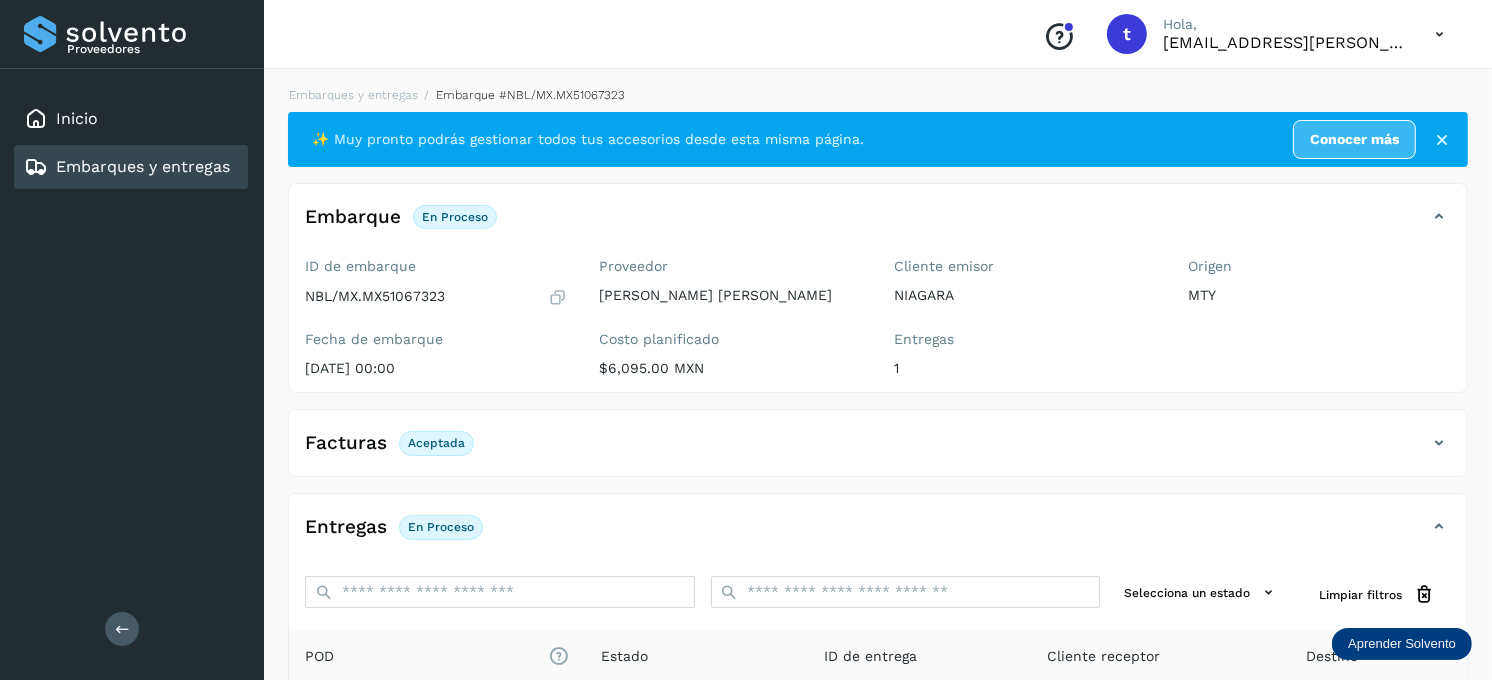 click on "Embarques y entregas" at bounding box center [143, 166] 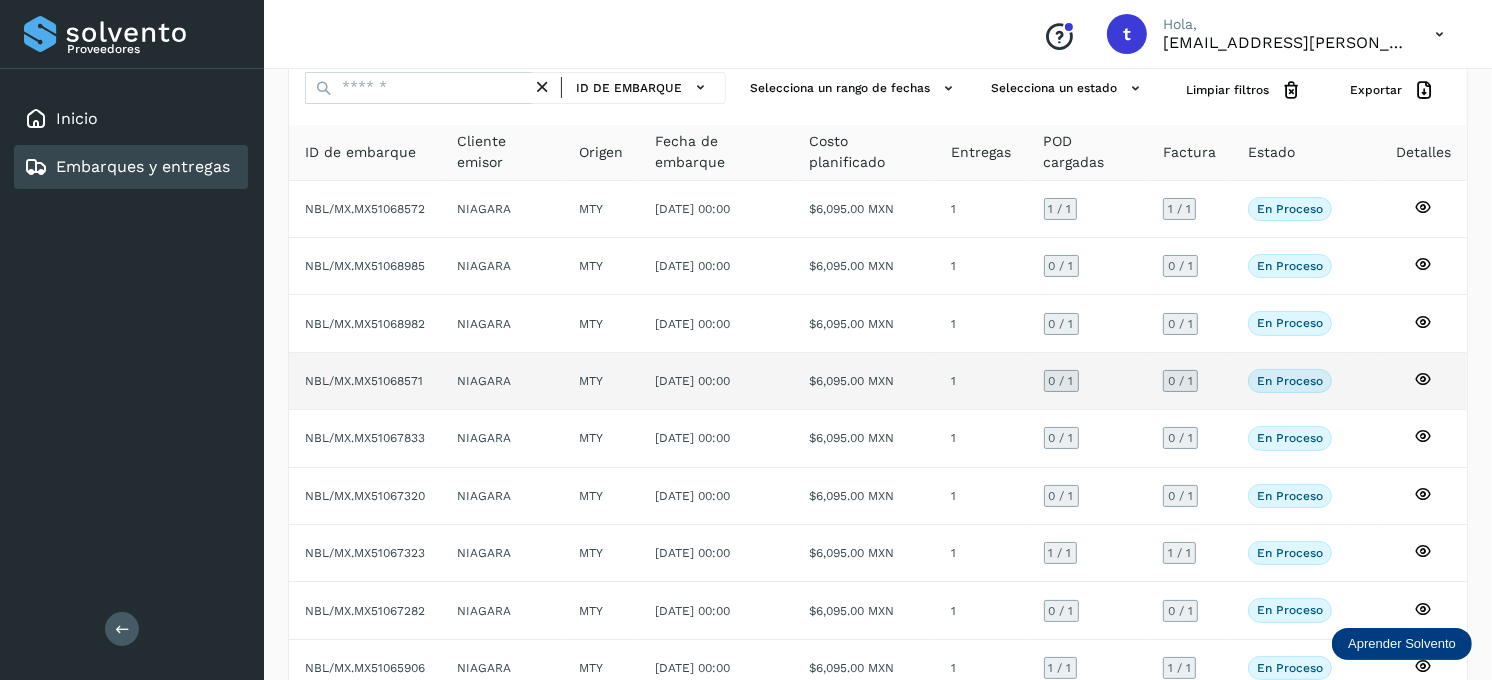scroll, scrollTop: 111, scrollLeft: 0, axis: vertical 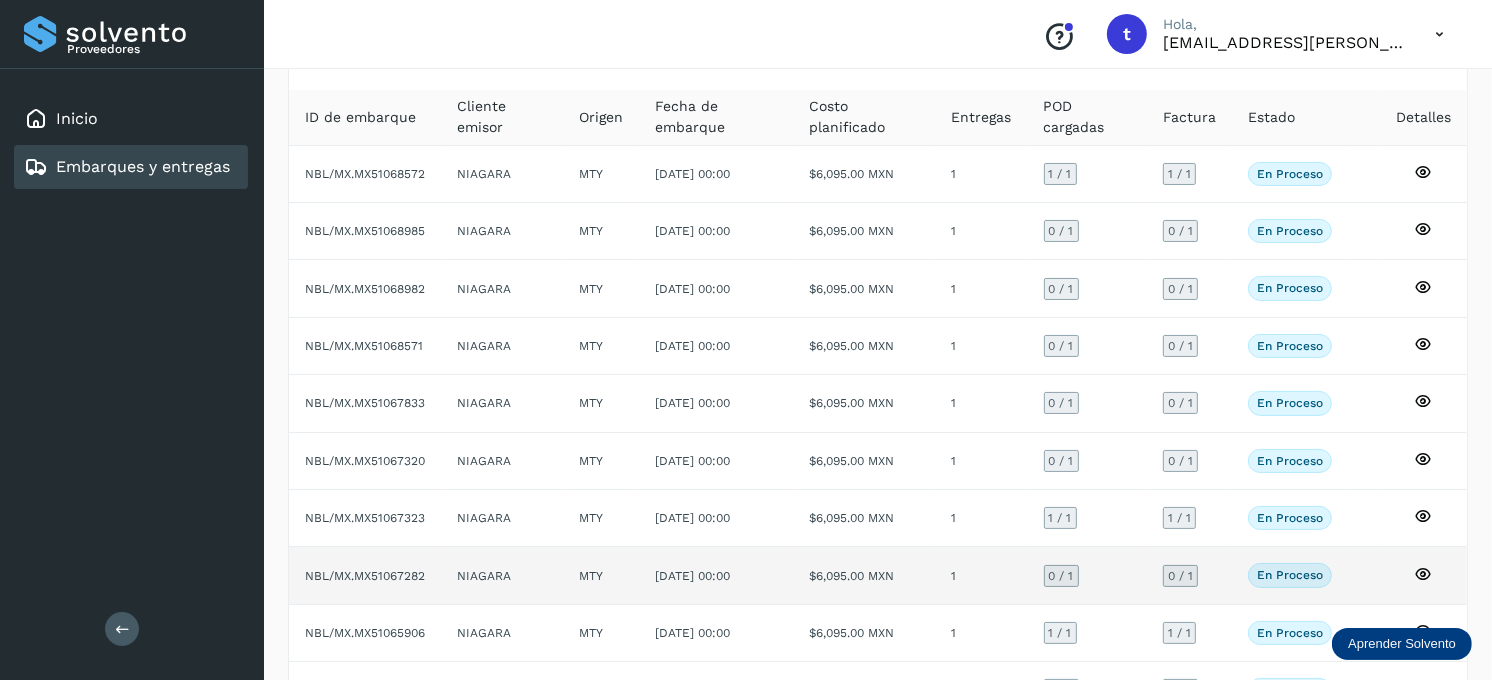 click 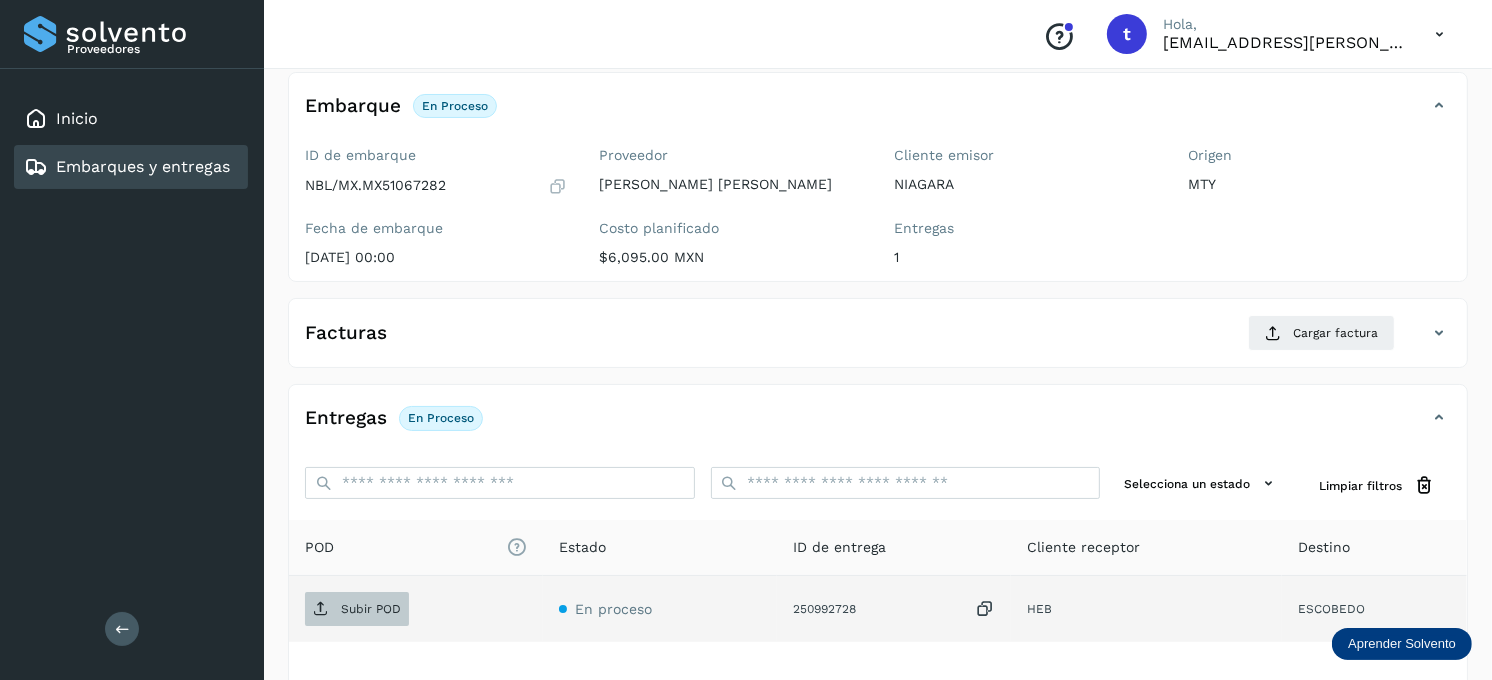 click on "Subir POD" at bounding box center [357, 609] 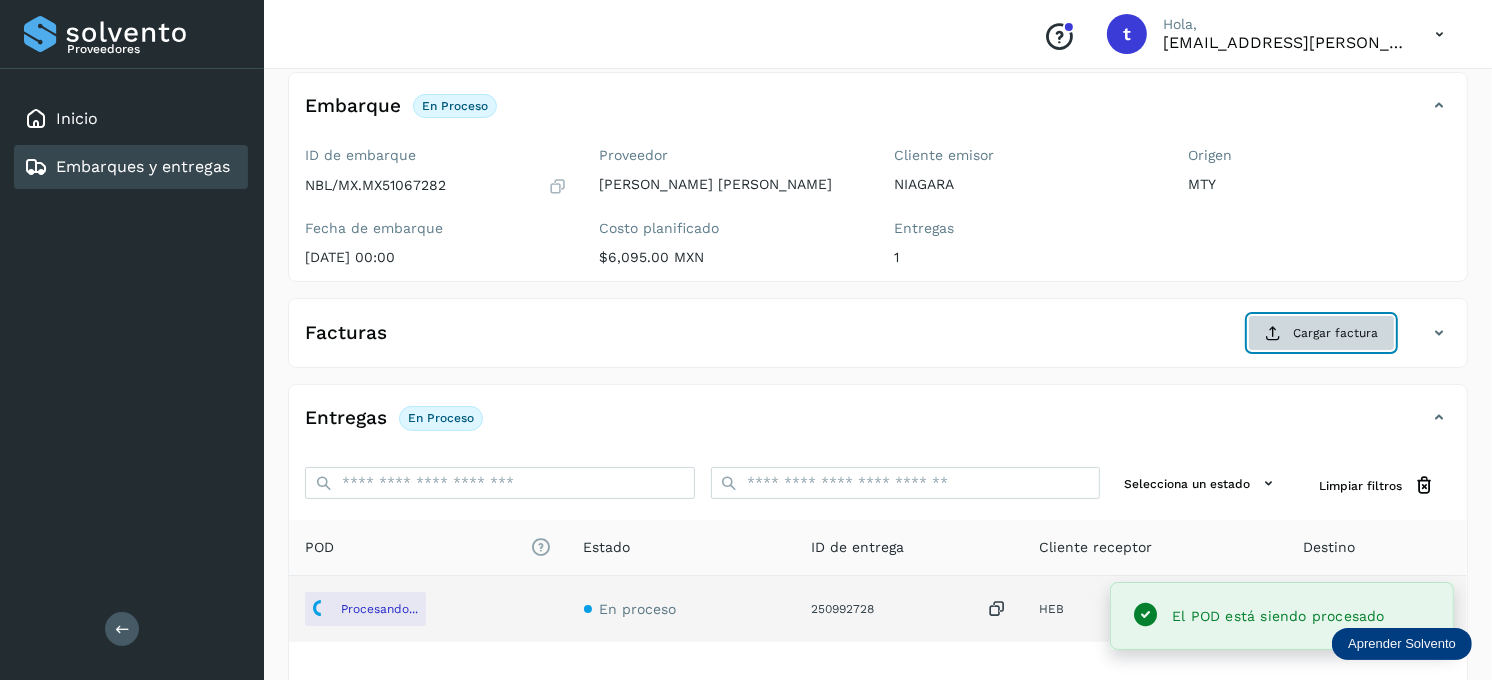 click on "Cargar factura" 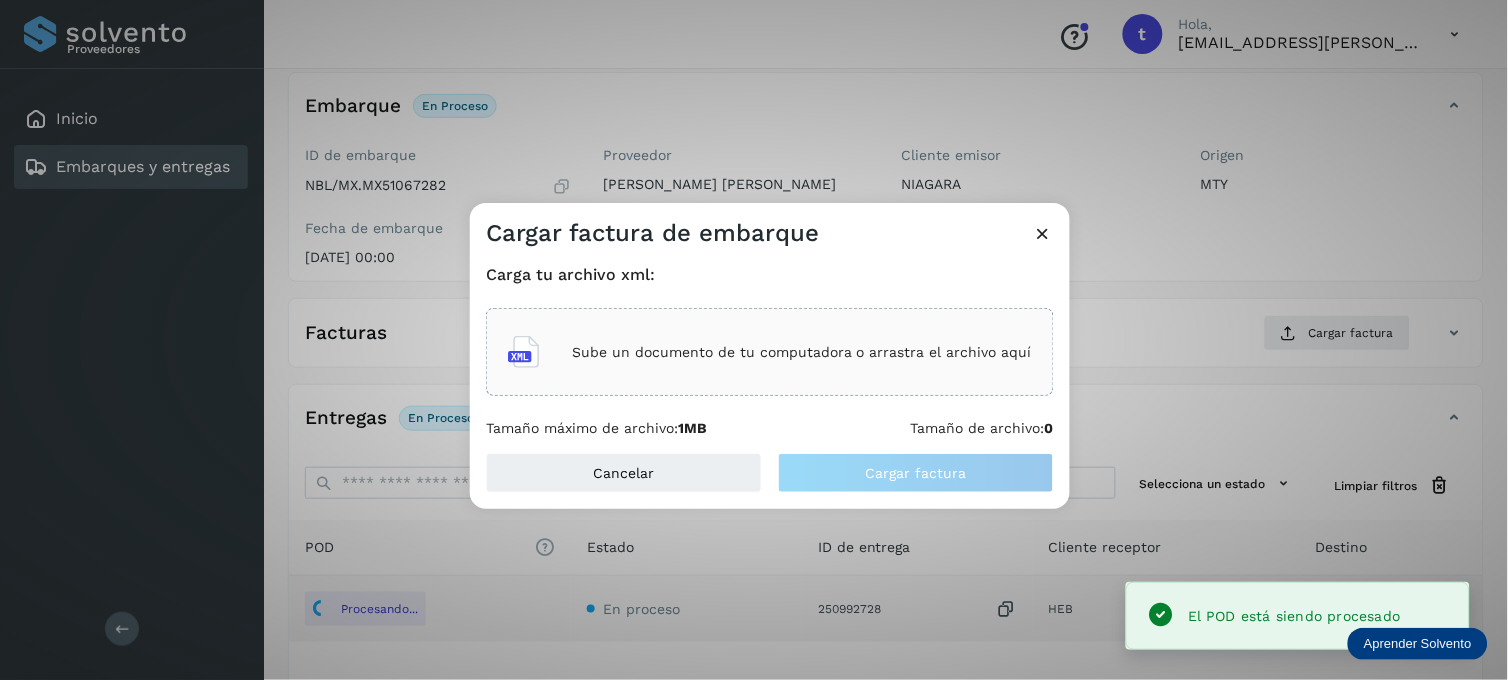 click on "Sube un documento de tu computadora o arrastra el archivo aquí" 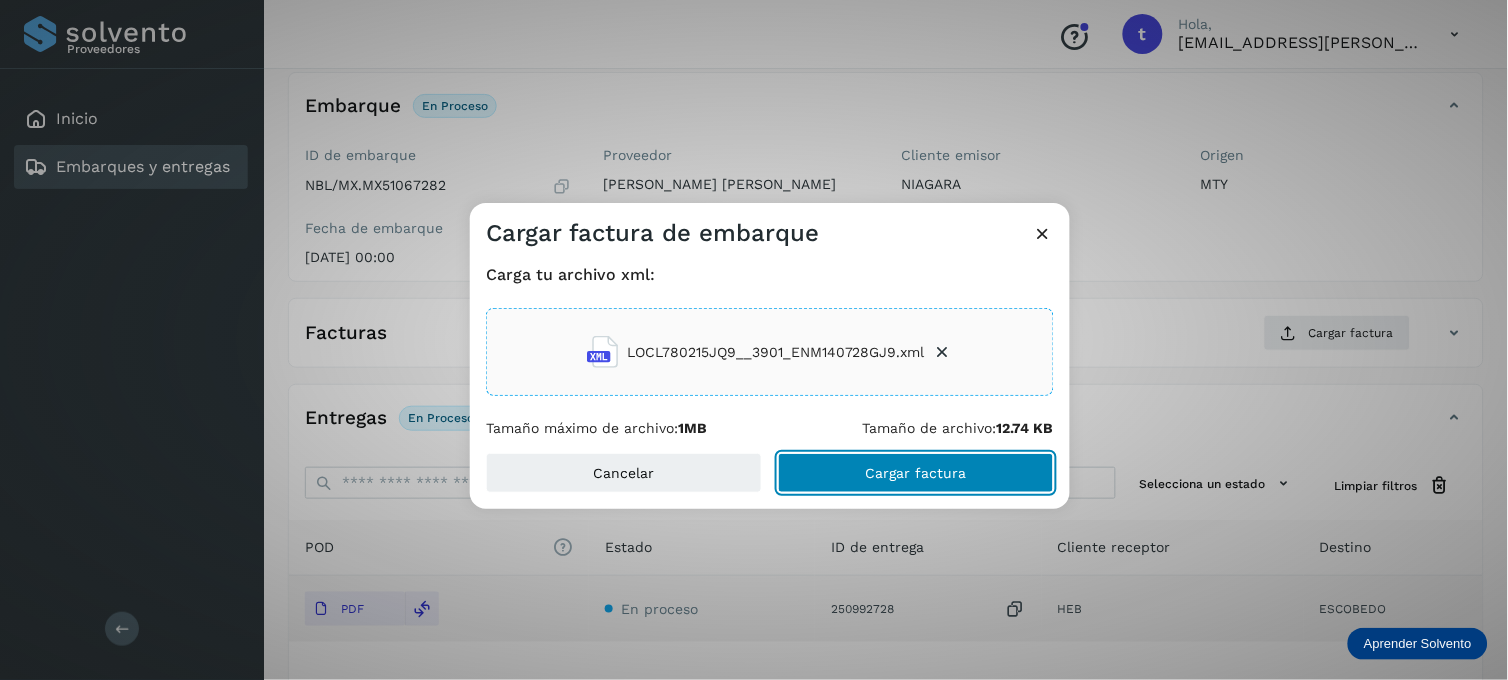 click on "Cargar factura" 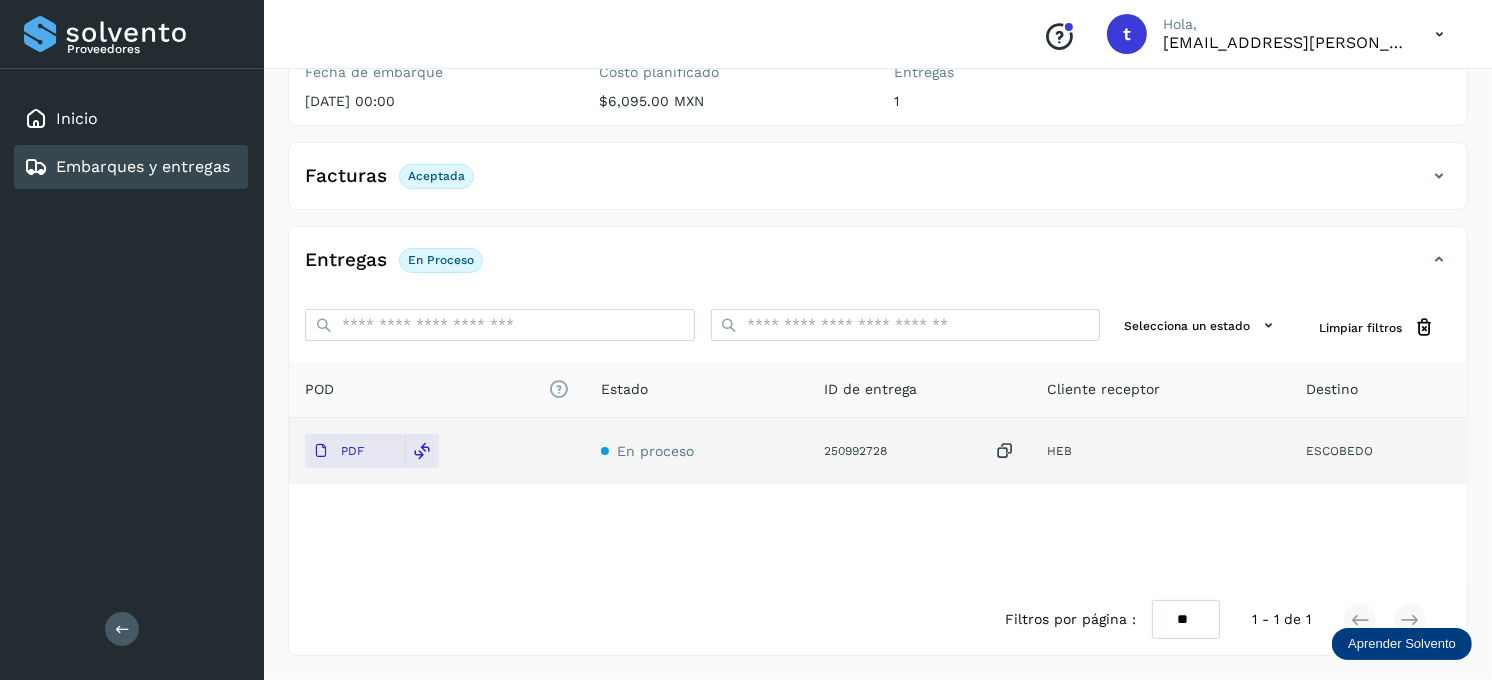scroll, scrollTop: 156, scrollLeft: 0, axis: vertical 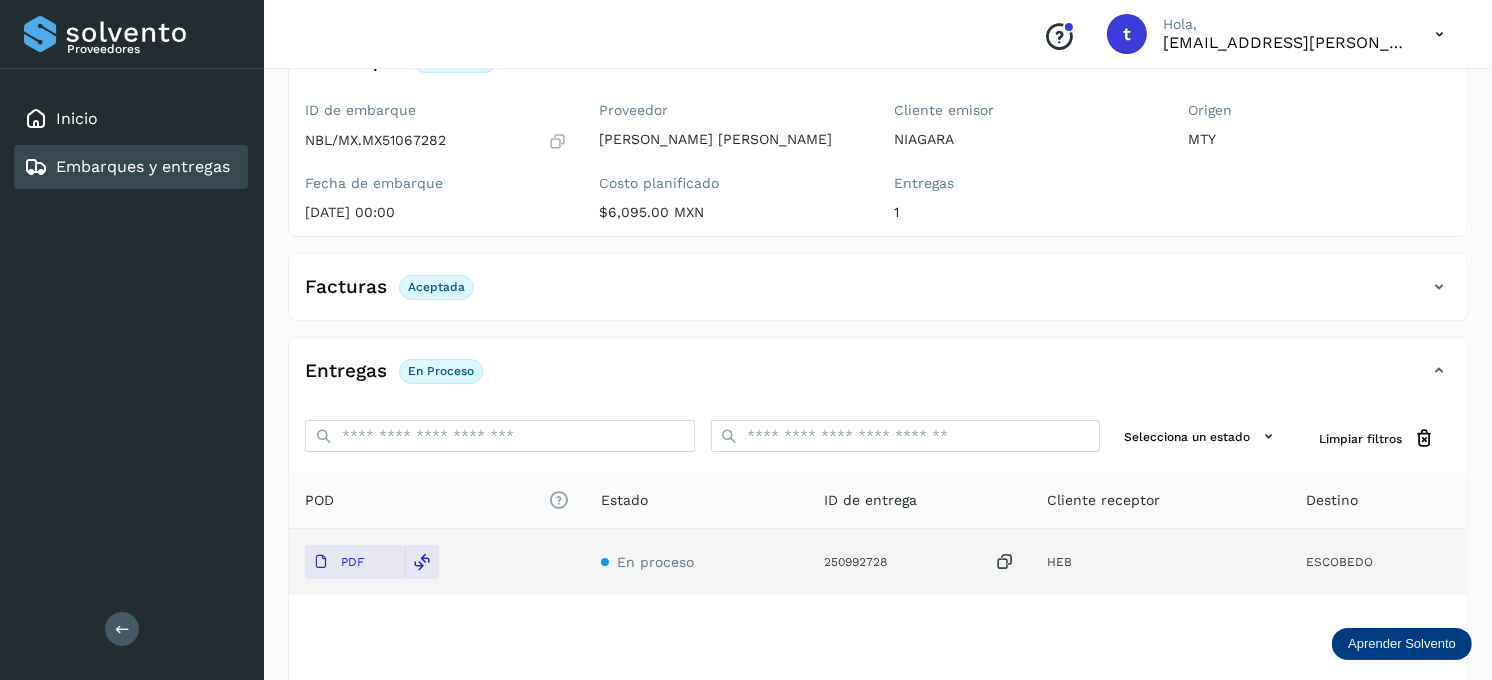 click on "Embarques y entregas" at bounding box center (143, 166) 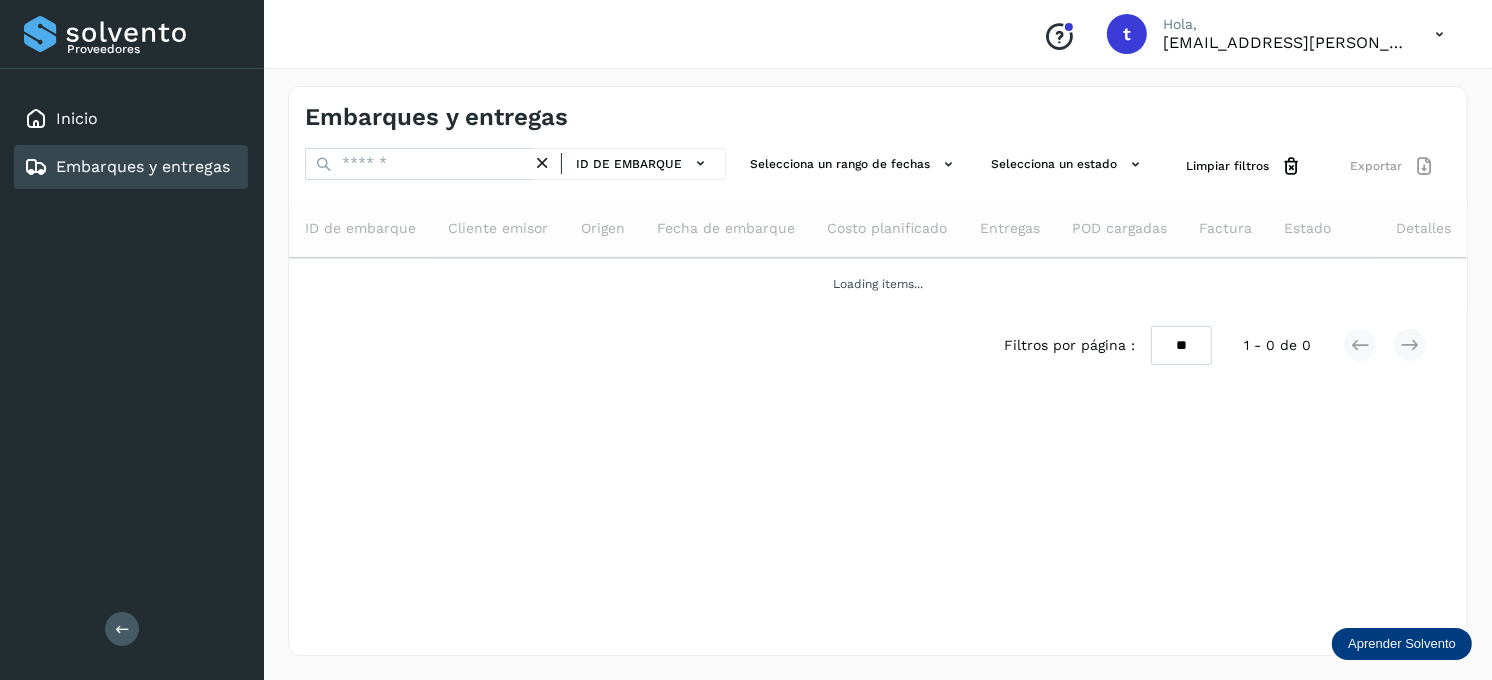 scroll, scrollTop: 0, scrollLeft: 0, axis: both 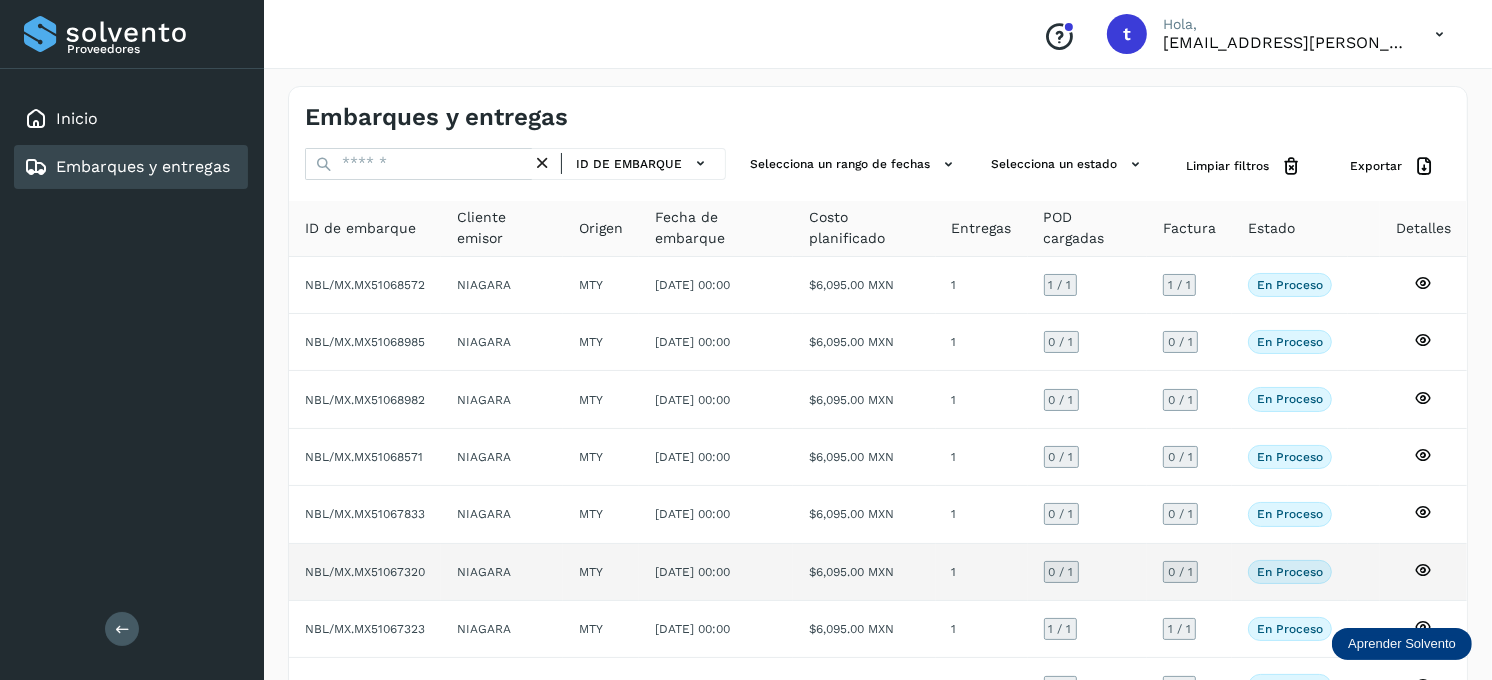 click 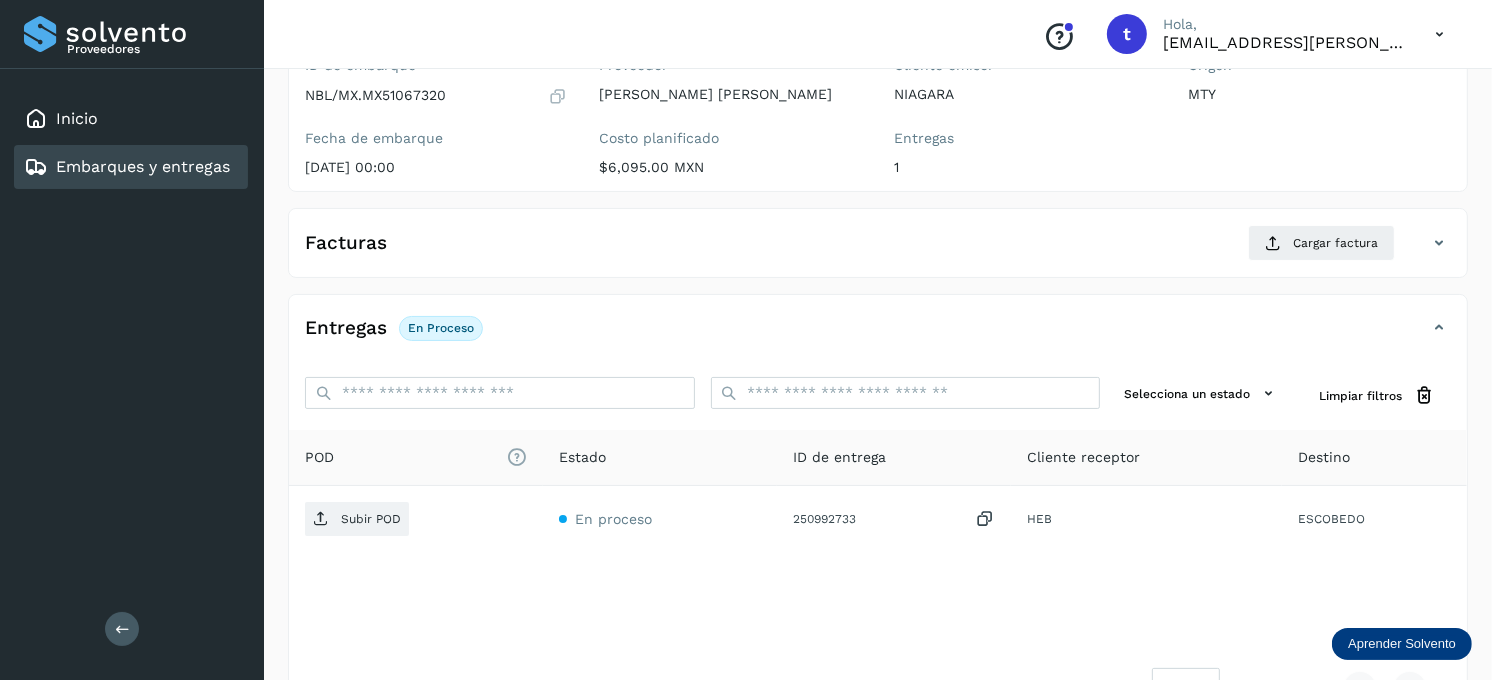 scroll, scrollTop: 222, scrollLeft: 0, axis: vertical 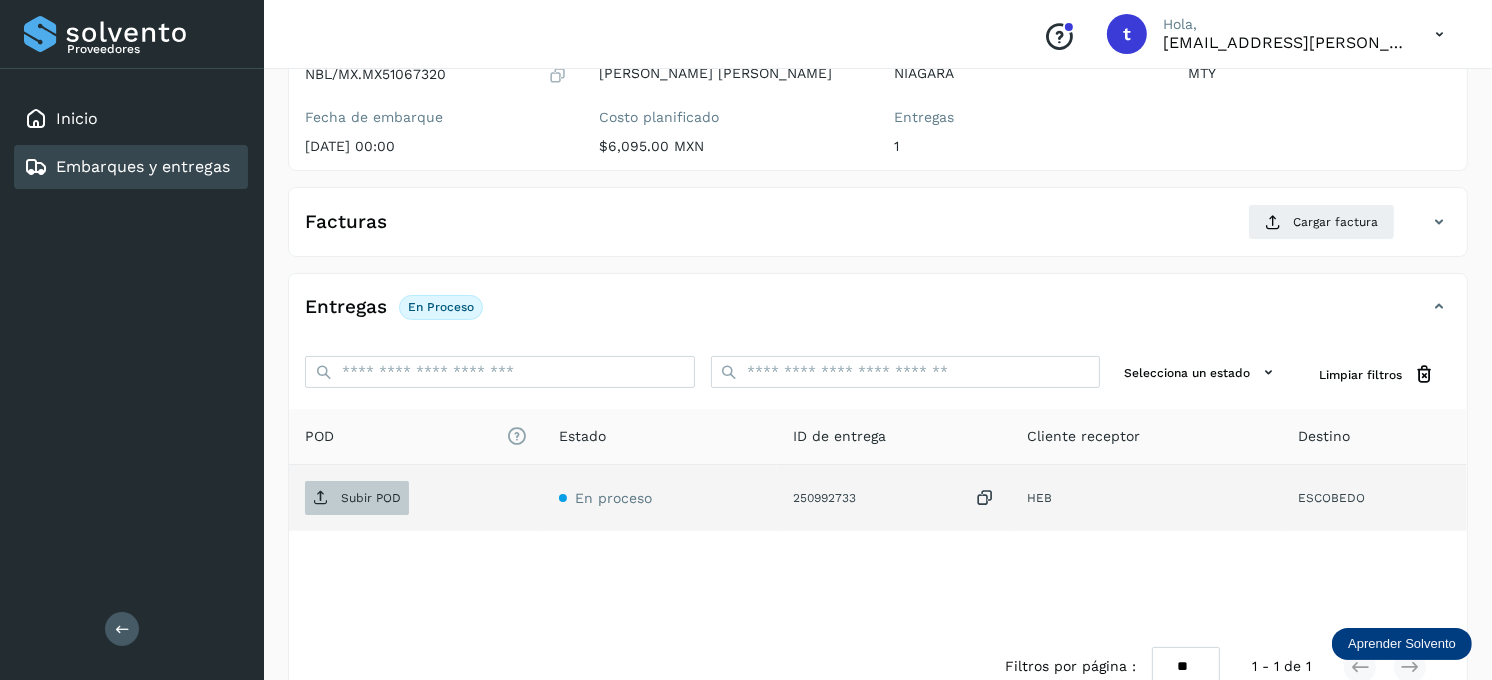 click on "Subir POD" at bounding box center [371, 498] 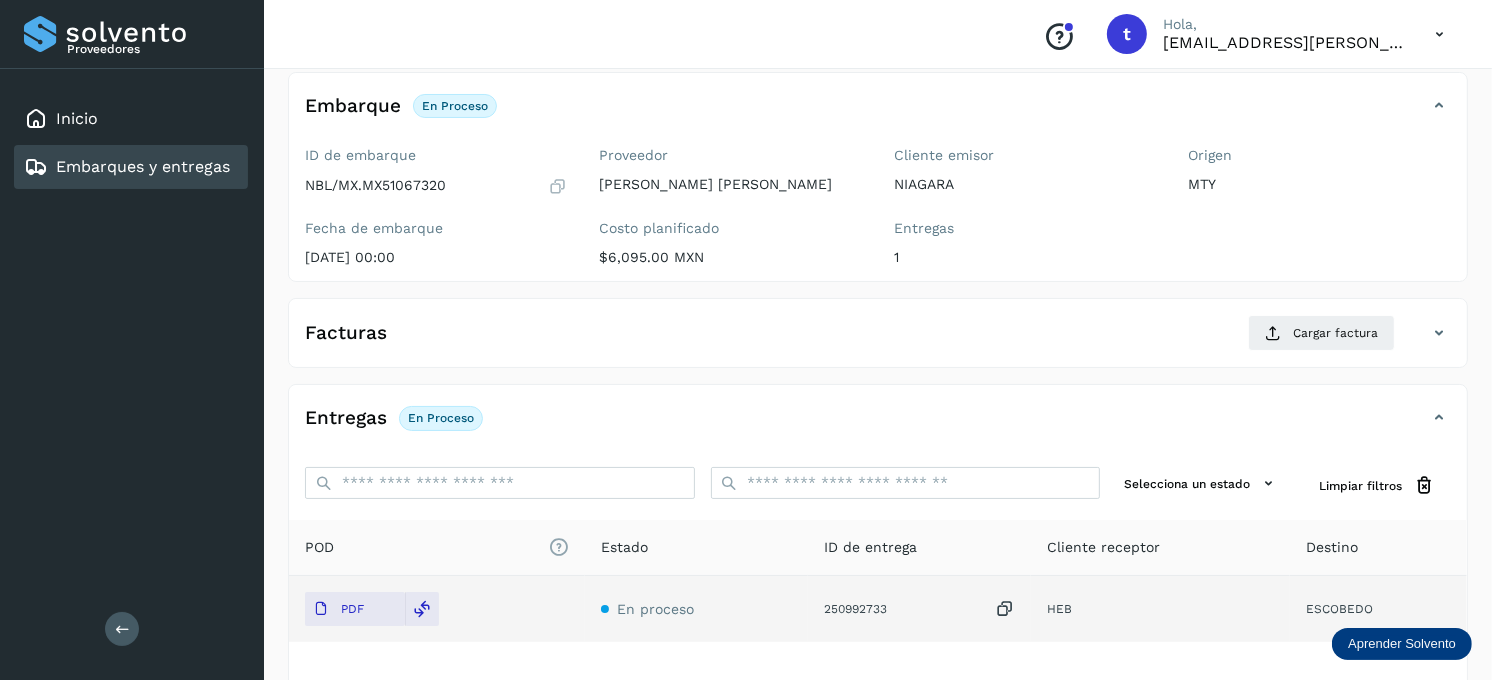 scroll, scrollTop: 0, scrollLeft: 0, axis: both 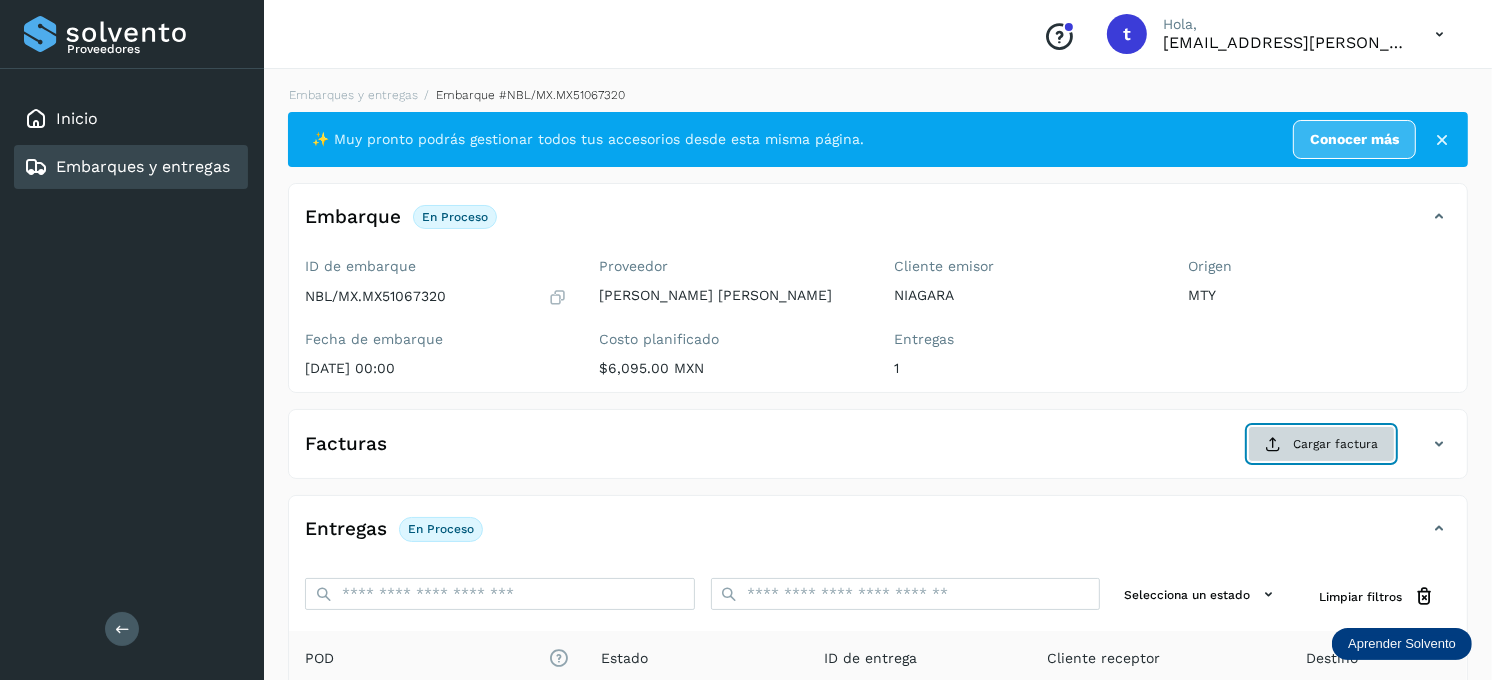 click on "Cargar factura" 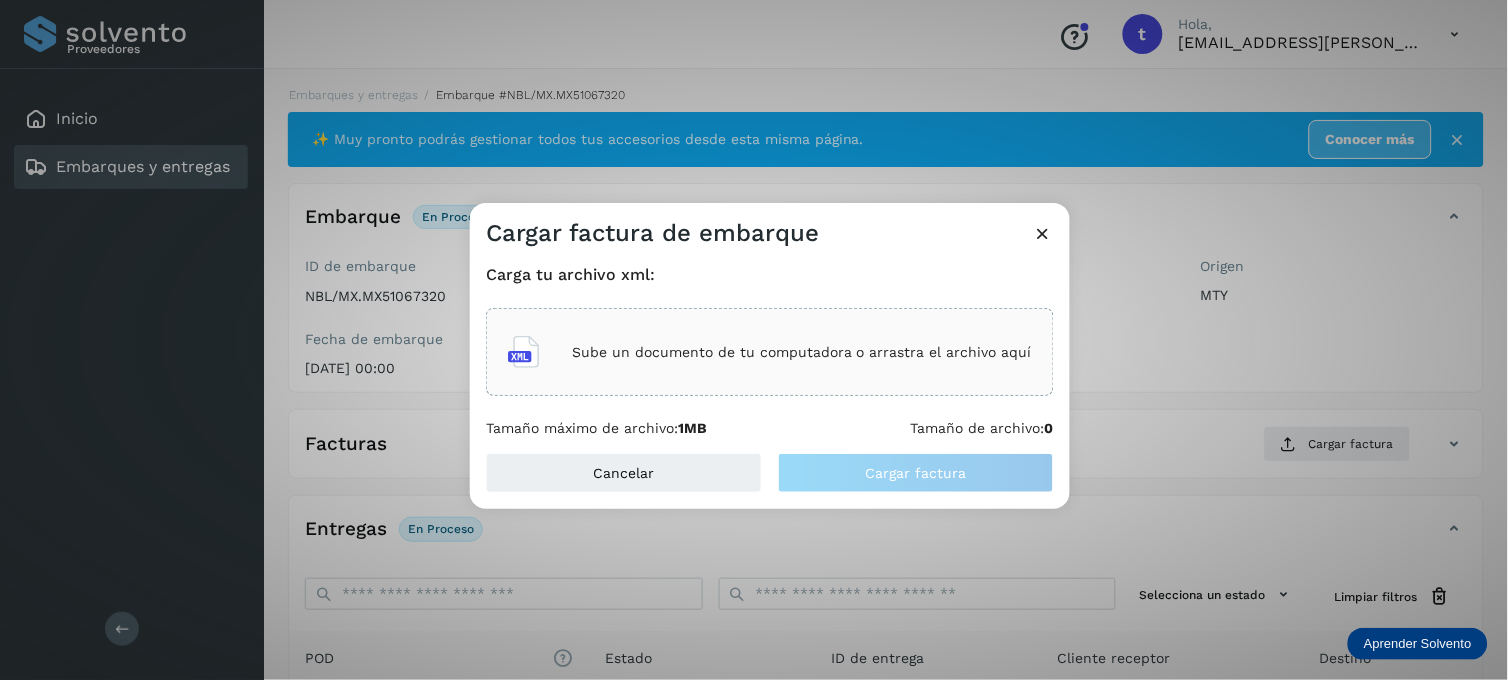 click on "Sube un documento de tu computadora o arrastra el archivo aquí" at bounding box center [802, 352] 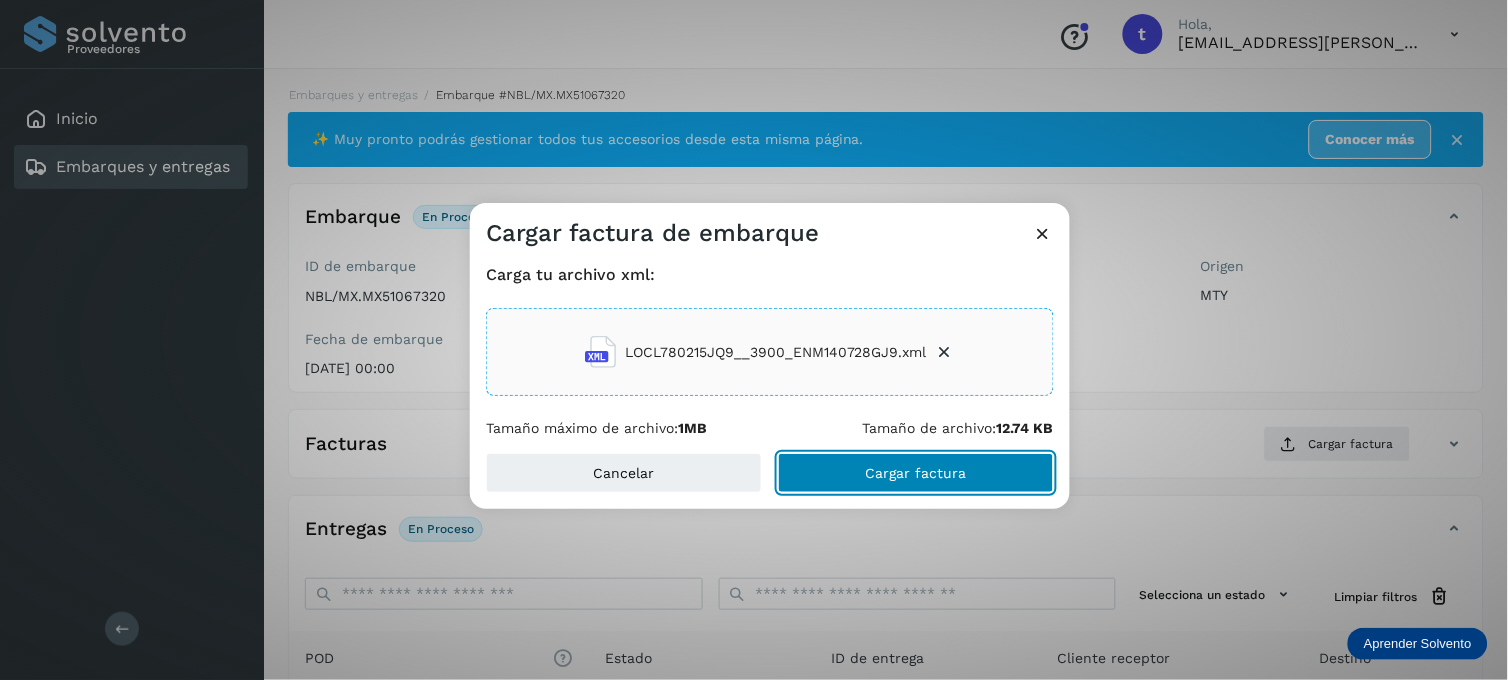 click on "Cargar factura" 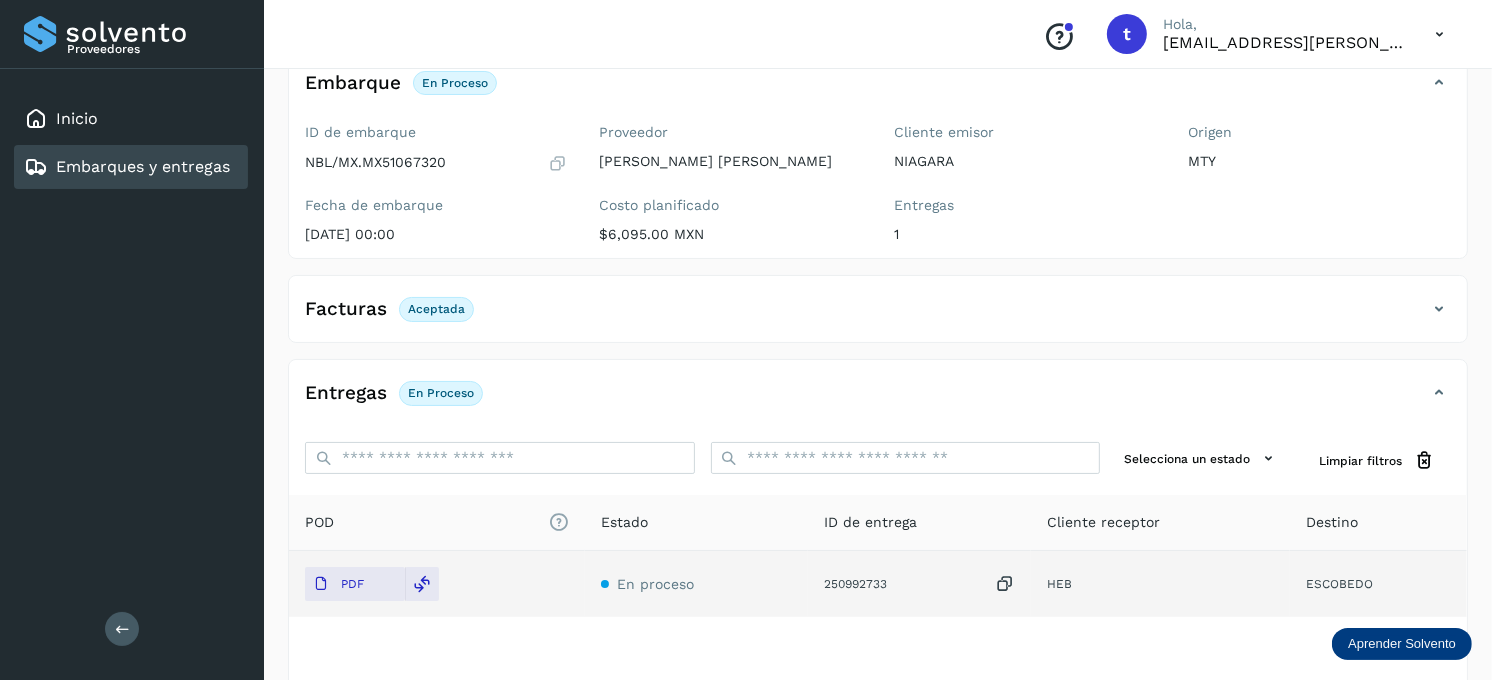 scroll, scrollTop: 0, scrollLeft: 0, axis: both 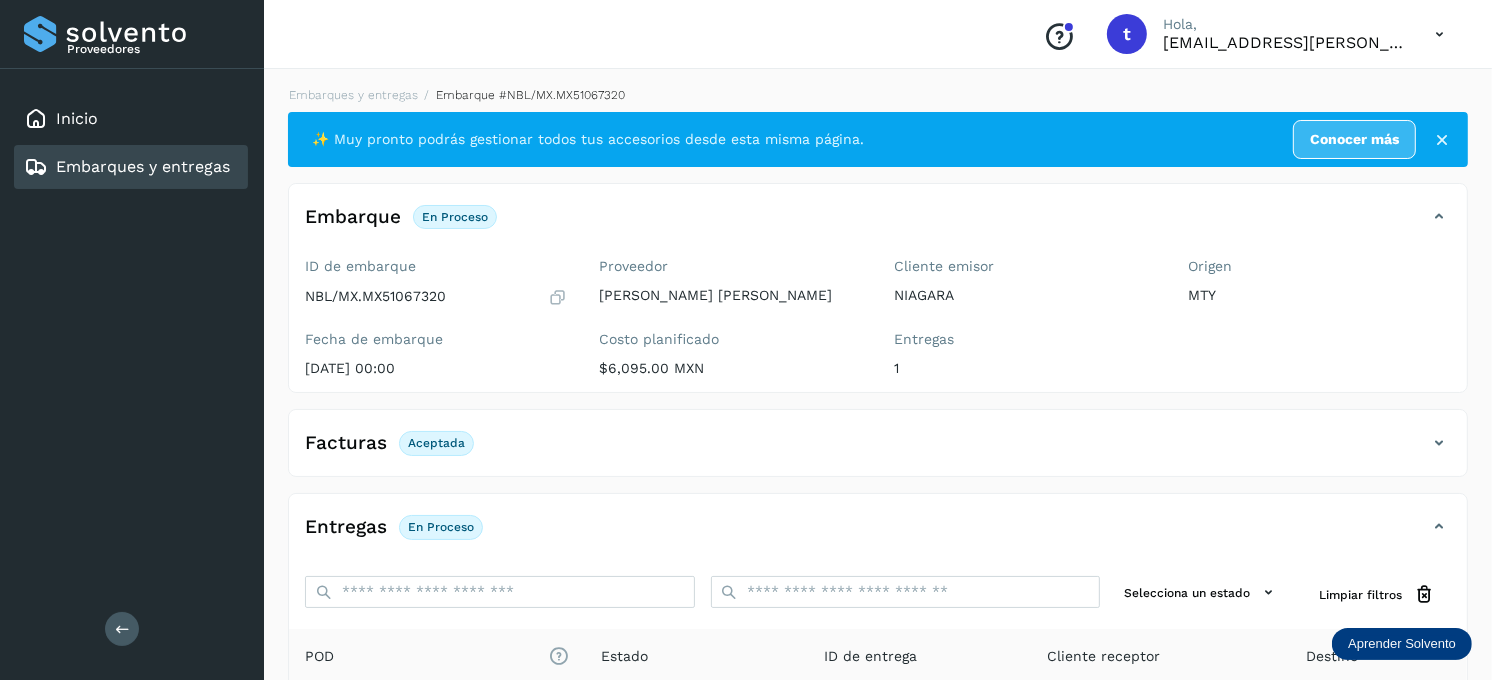 click on "Embarques y entregas" at bounding box center [143, 166] 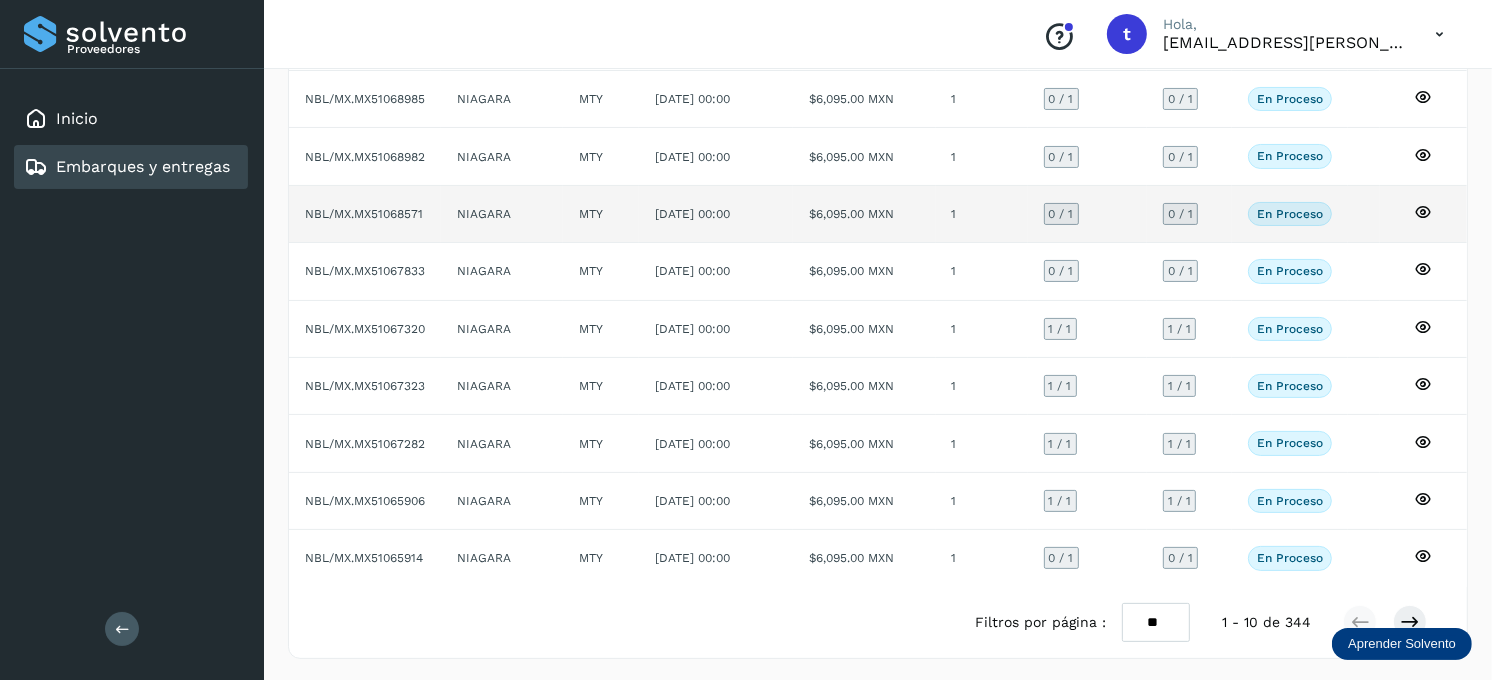 scroll, scrollTop: 248, scrollLeft: 0, axis: vertical 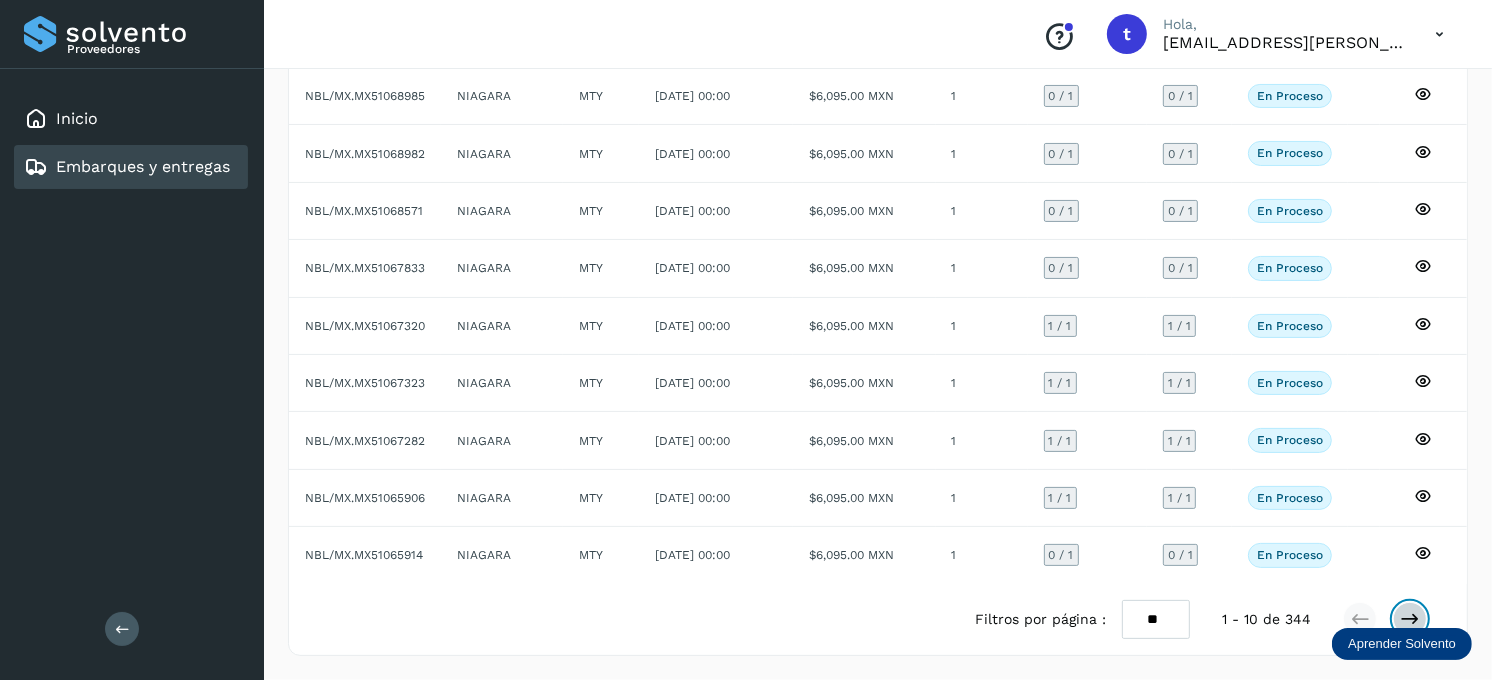 click at bounding box center [1410, 619] 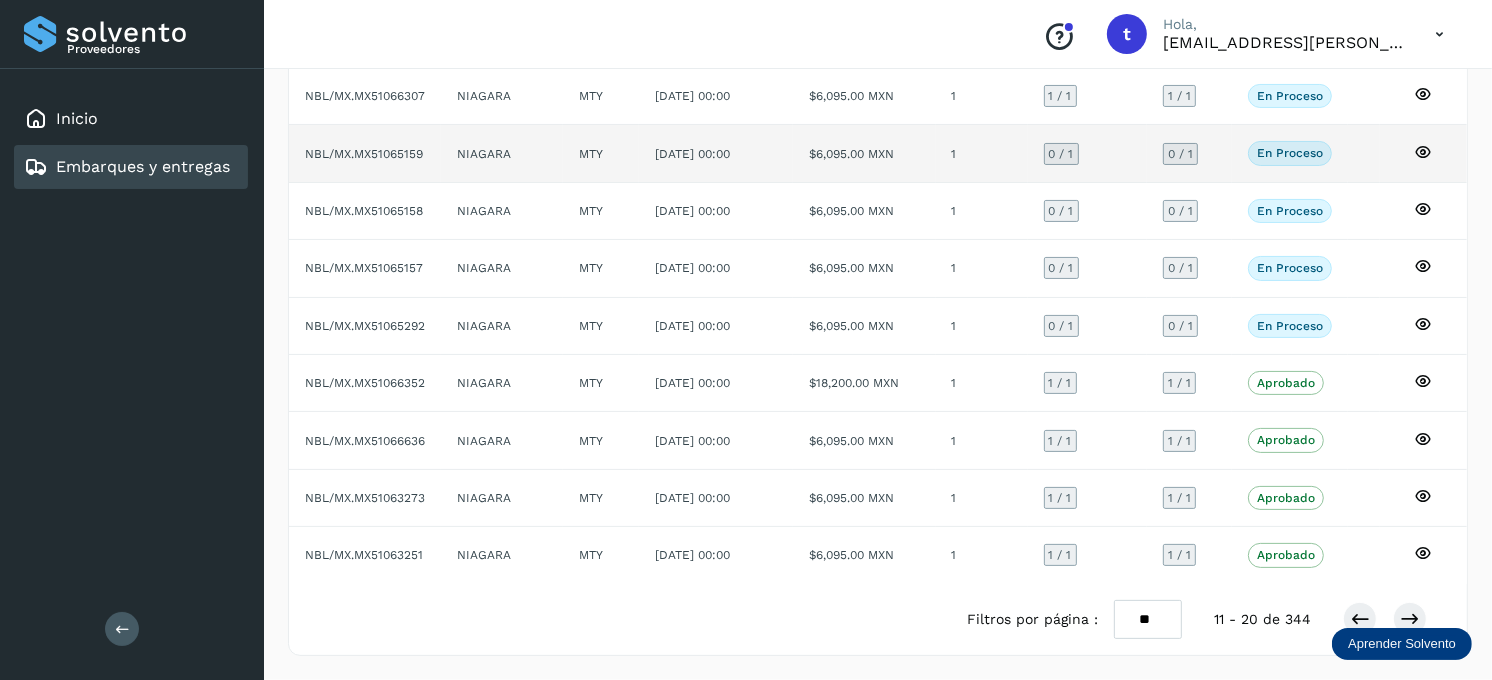 click 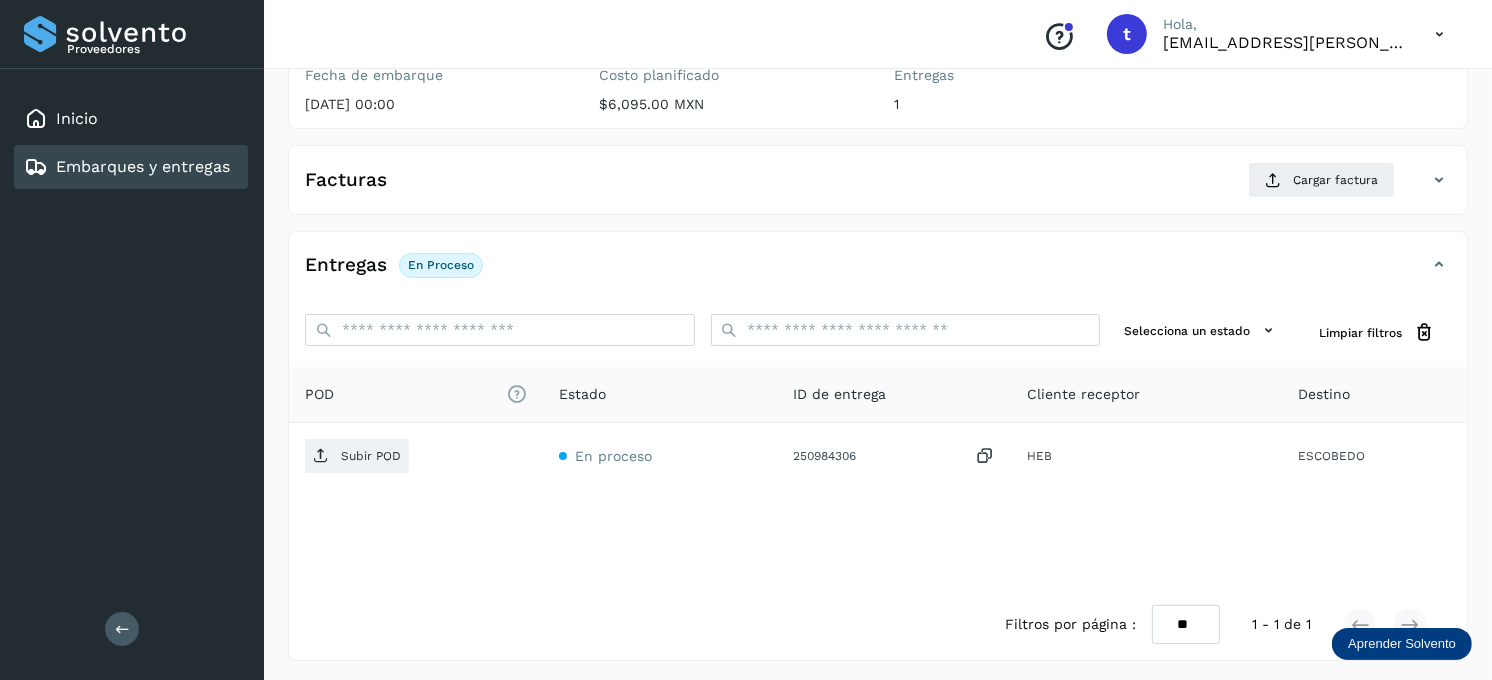 scroll, scrollTop: 270, scrollLeft: 0, axis: vertical 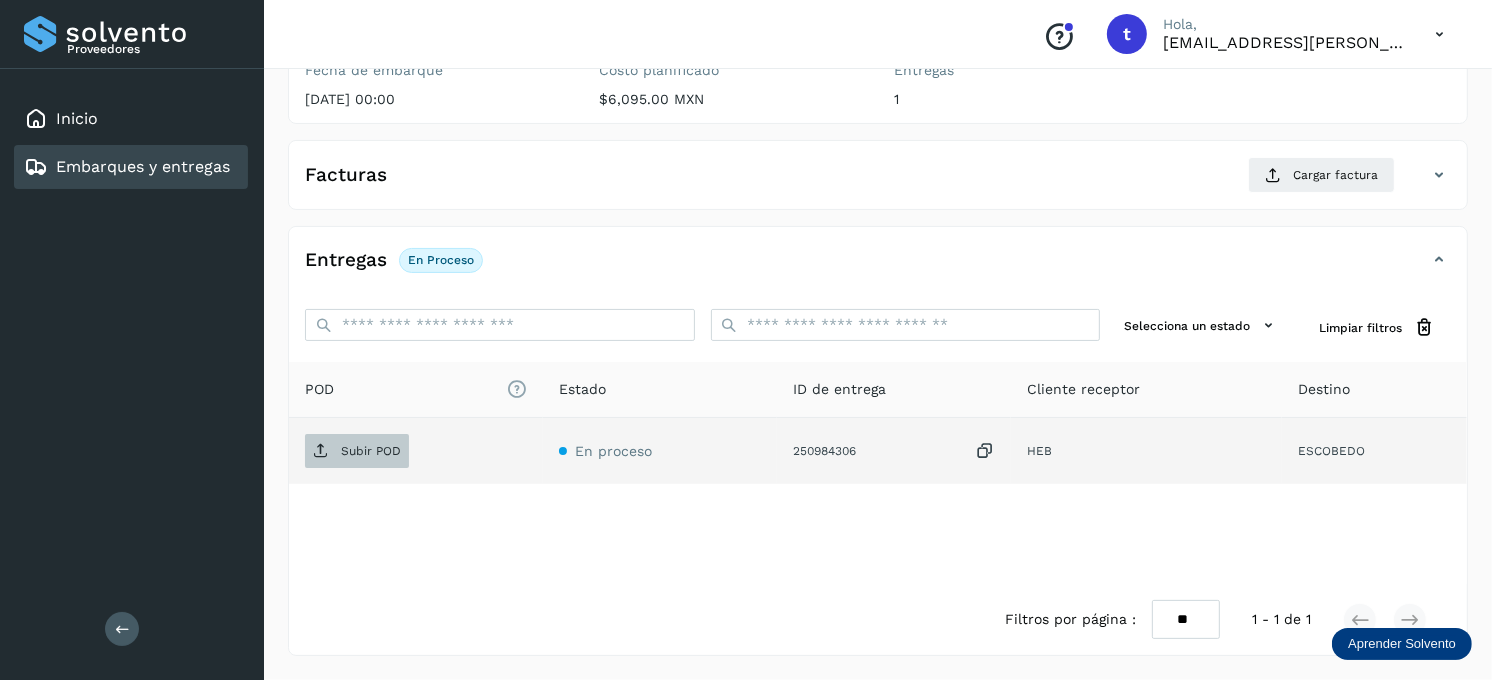 click on "Subir POD" at bounding box center [371, 451] 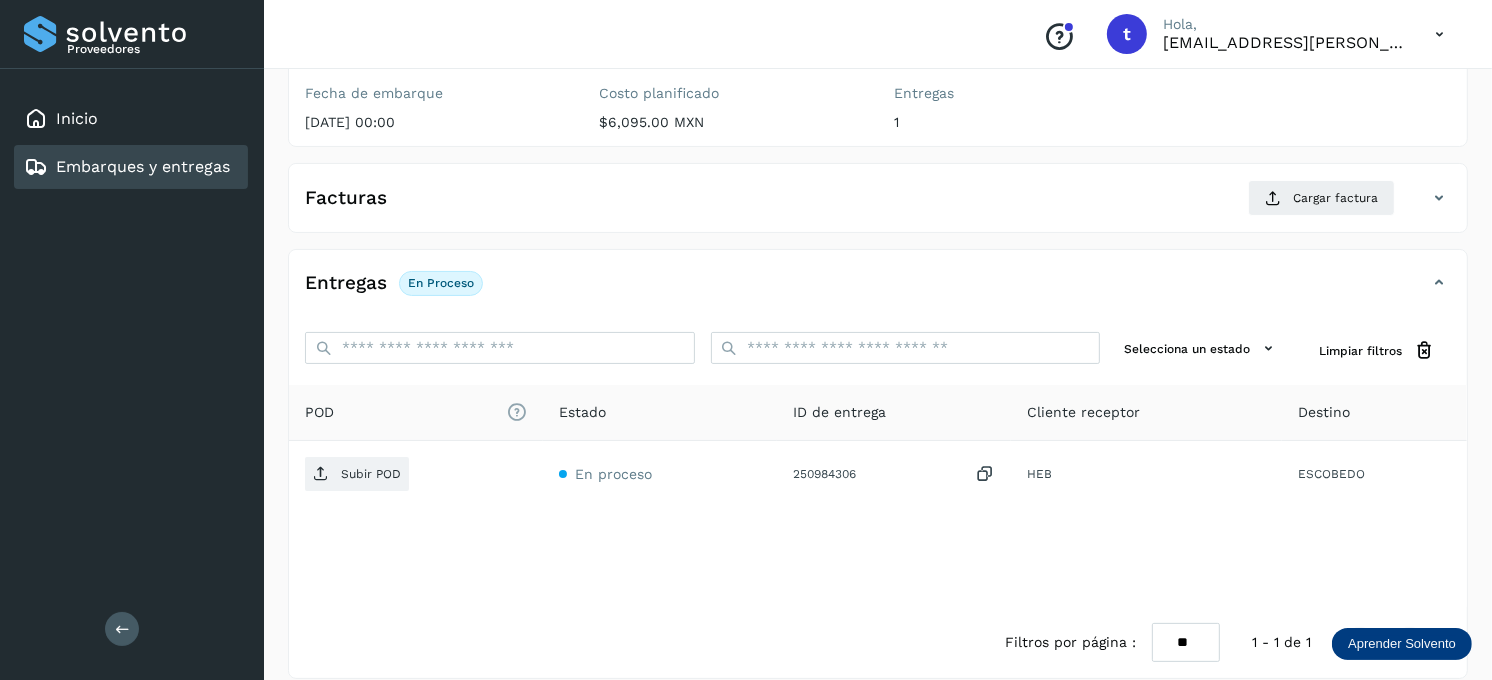 scroll, scrollTop: 270, scrollLeft: 0, axis: vertical 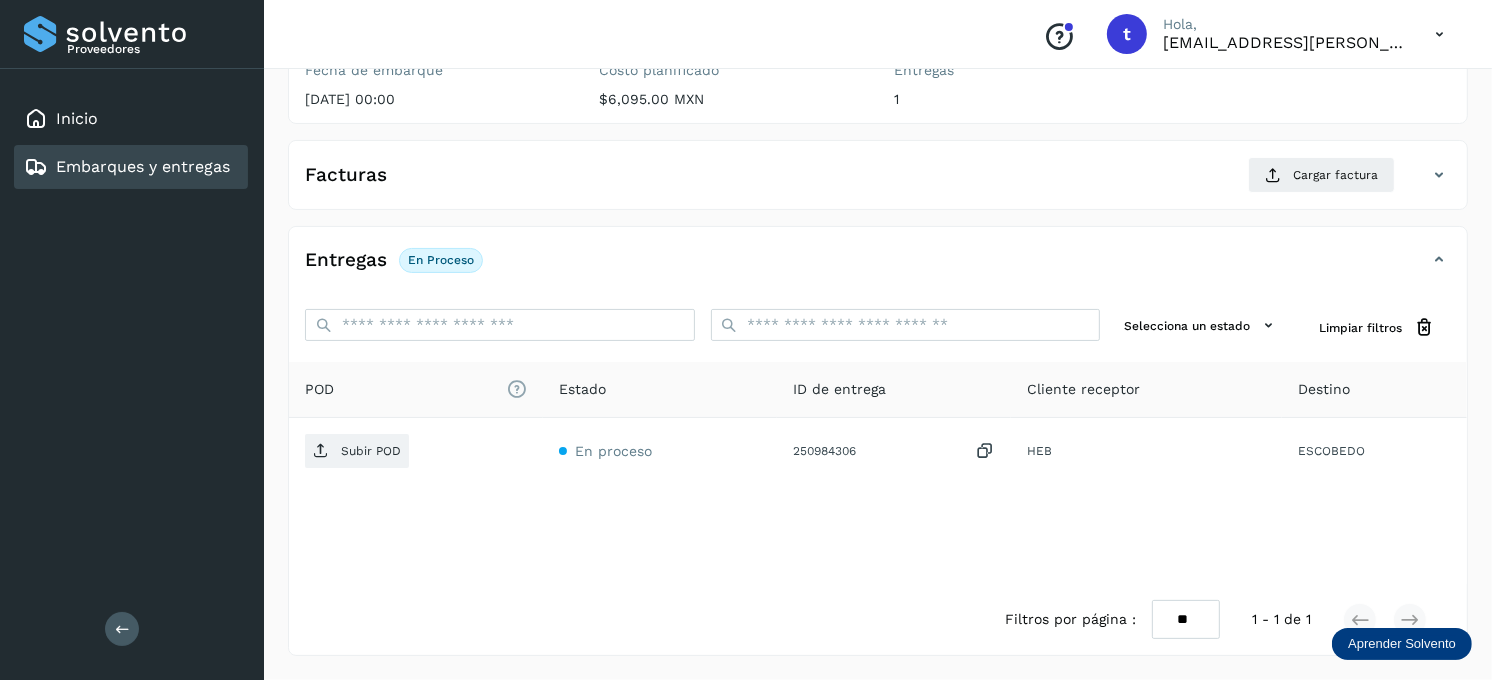click on "Embarques y entregas" at bounding box center (143, 166) 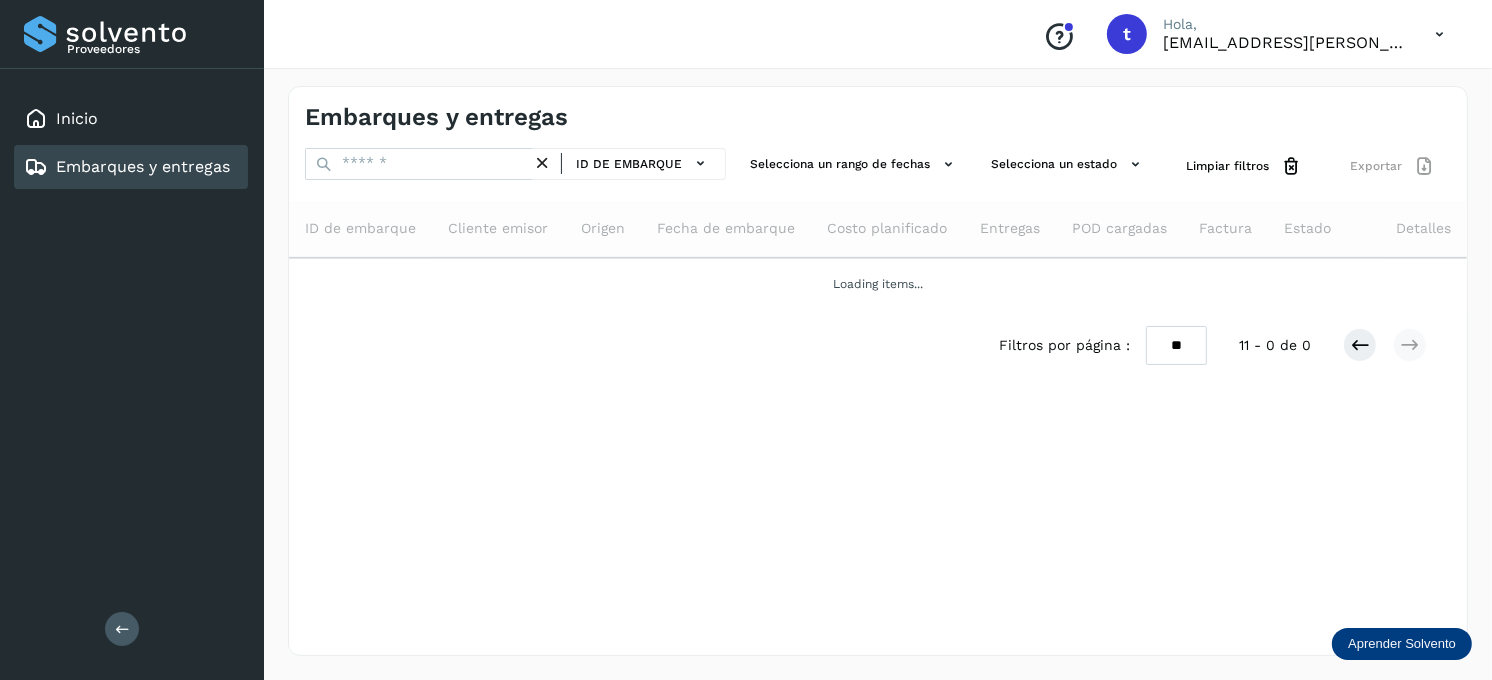scroll, scrollTop: 0, scrollLeft: 0, axis: both 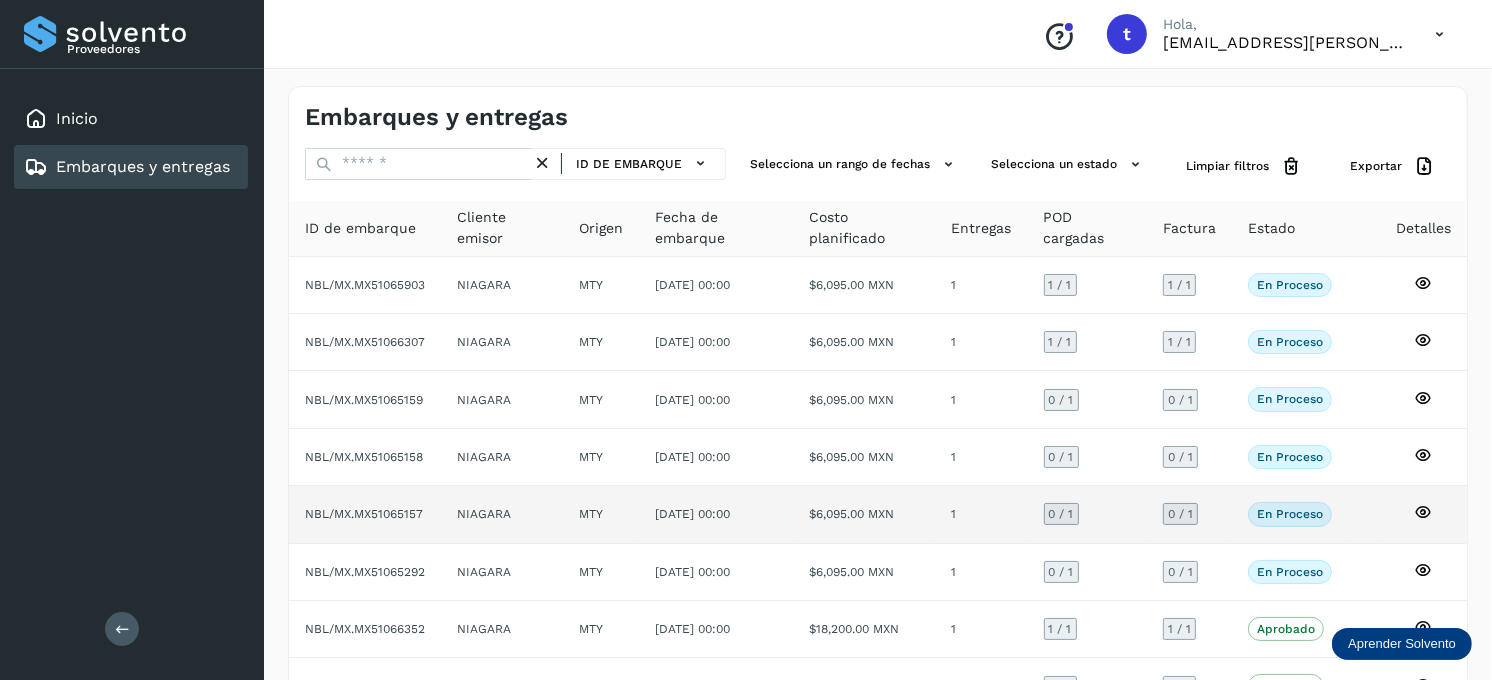 click 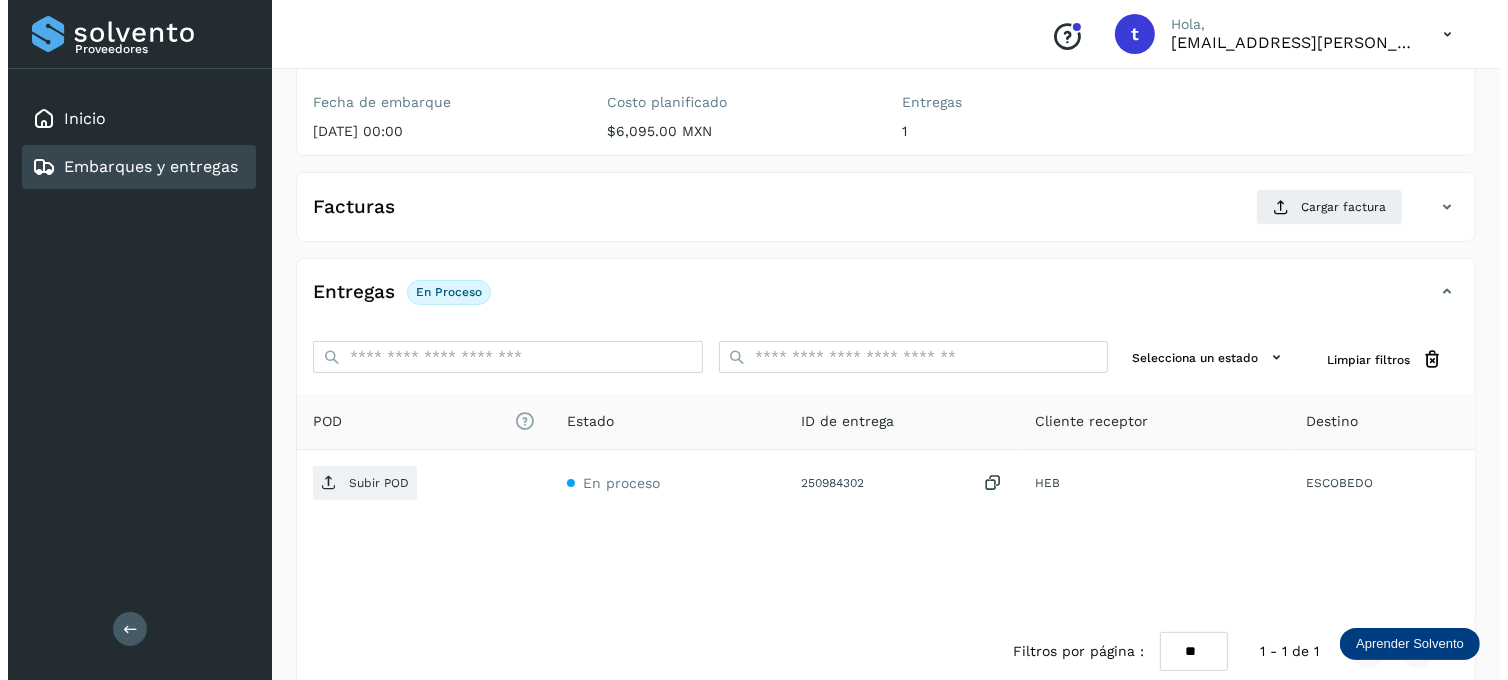 scroll, scrollTop: 270, scrollLeft: 0, axis: vertical 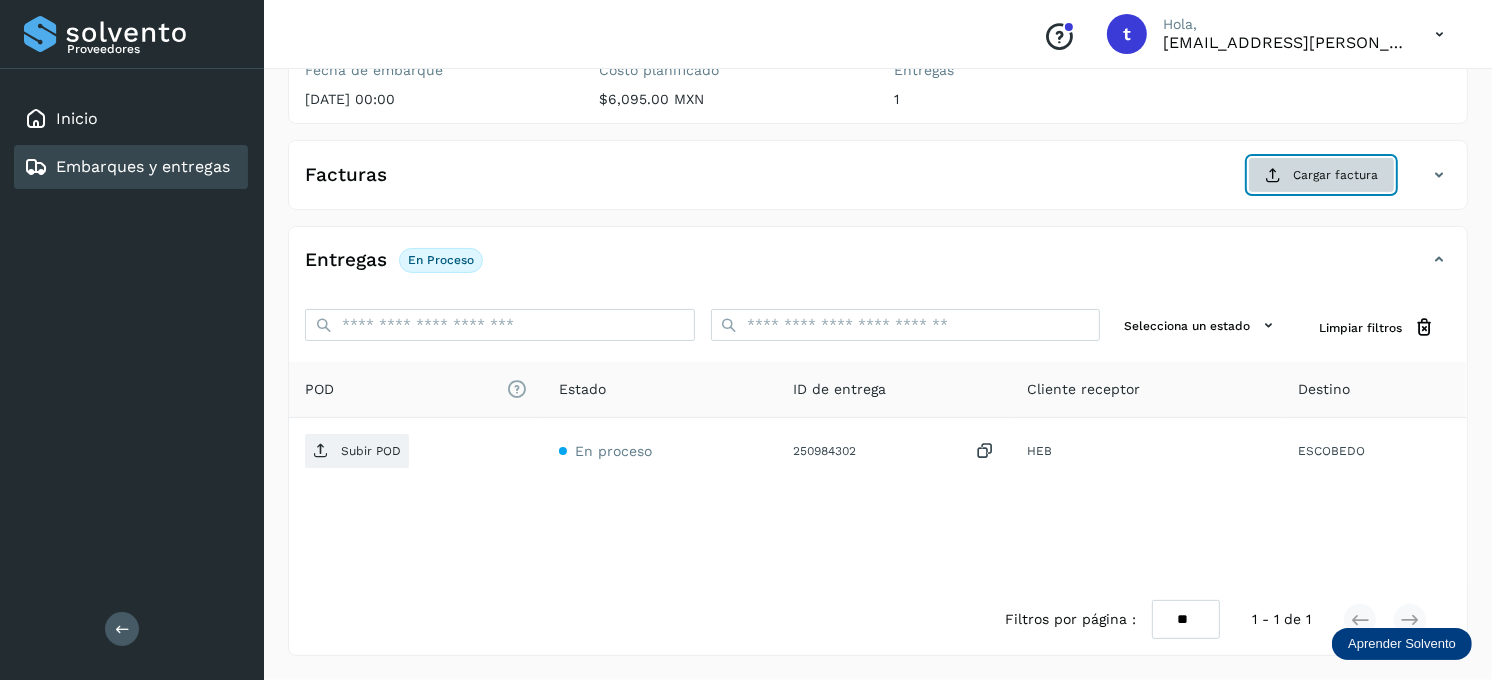 click on "Cargar factura" 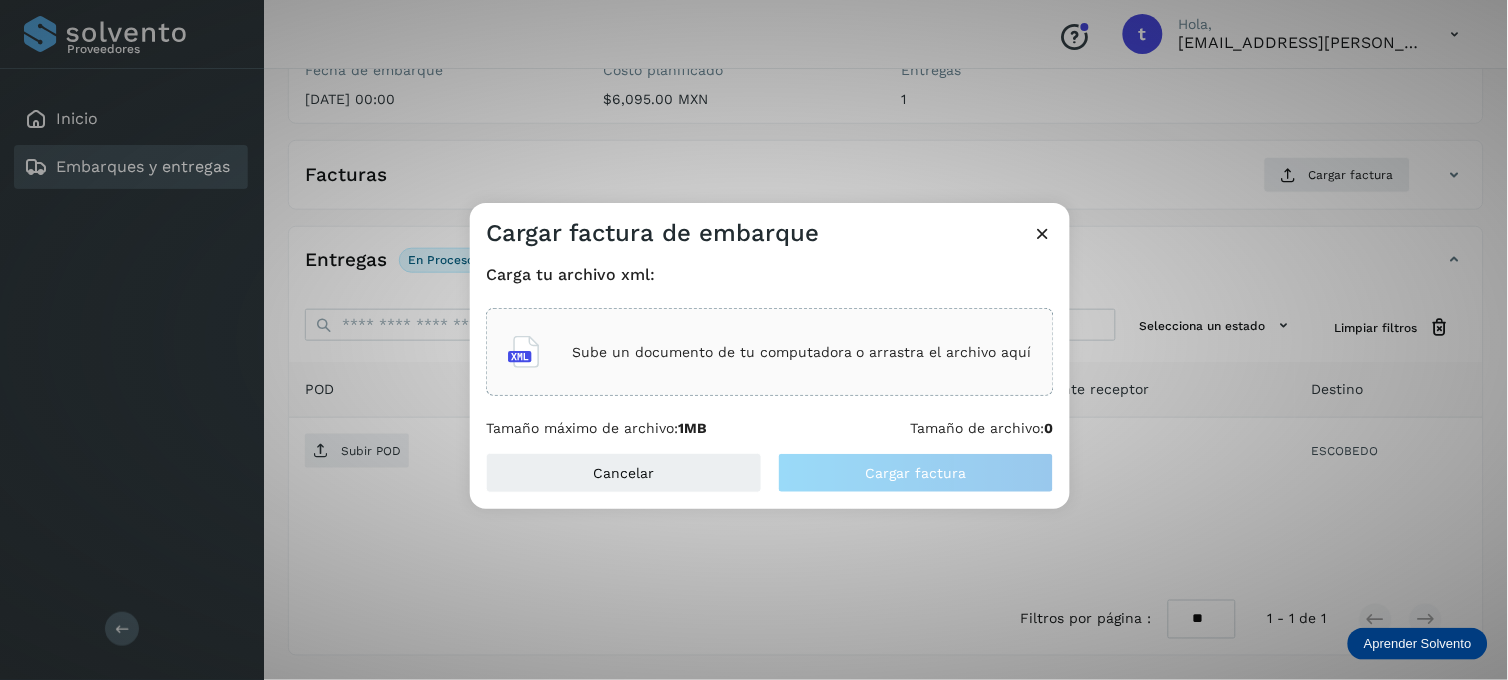 click on "Sube un documento de tu computadora o arrastra el archivo aquí" at bounding box center (770, 352) 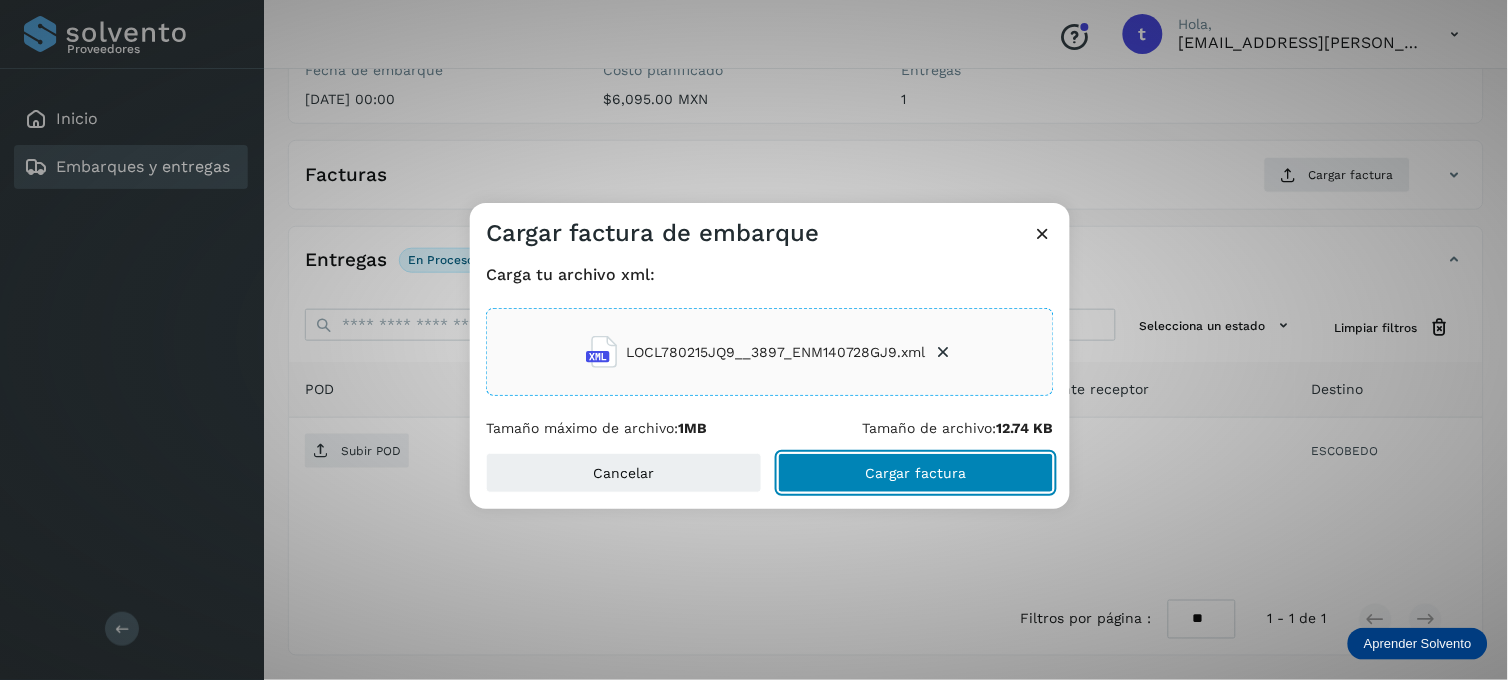 click on "Cargar factura" 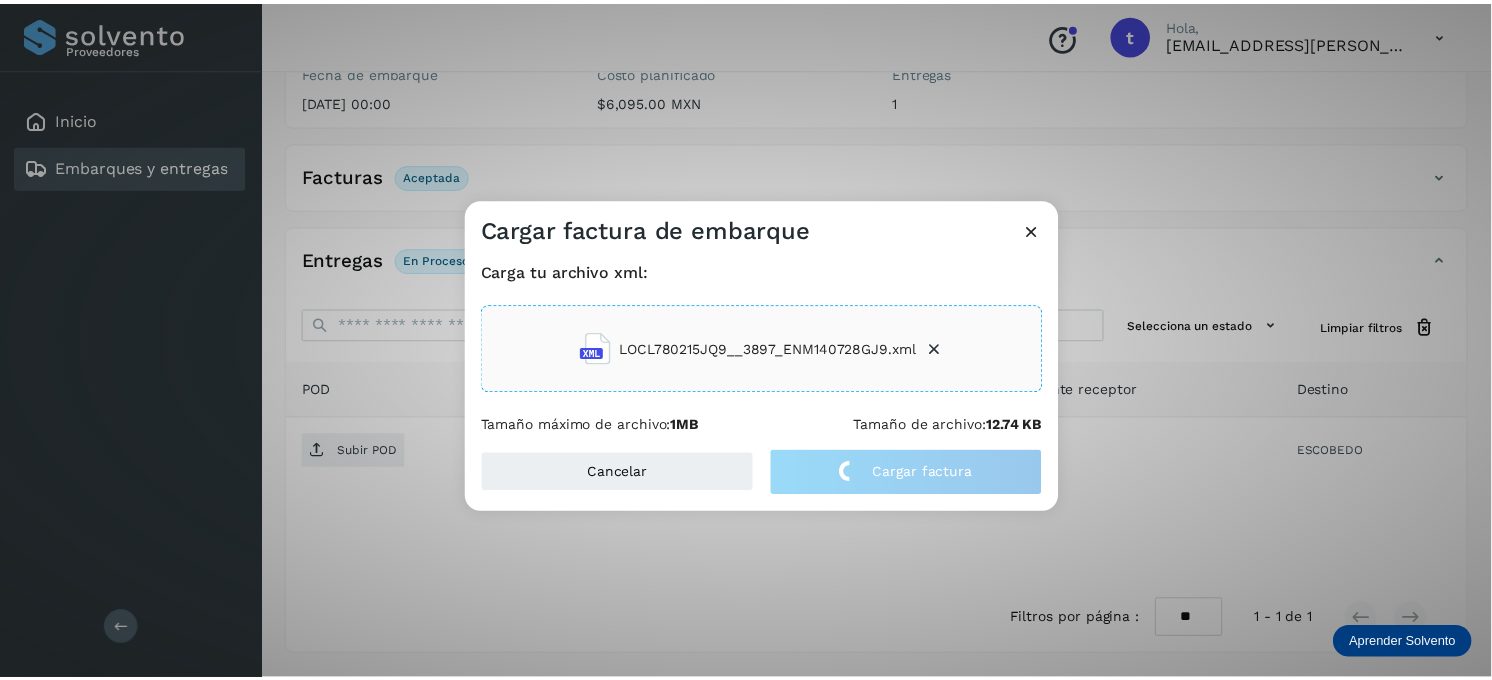 scroll, scrollTop: 267, scrollLeft: 0, axis: vertical 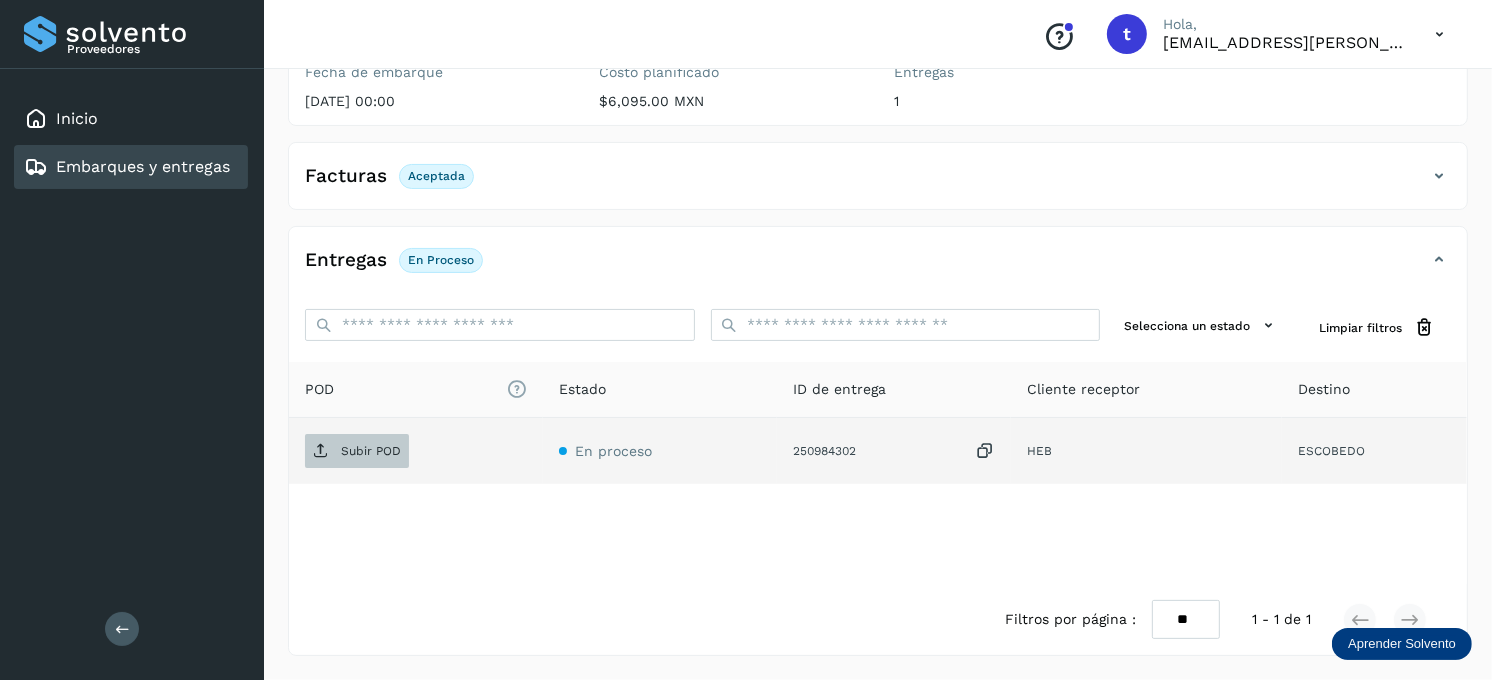 click on "Subir POD" at bounding box center [371, 451] 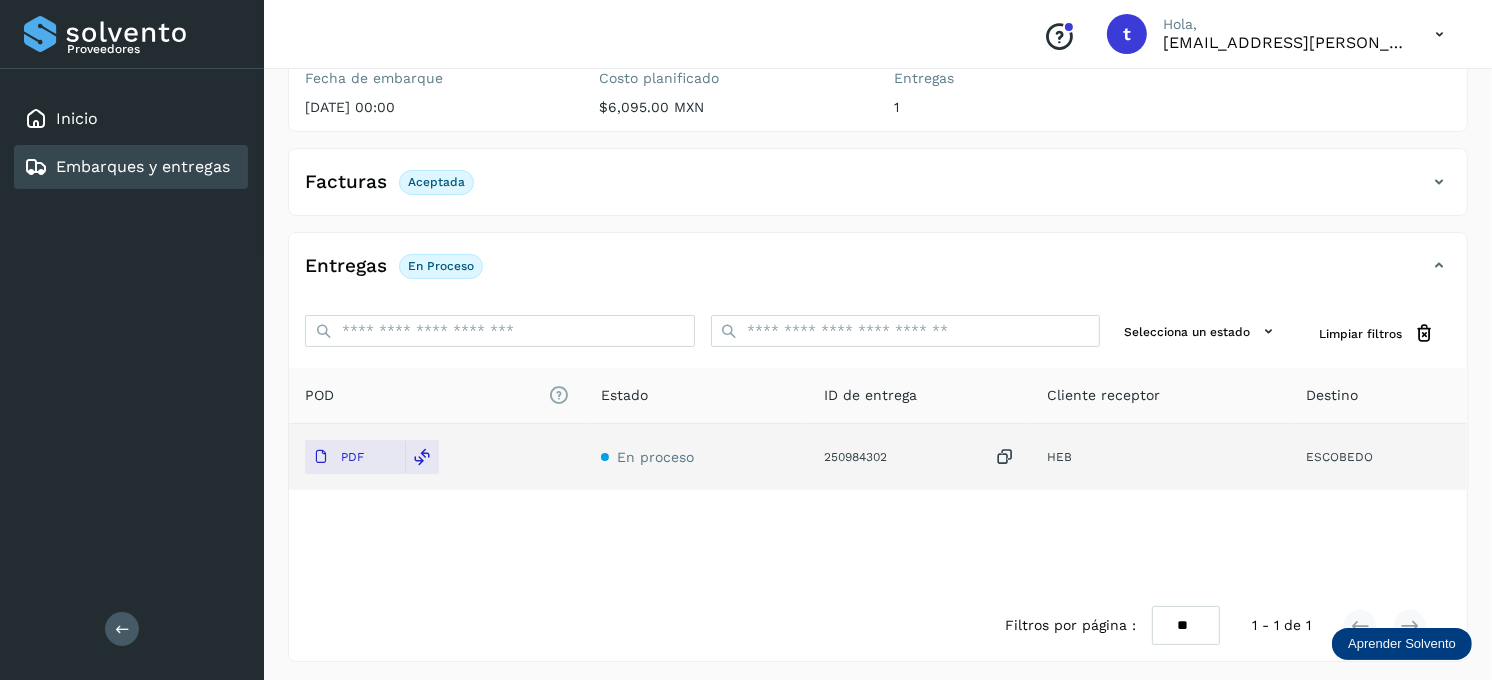 scroll, scrollTop: 267, scrollLeft: 0, axis: vertical 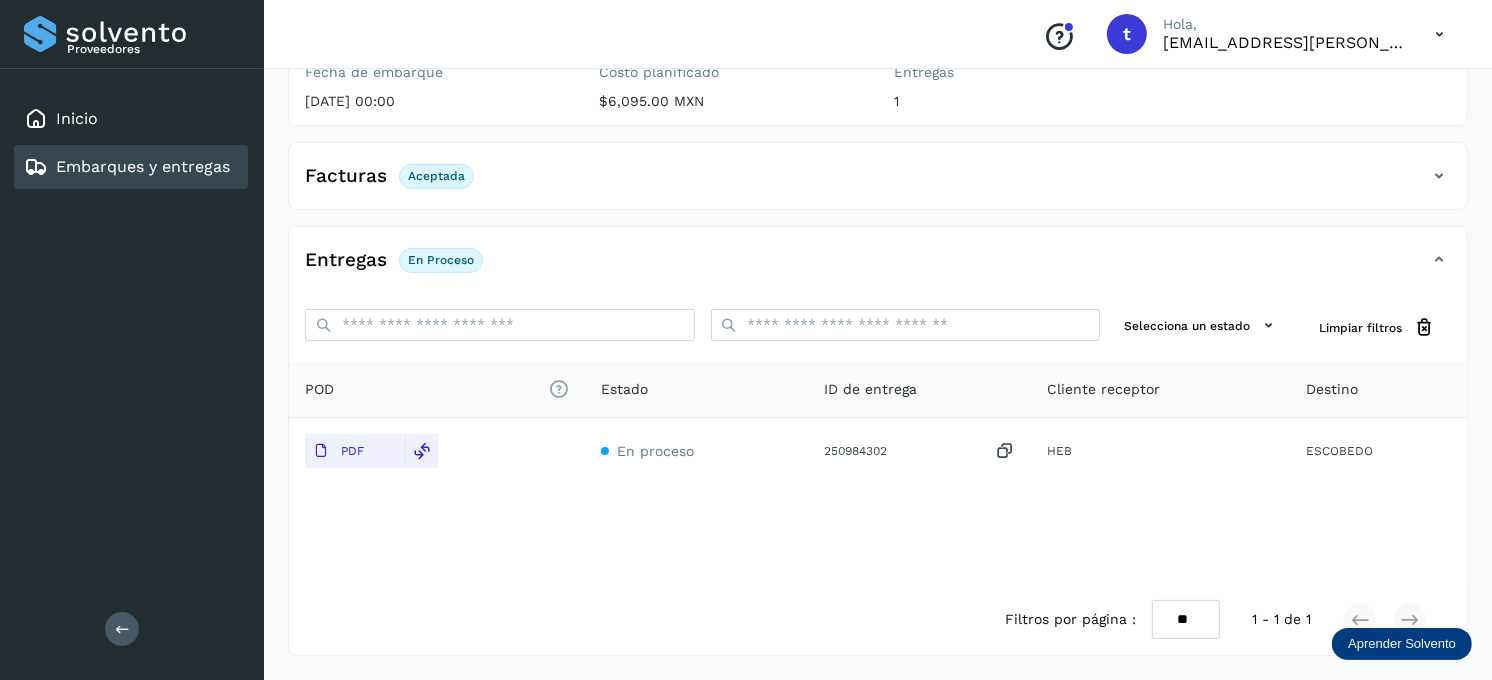 click on "Embarques y entregas" at bounding box center (143, 166) 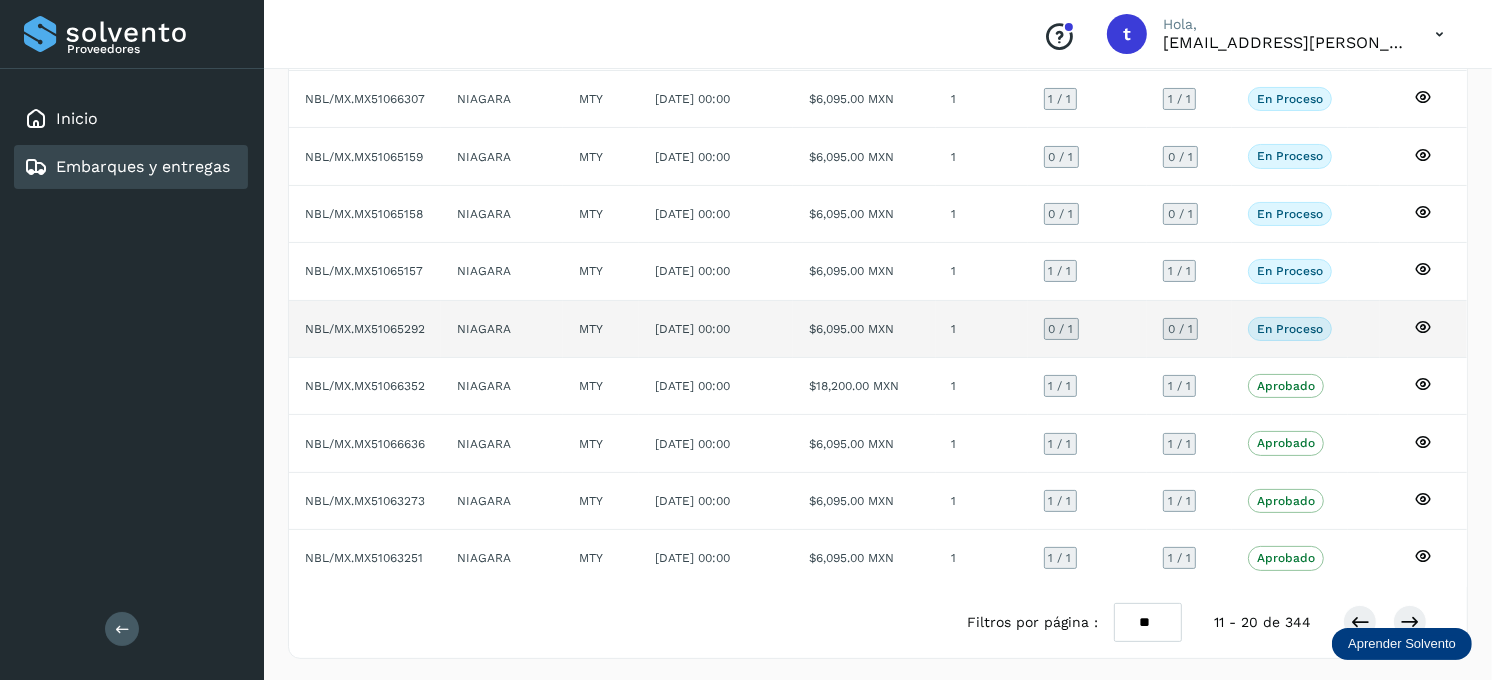 scroll, scrollTop: 248, scrollLeft: 0, axis: vertical 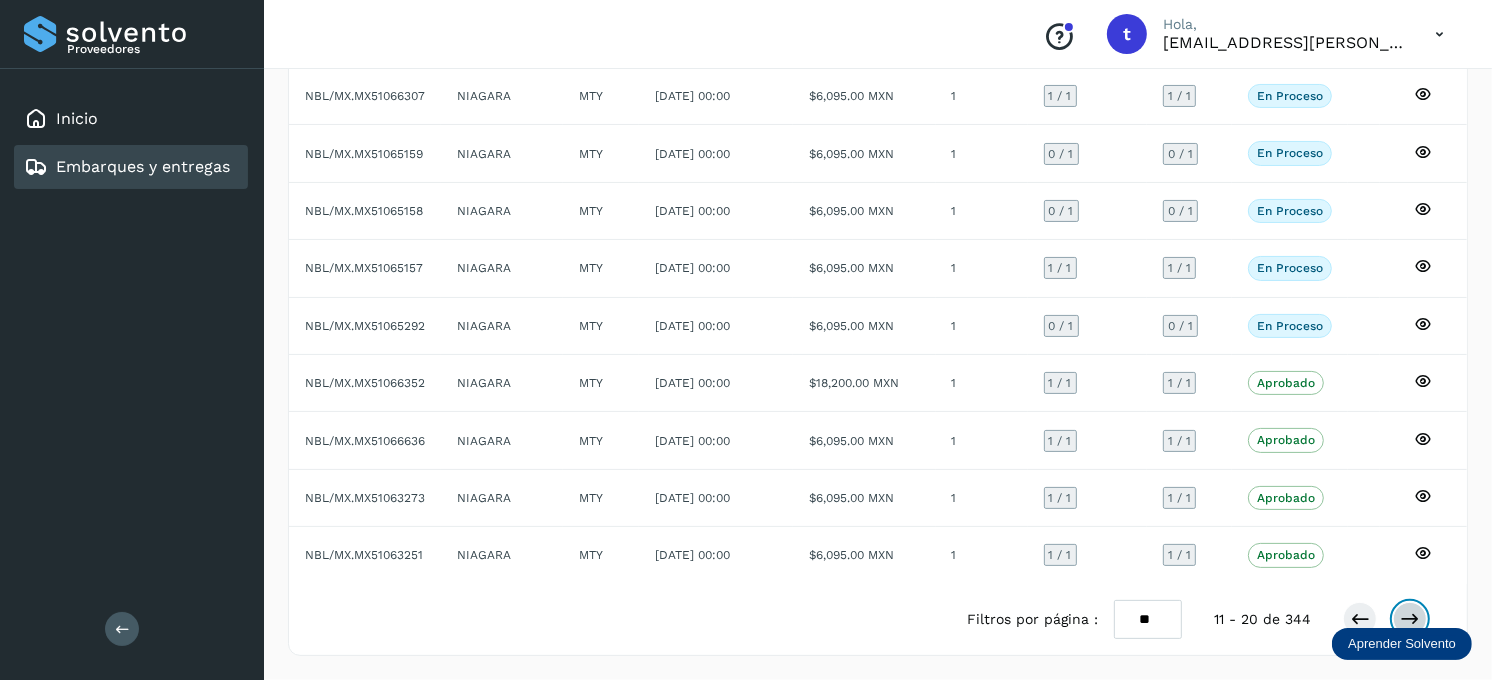 click at bounding box center [1410, 619] 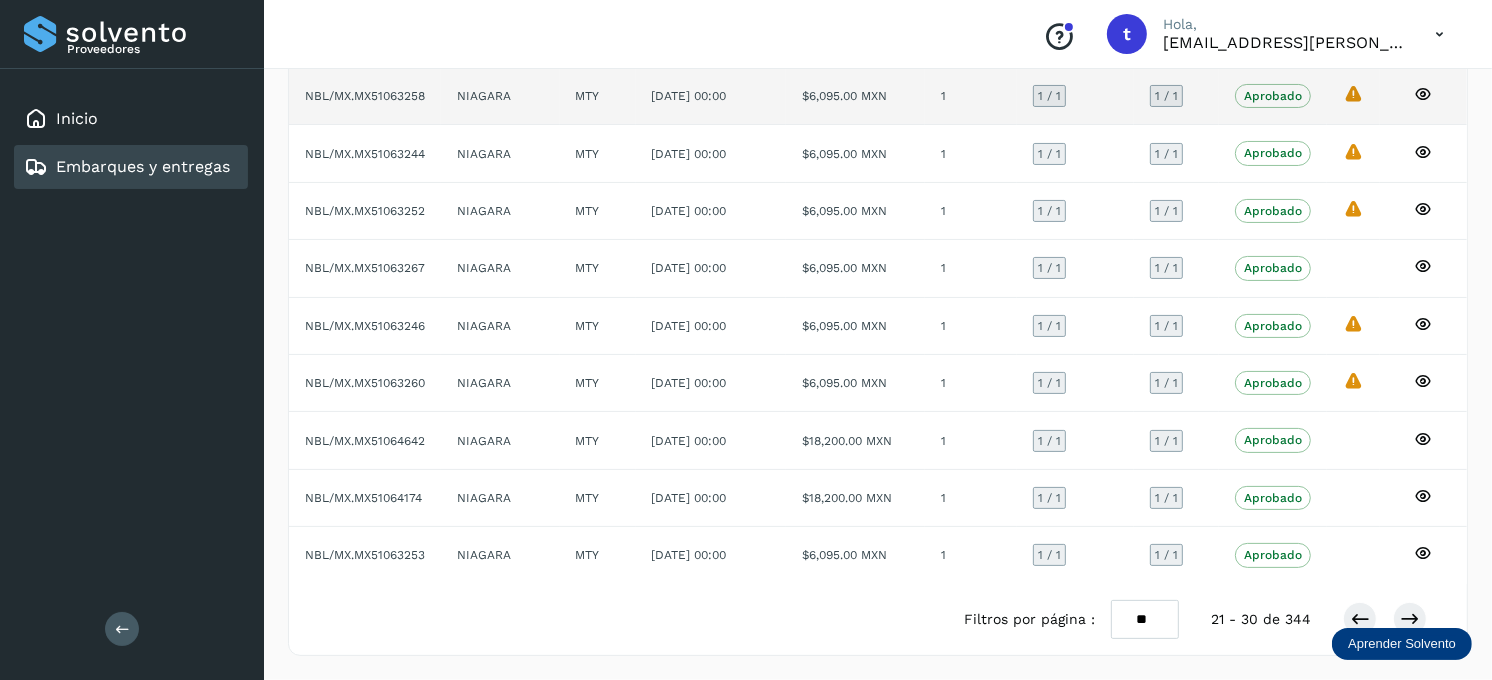 click on "La validación de Solvento para este embarque ha sido anulada debido al cambio de estado a “Aprobado con Excepción”" 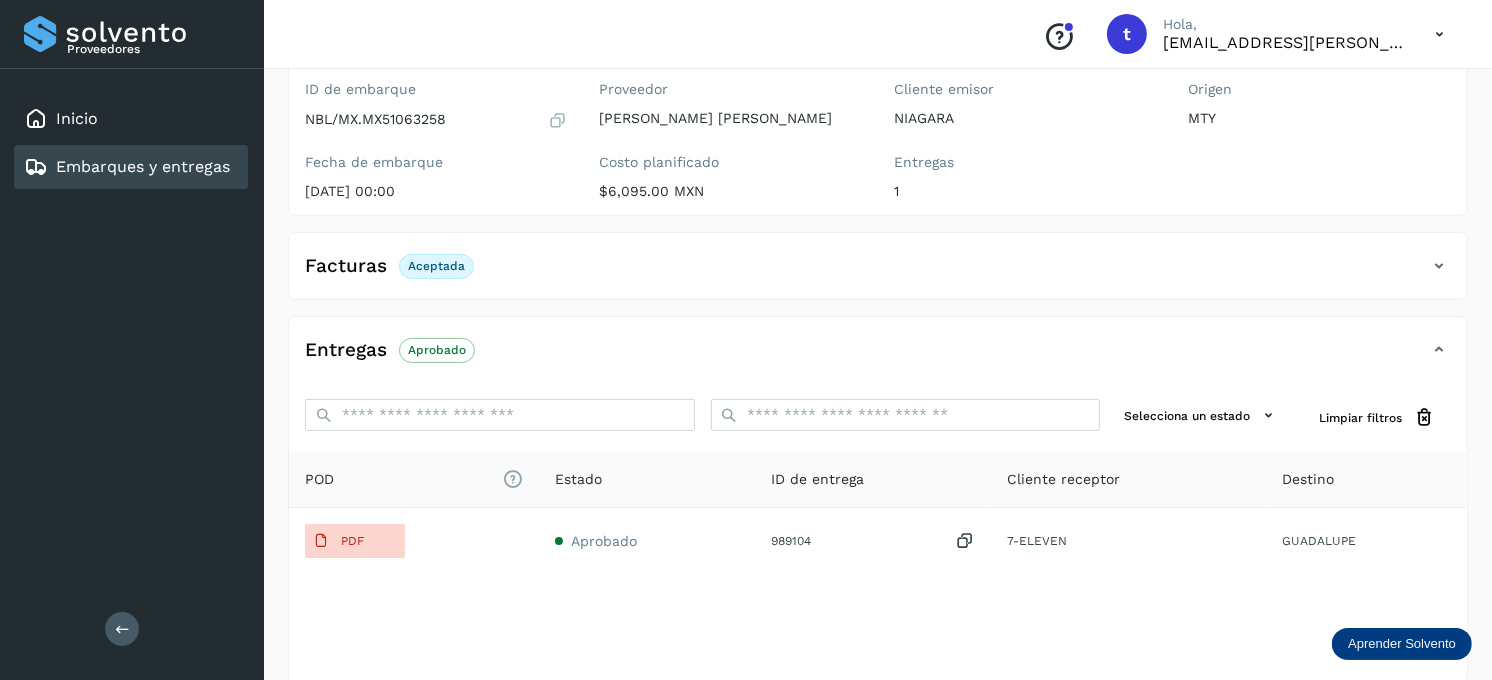 click on "Embarques y entregas" at bounding box center [143, 166] 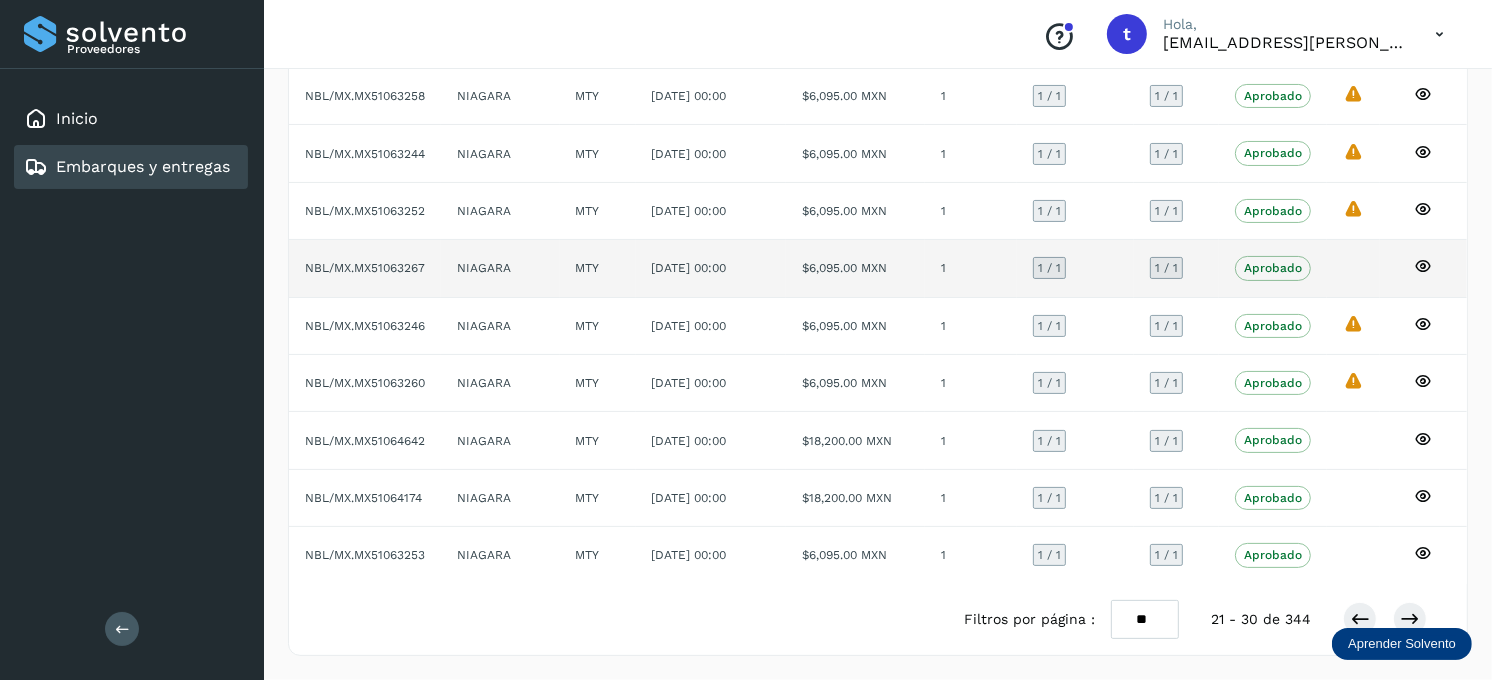 scroll, scrollTop: 248, scrollLeft: 0, axis: vertical 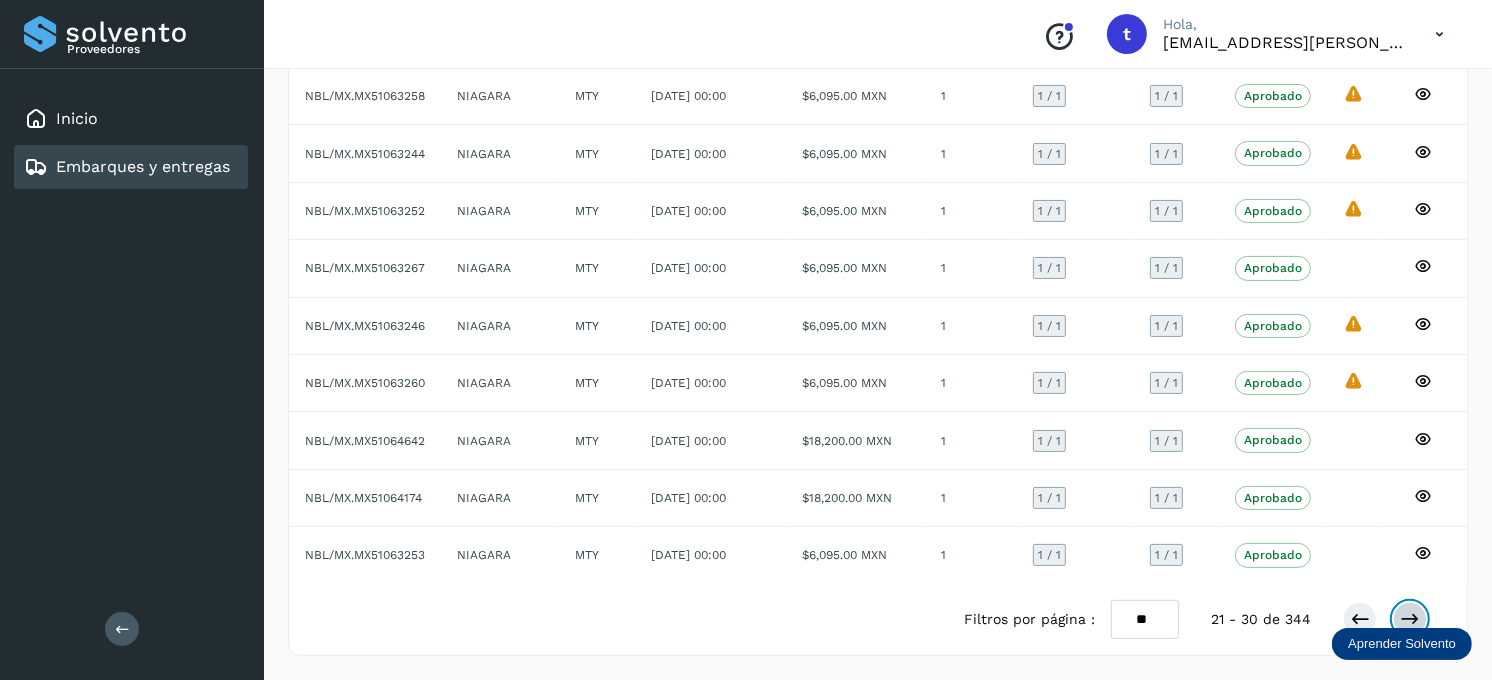 click at bounding box center (1410, 619) 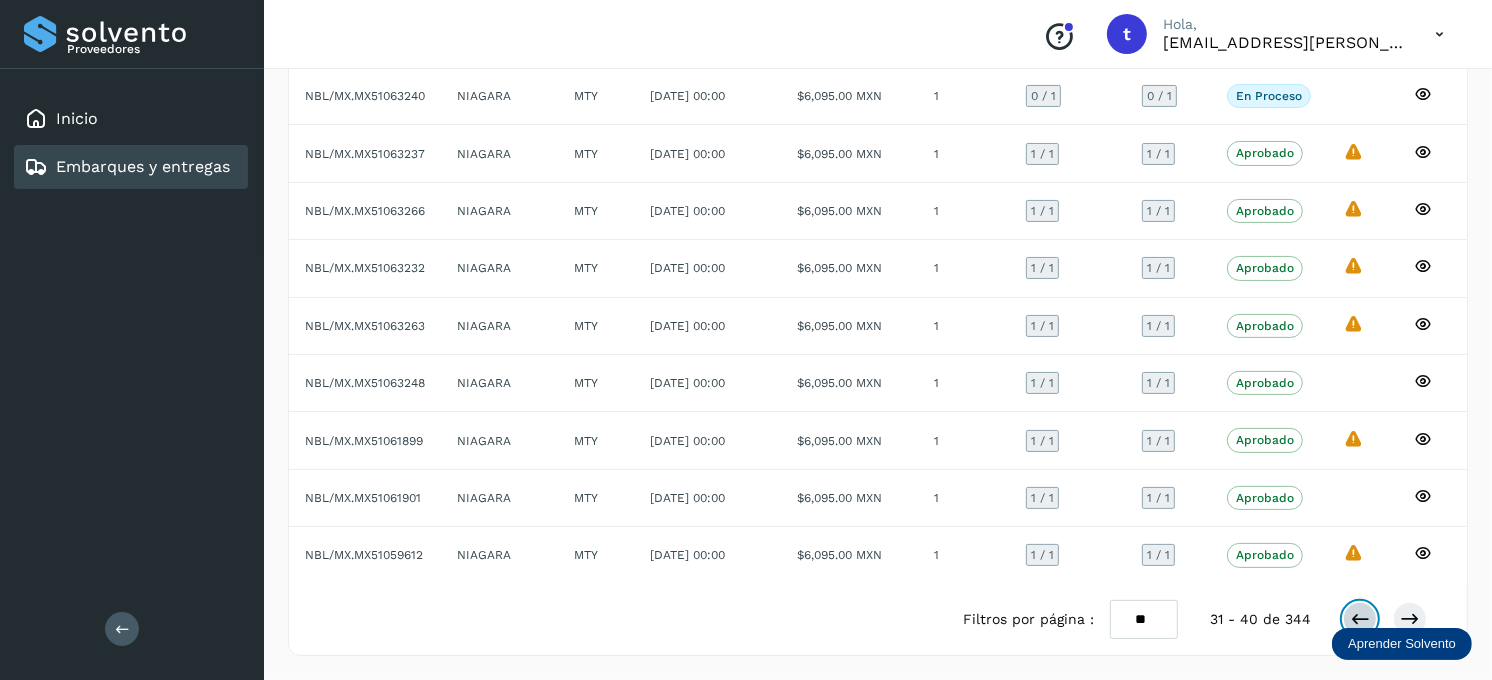 click at bounding box center [1360, 619] 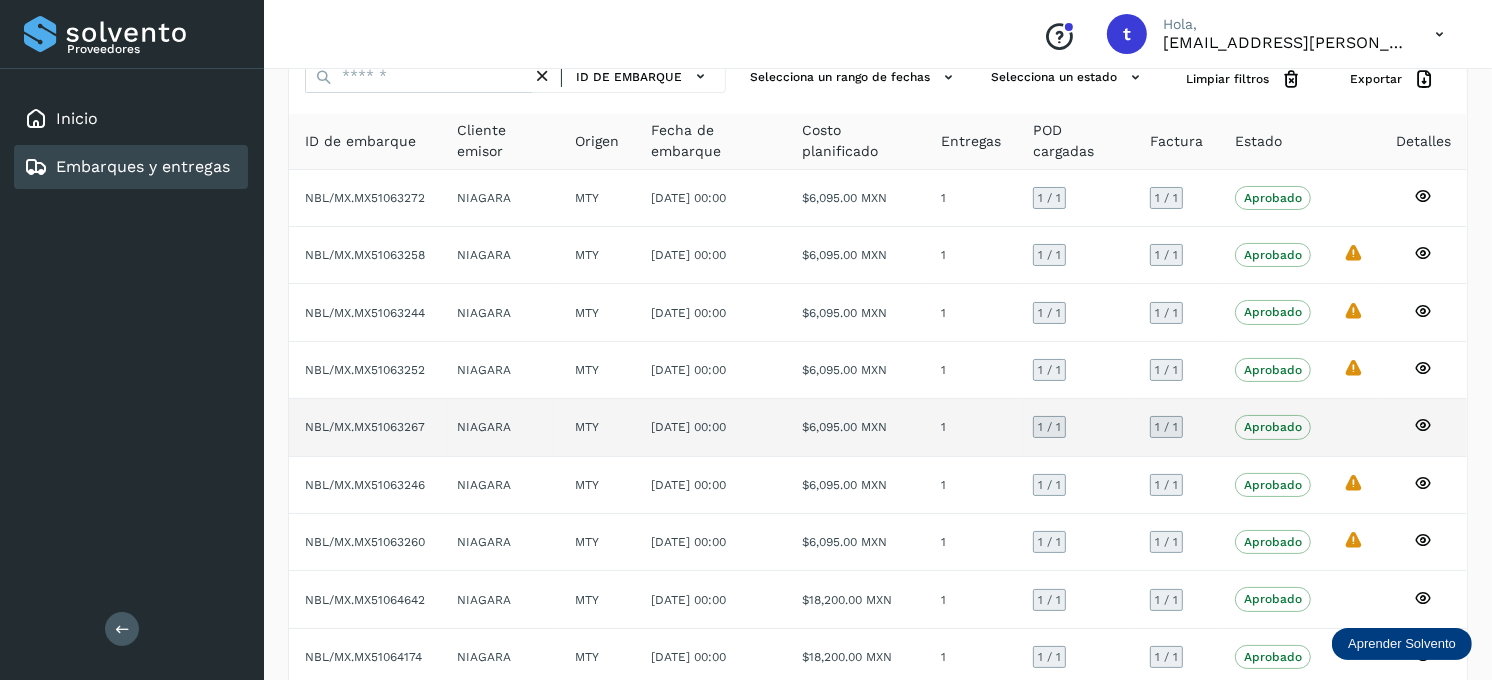 scroll, scrollTop: 0, scrollLeft: 0, axis: both 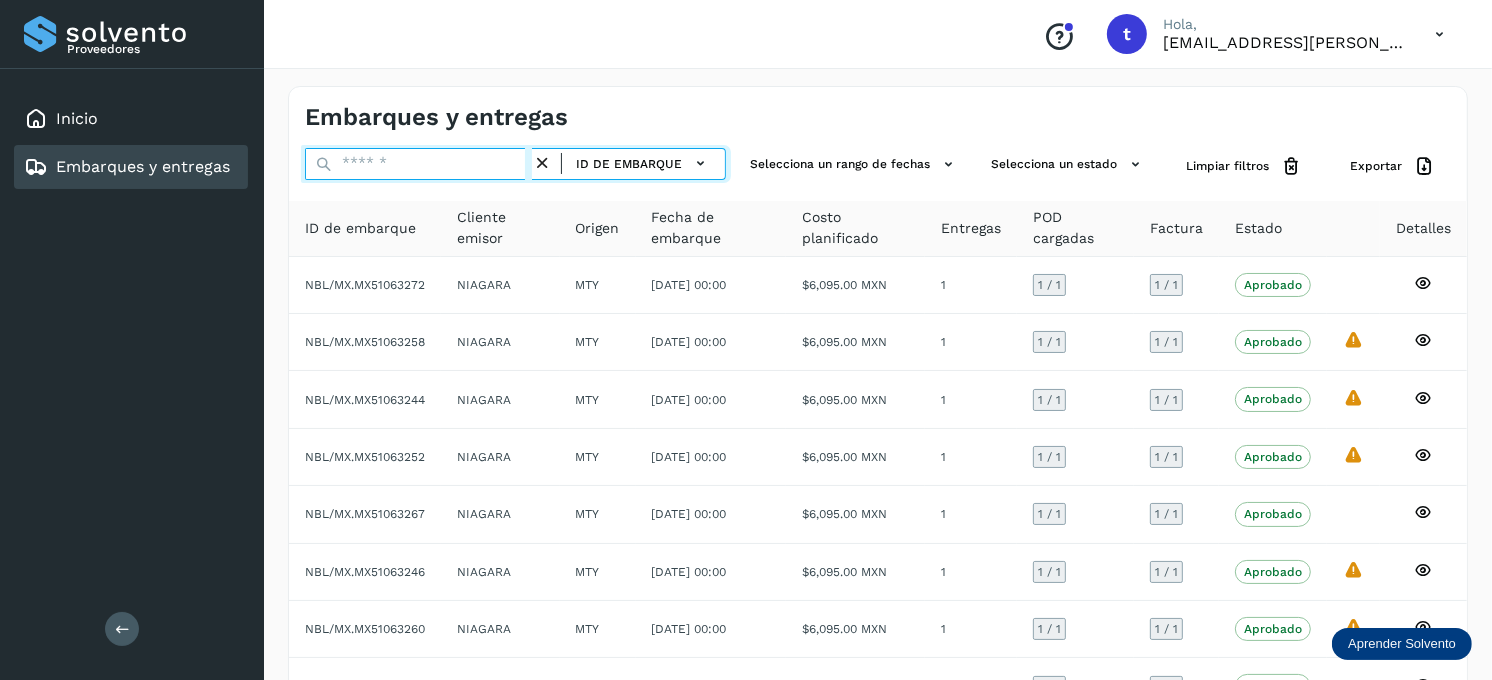 click at bounding box center (418, 164) 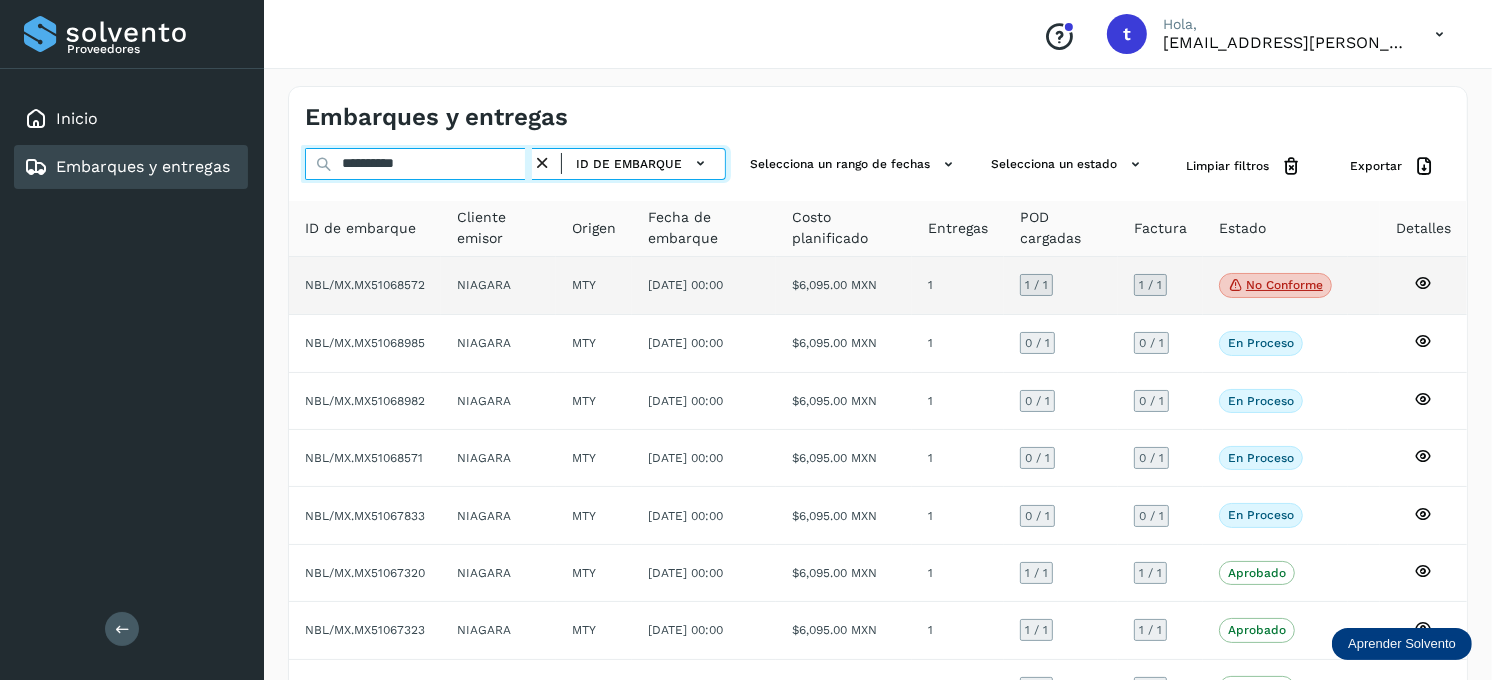 type on "**********" 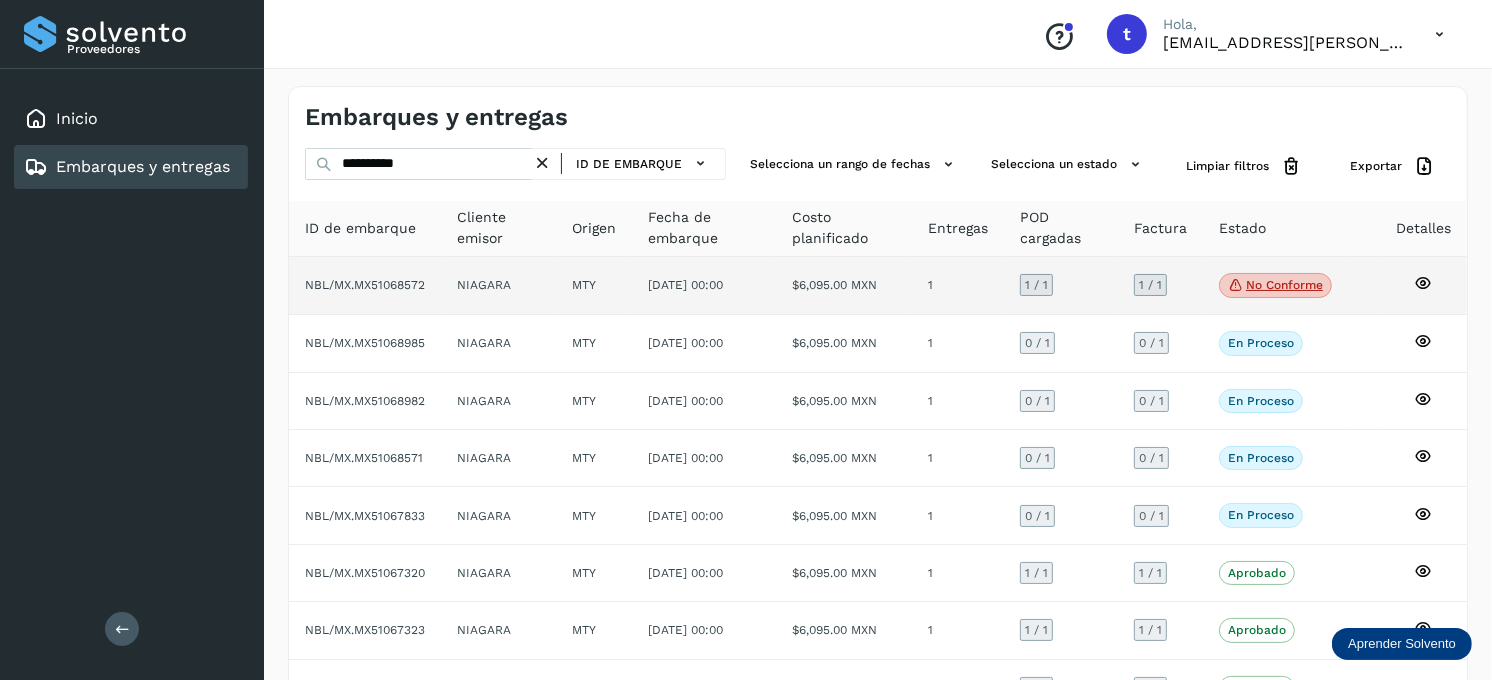 click on "No conforme" 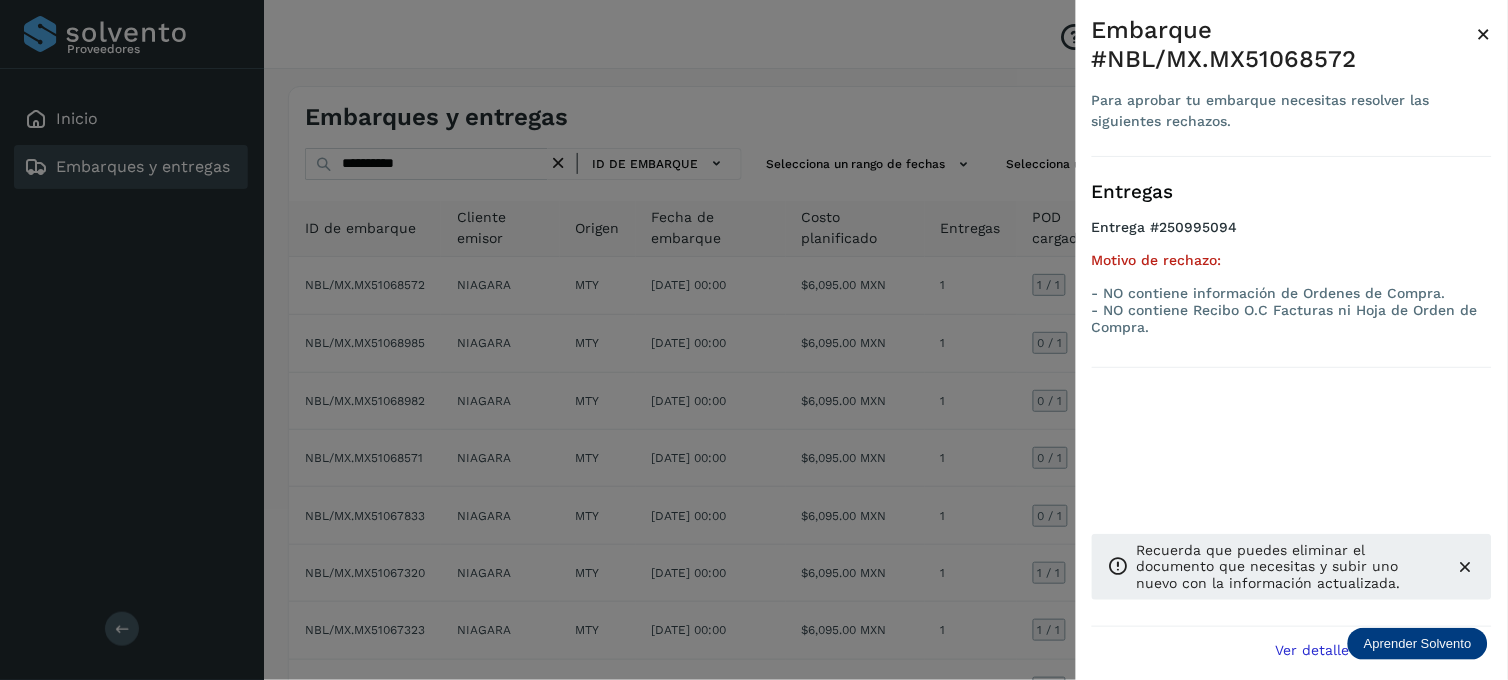 click on "×" at bounding box center [1484, 34] 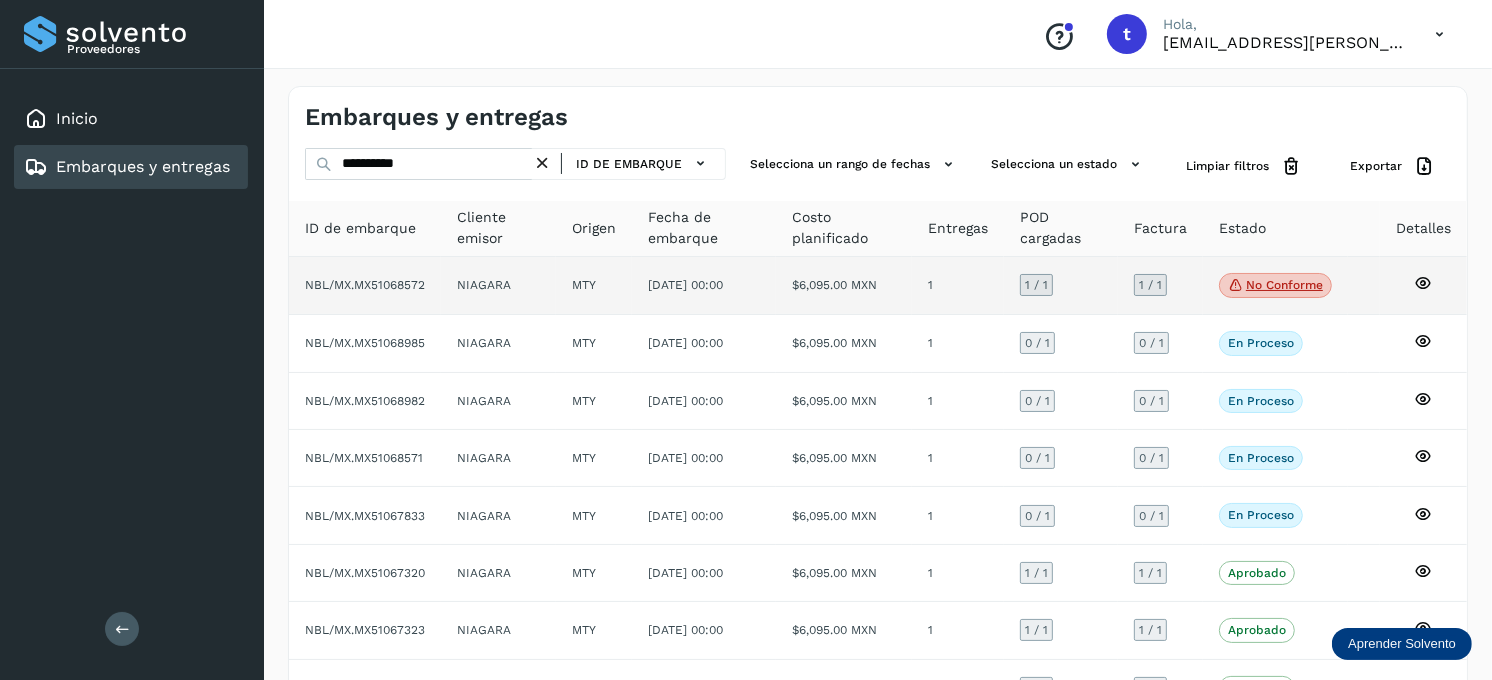 click on "No conforme" 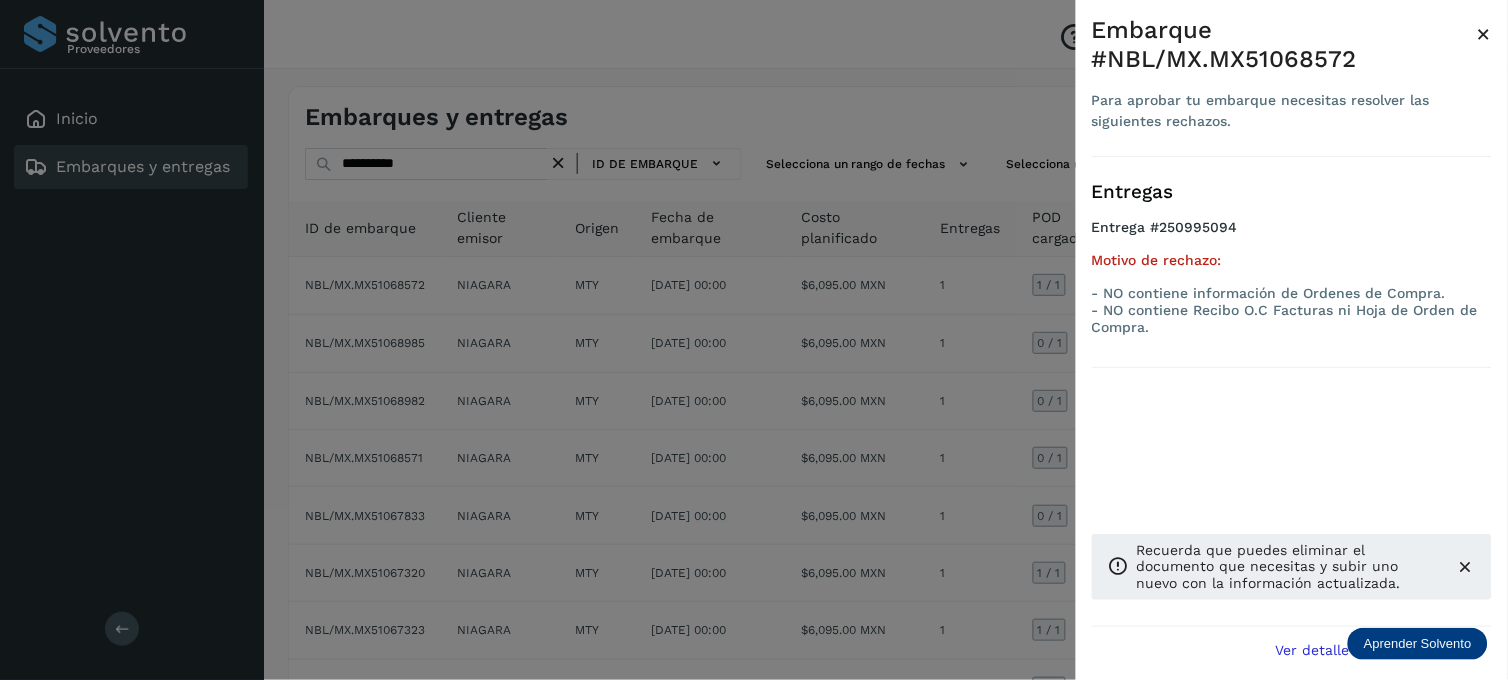 click on "×" at bounding box center [1484, 34] 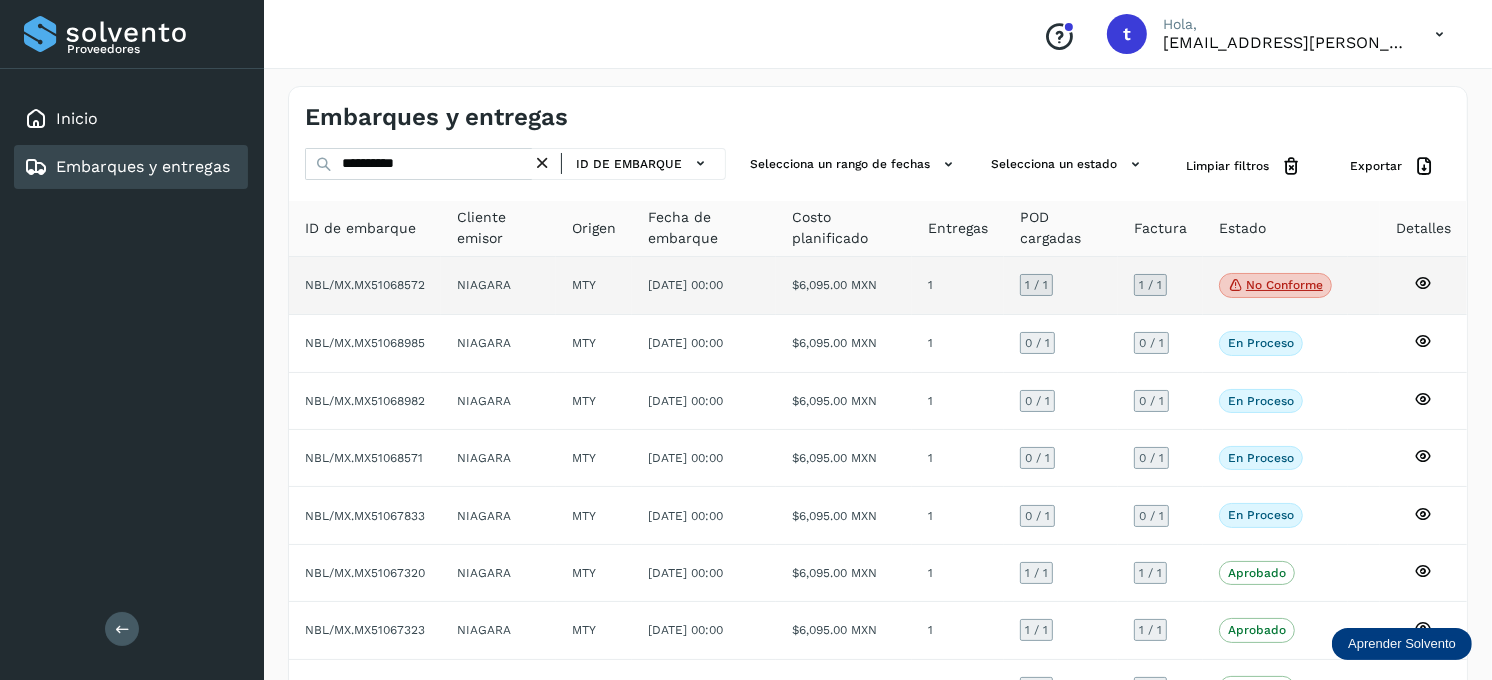 click on "NBL/MX.MX51068572" 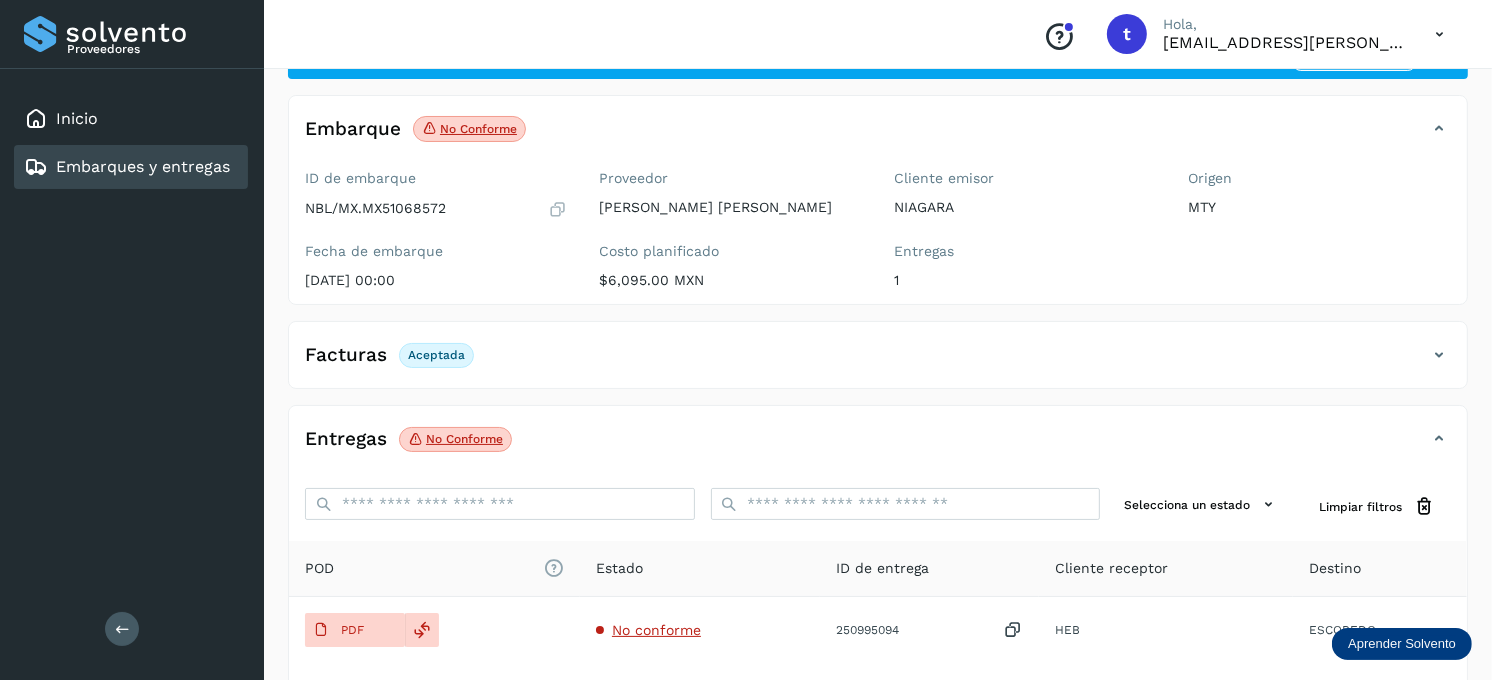 scroll, scrollTop: 222, scrollLeft: 0, axis: vertical 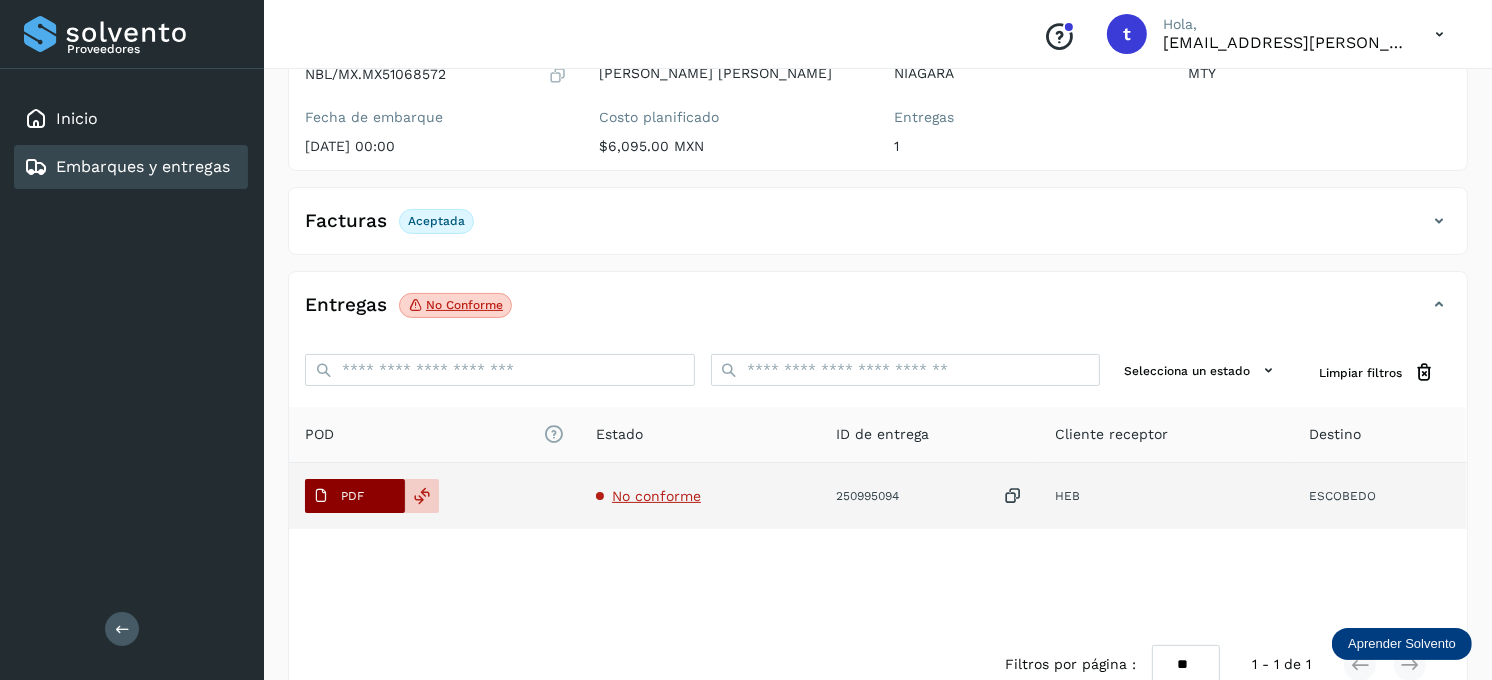 click on "PDF" at bounding box center [352, 496] 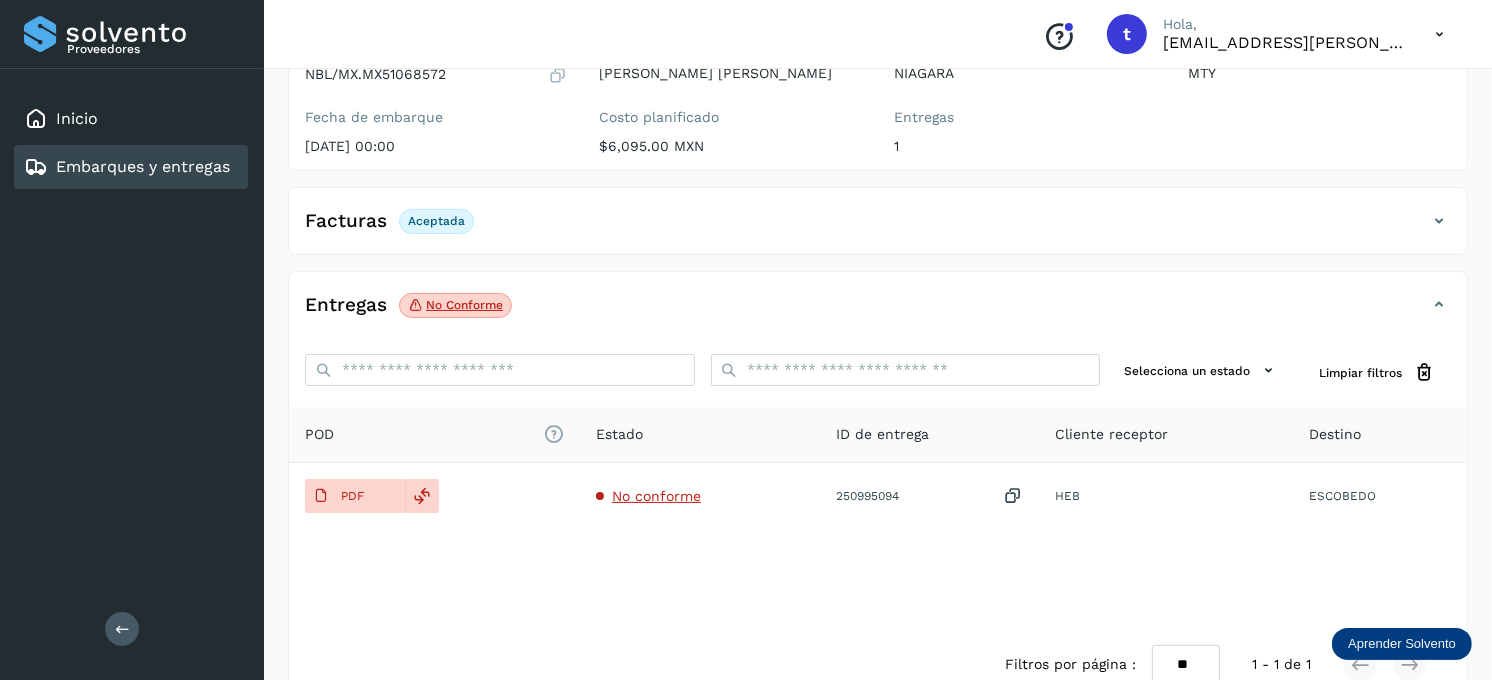 click on "POD
El tamaño máximo de archivo es de 20 Mb.
Estado ID de entrega Cliente receptor Destino PDF No conforme 250995094  HEB [PERSON_NAME]" 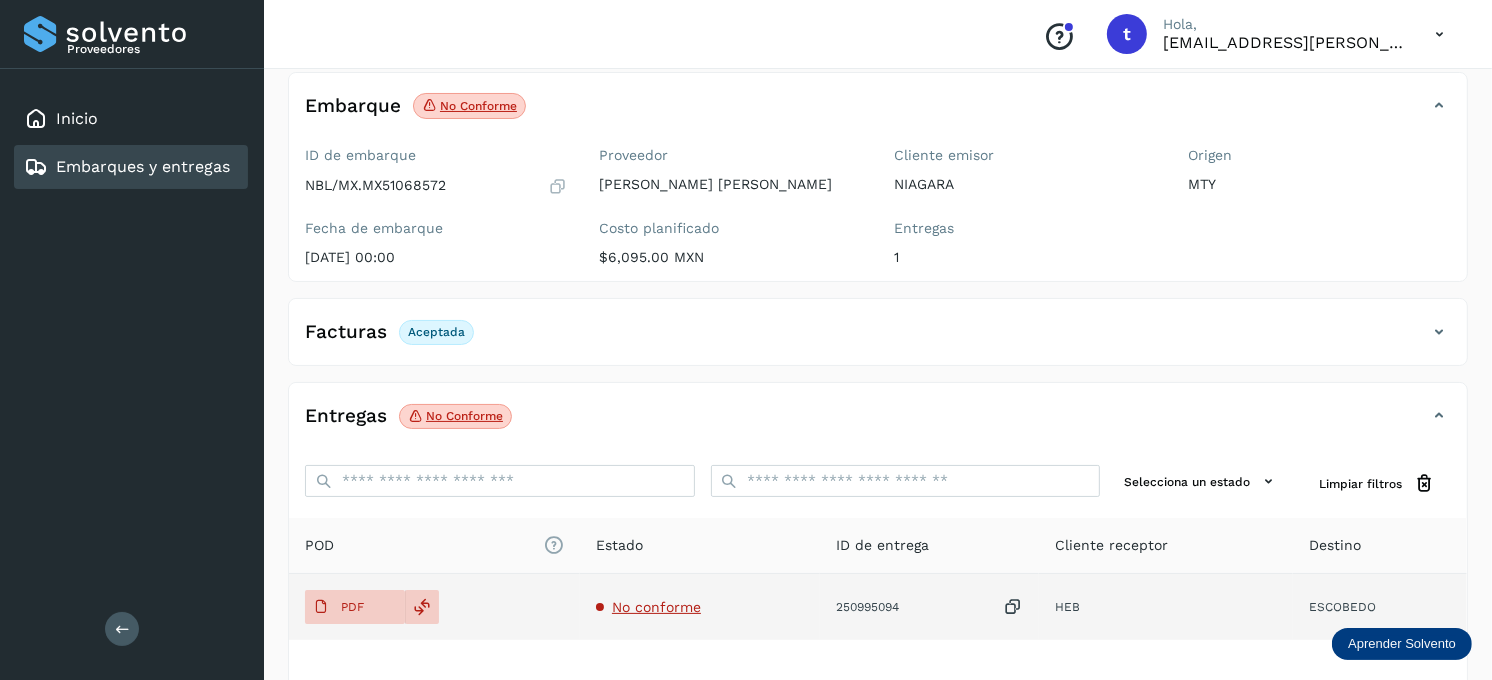scroll, scrollTop: 222, scrollLeft: 0, axis: vertical 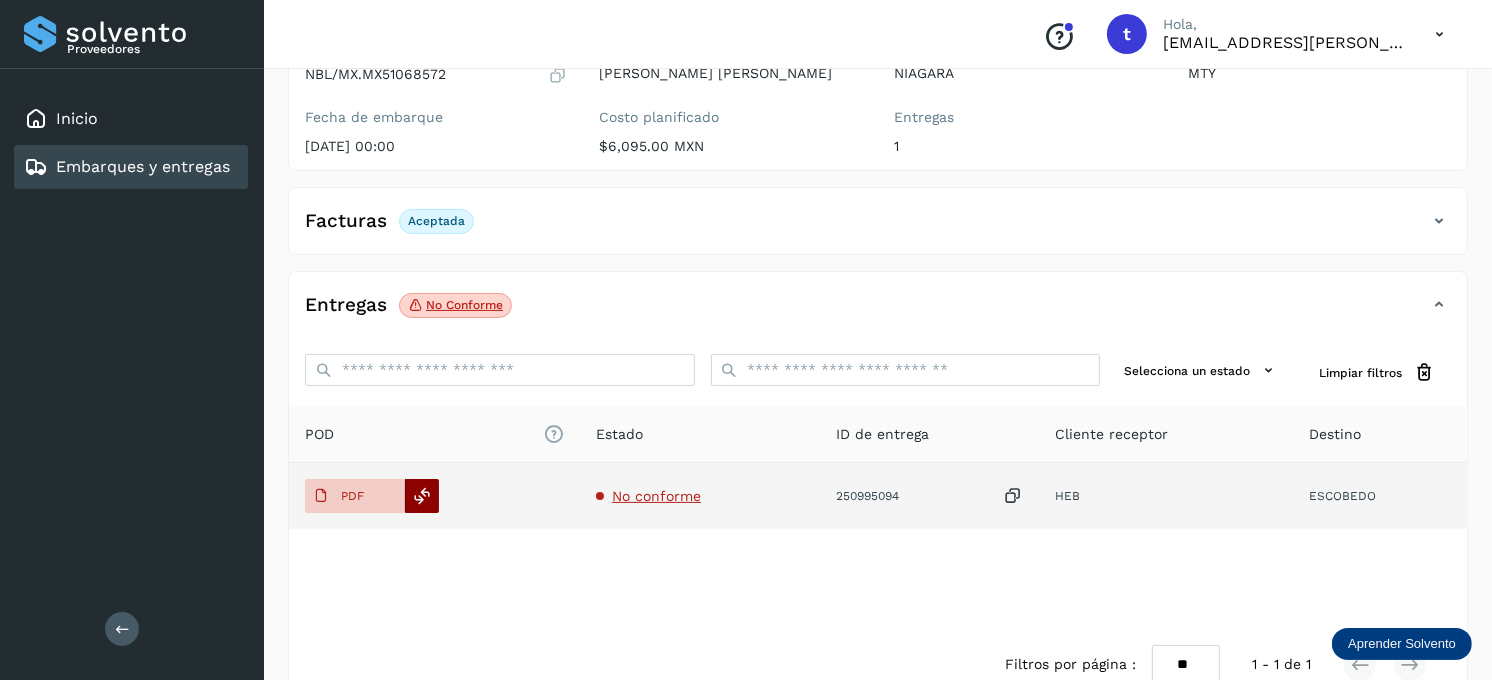 click at bounding box center (423, 496) 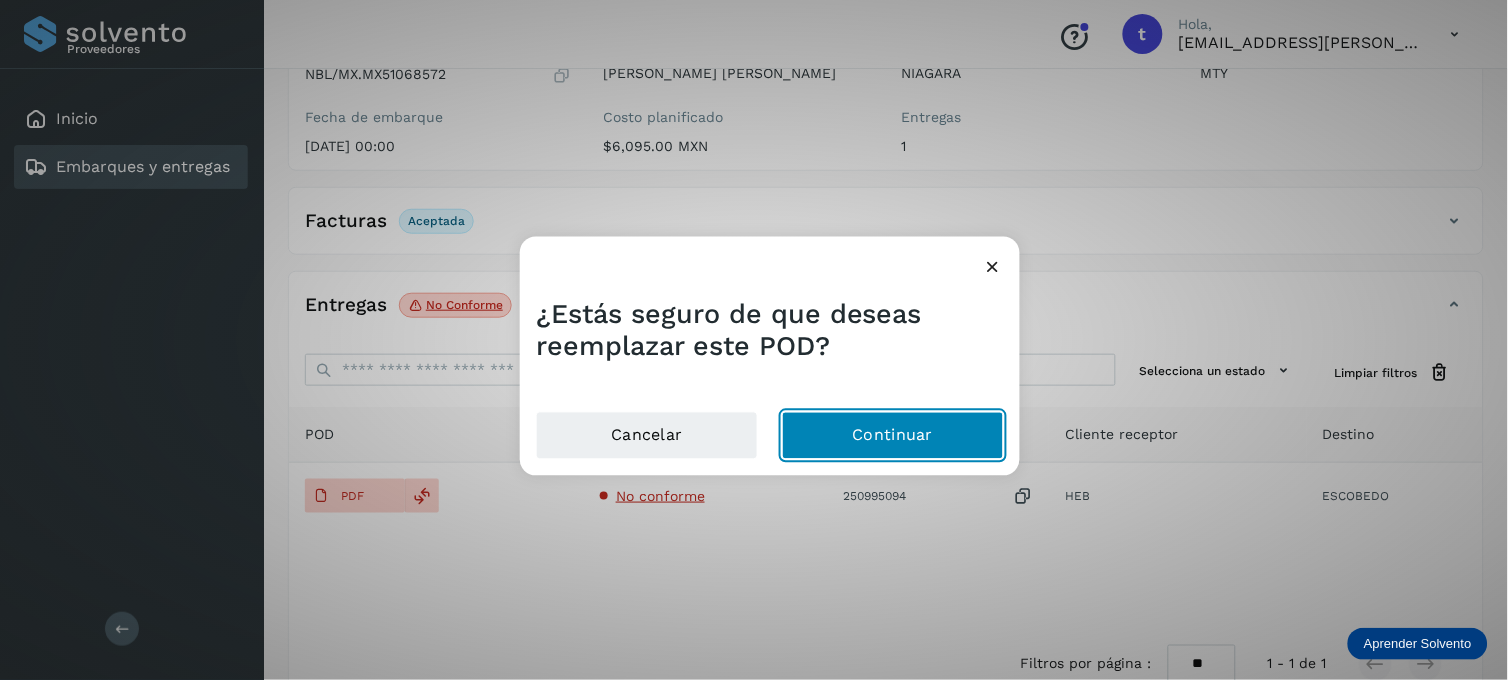 click on "Continuar" 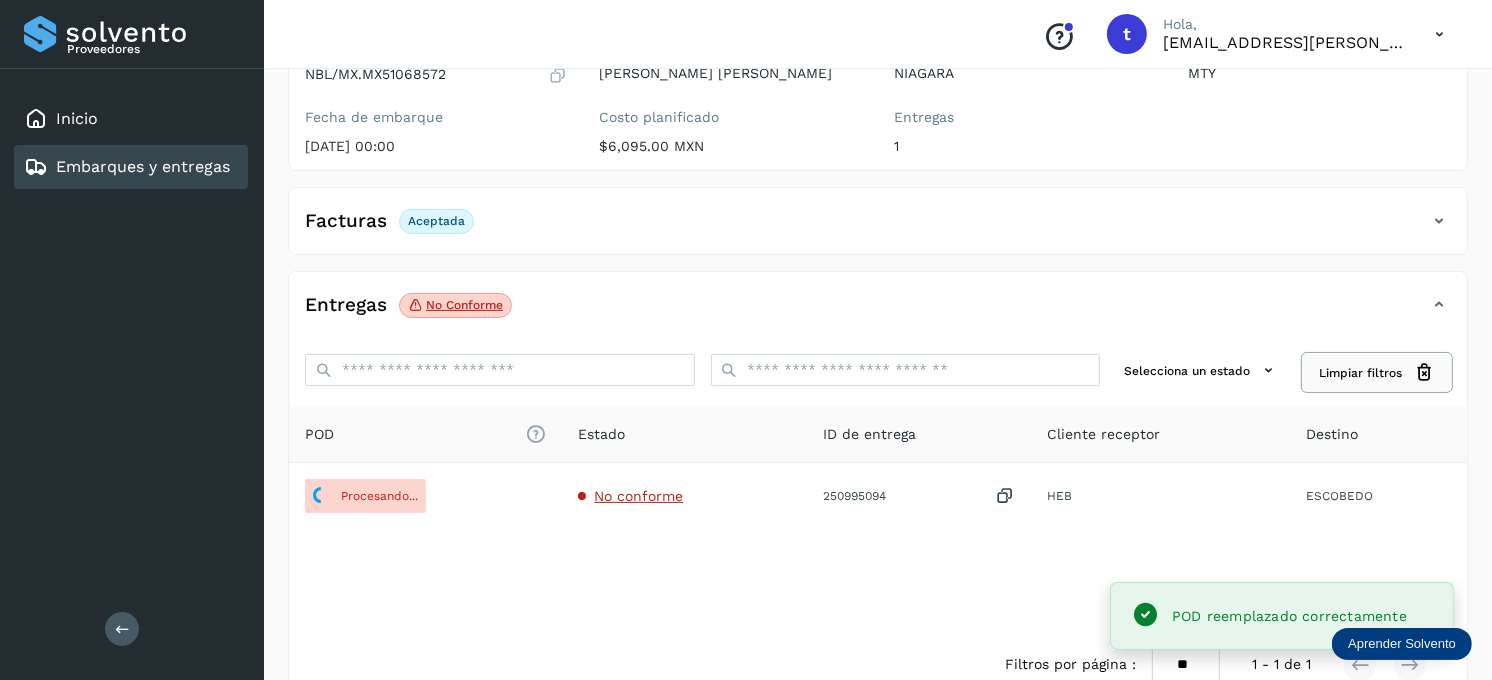 click on "Limpiar filtros" at bounding box center (1377, 372) 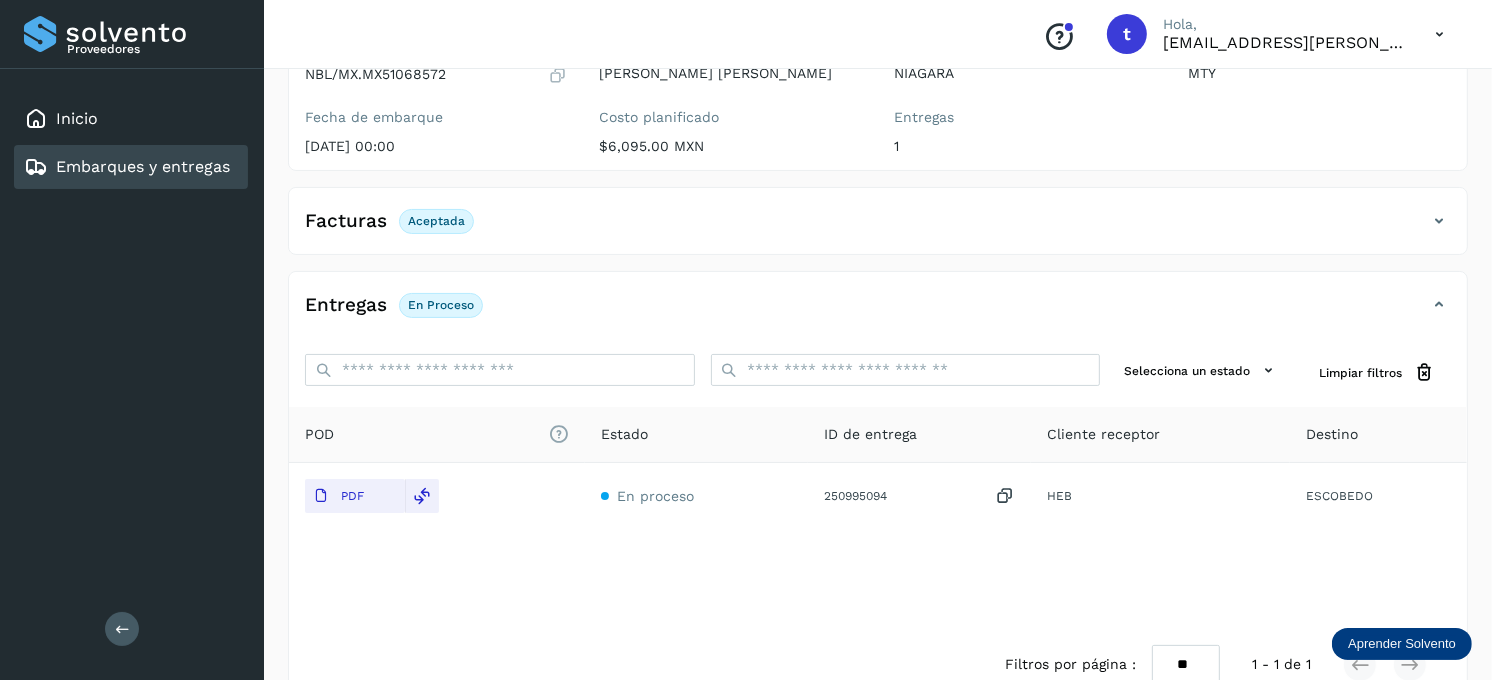 click on "Embarques y entregas" at bounding box center [143, 166] 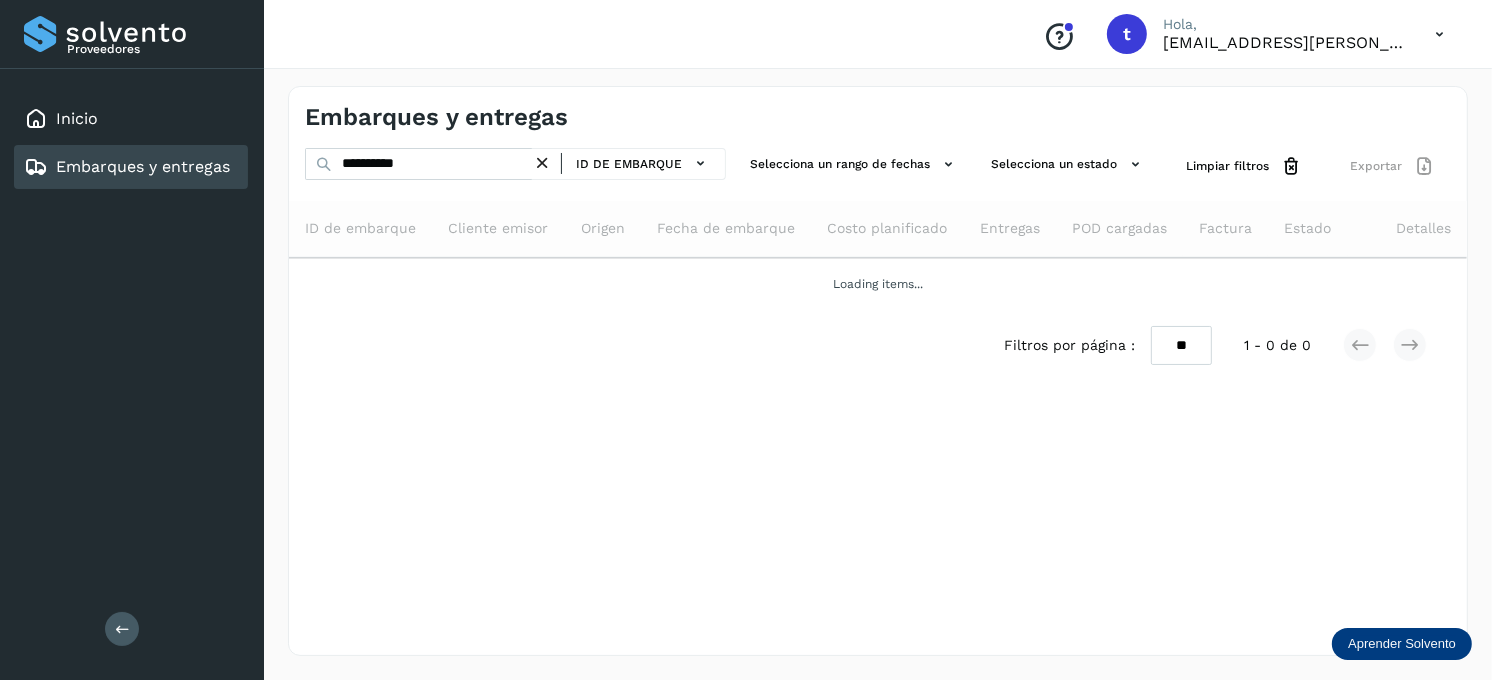 scroll, scrollTop: 0, scrollLeft: 0, axis: both 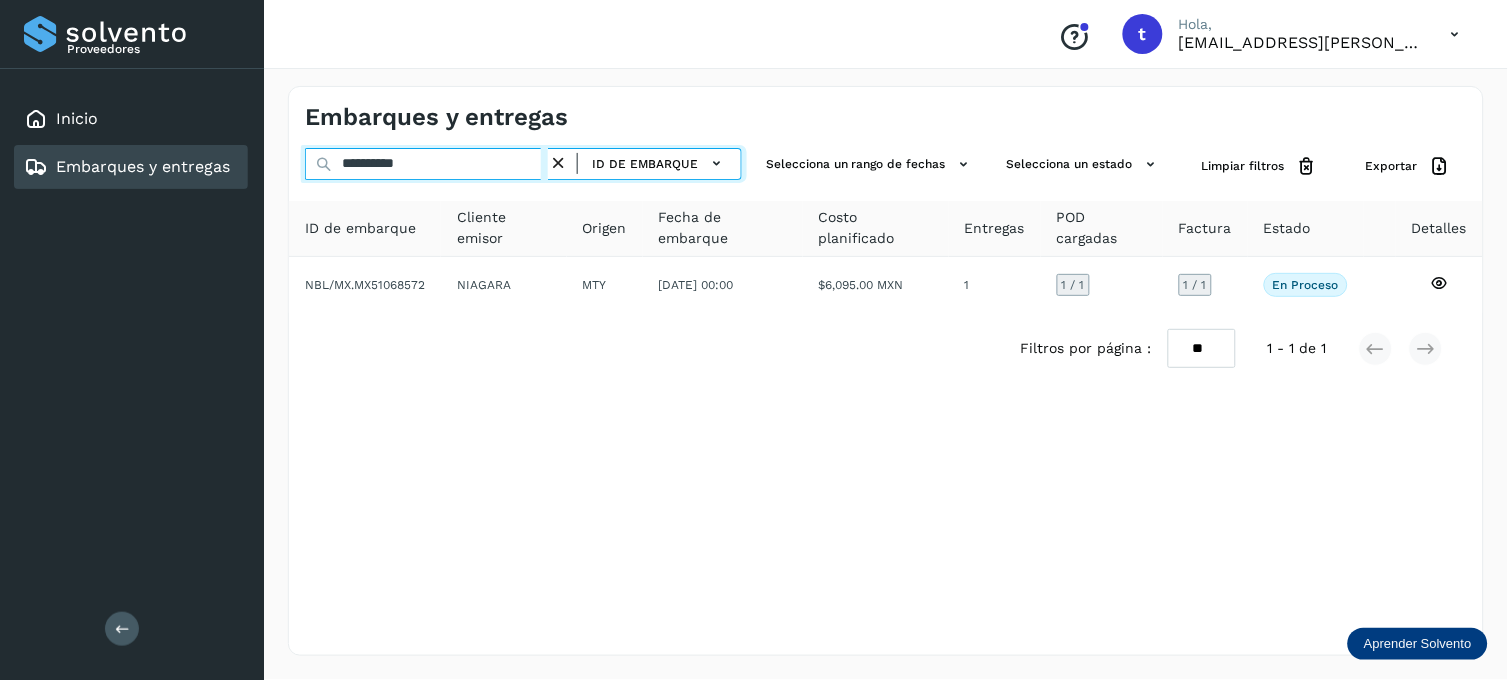 click on "**********" at bounding box center [426, 164] 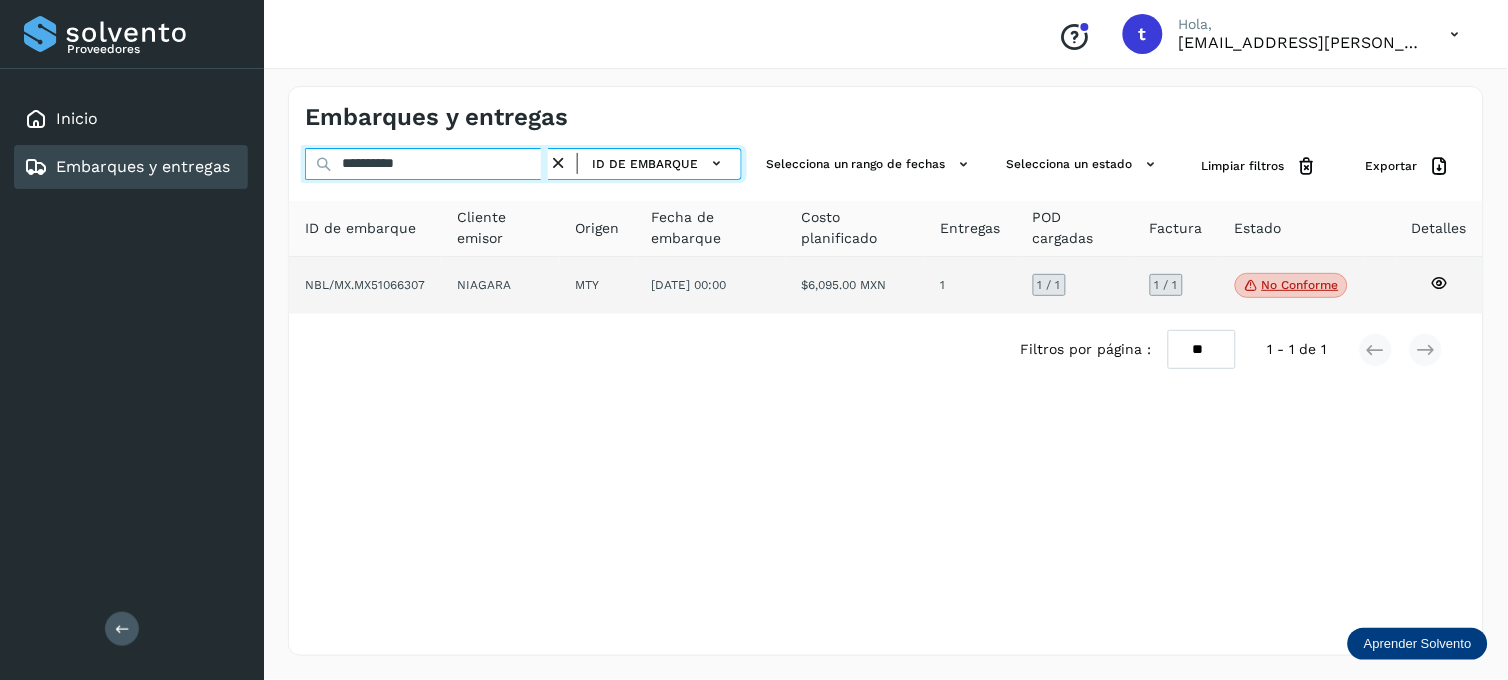 type on "**********" 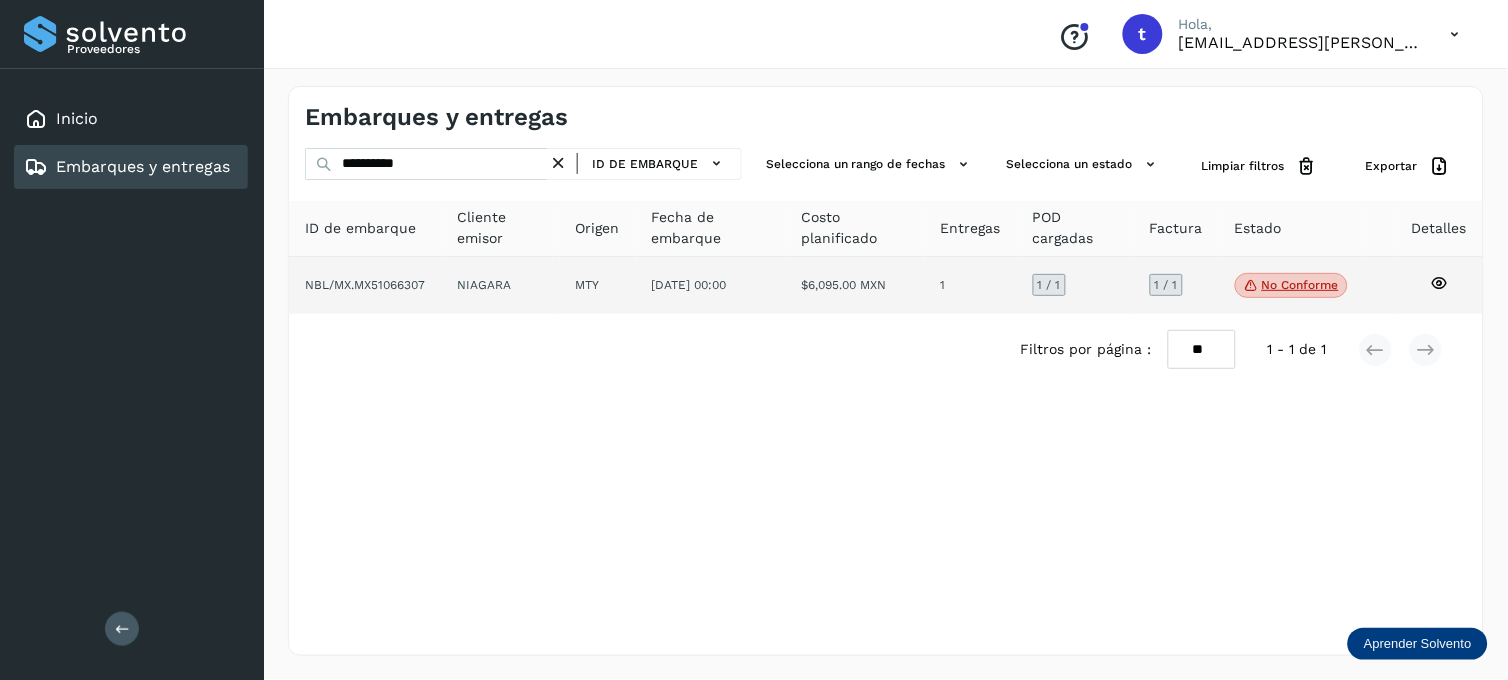 click 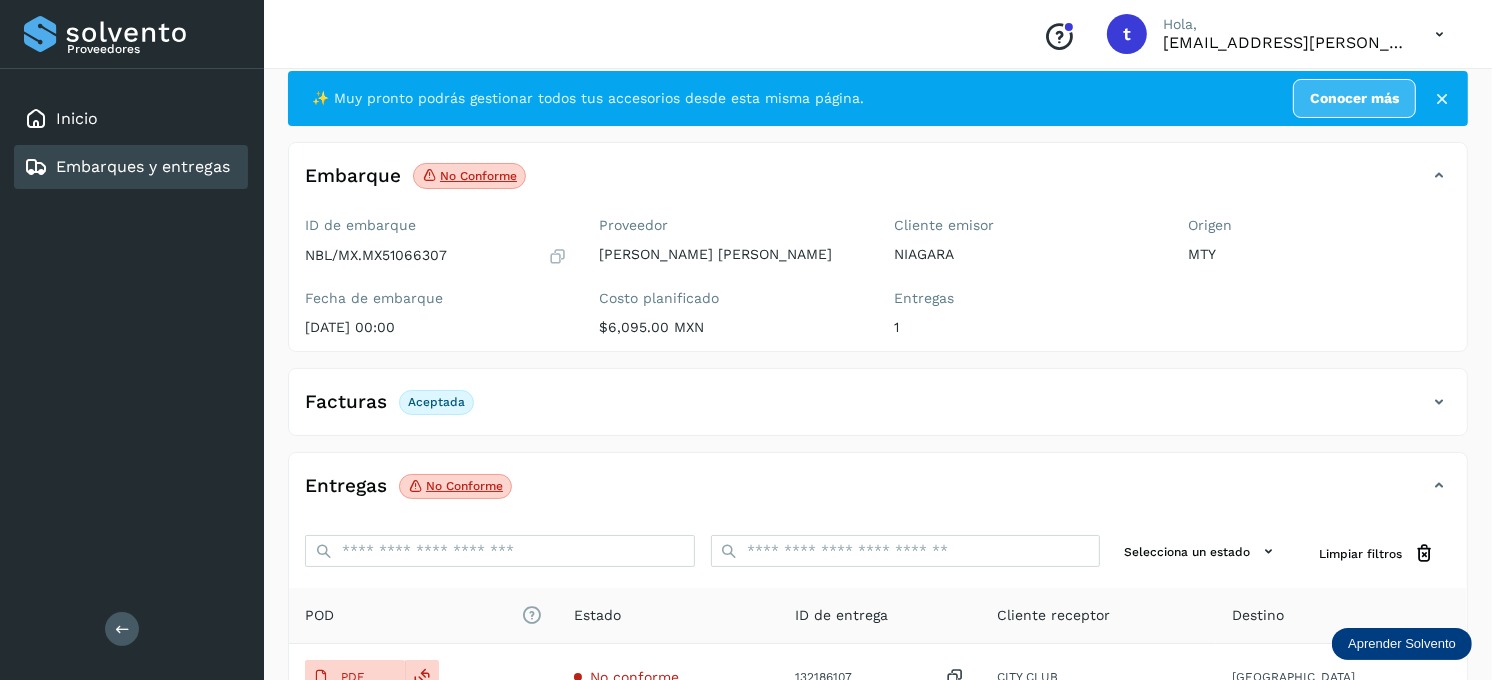 scroll, scrollTop: 111, scrollLeft: 0, axis: vertical 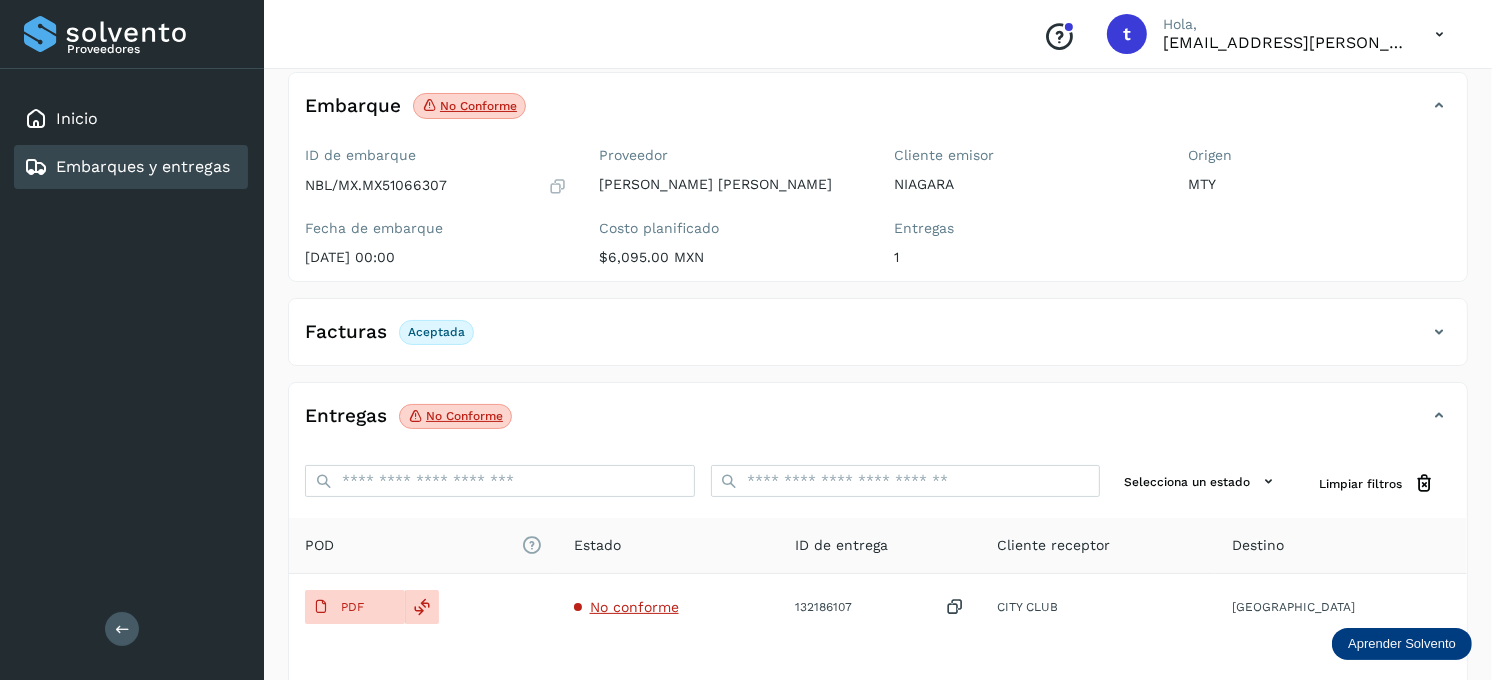 click on "No conforme" 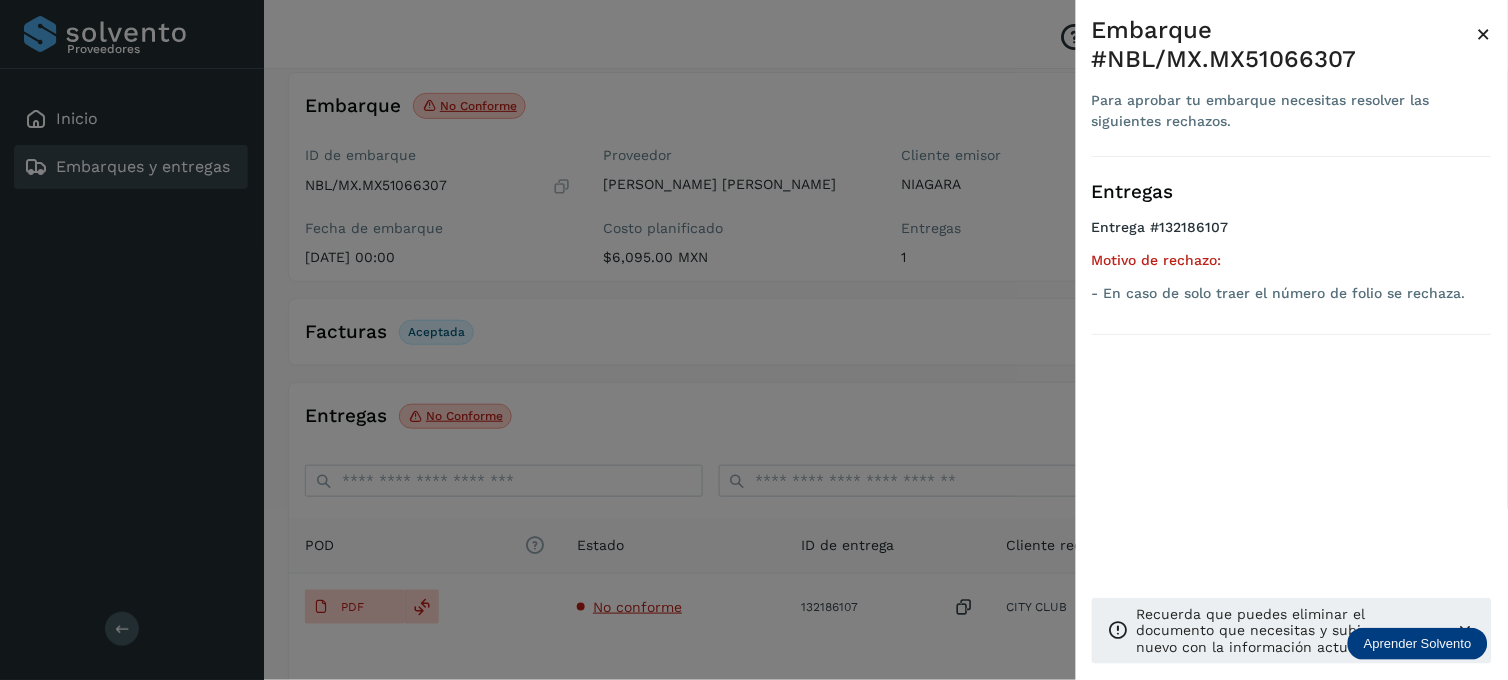 click at bounding box center [754, 340] 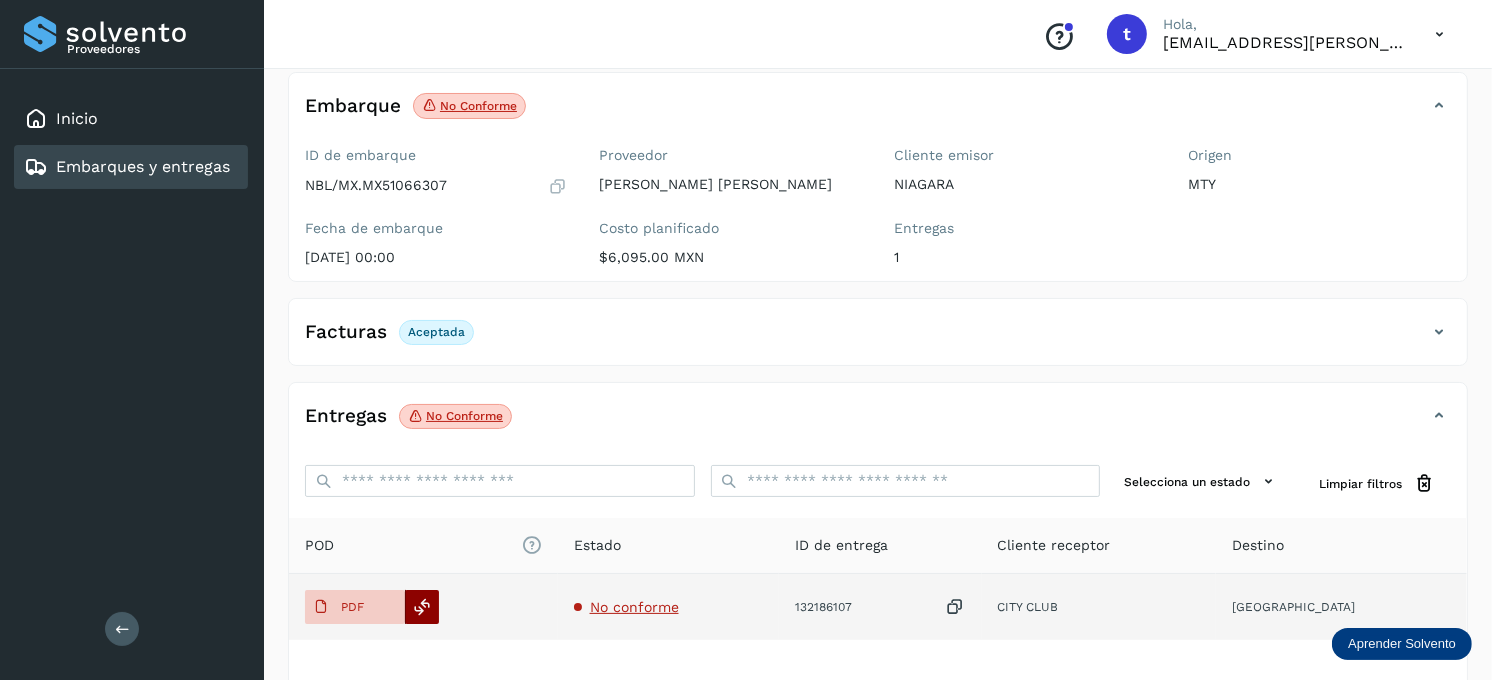 click at bounding box center [423, 607] 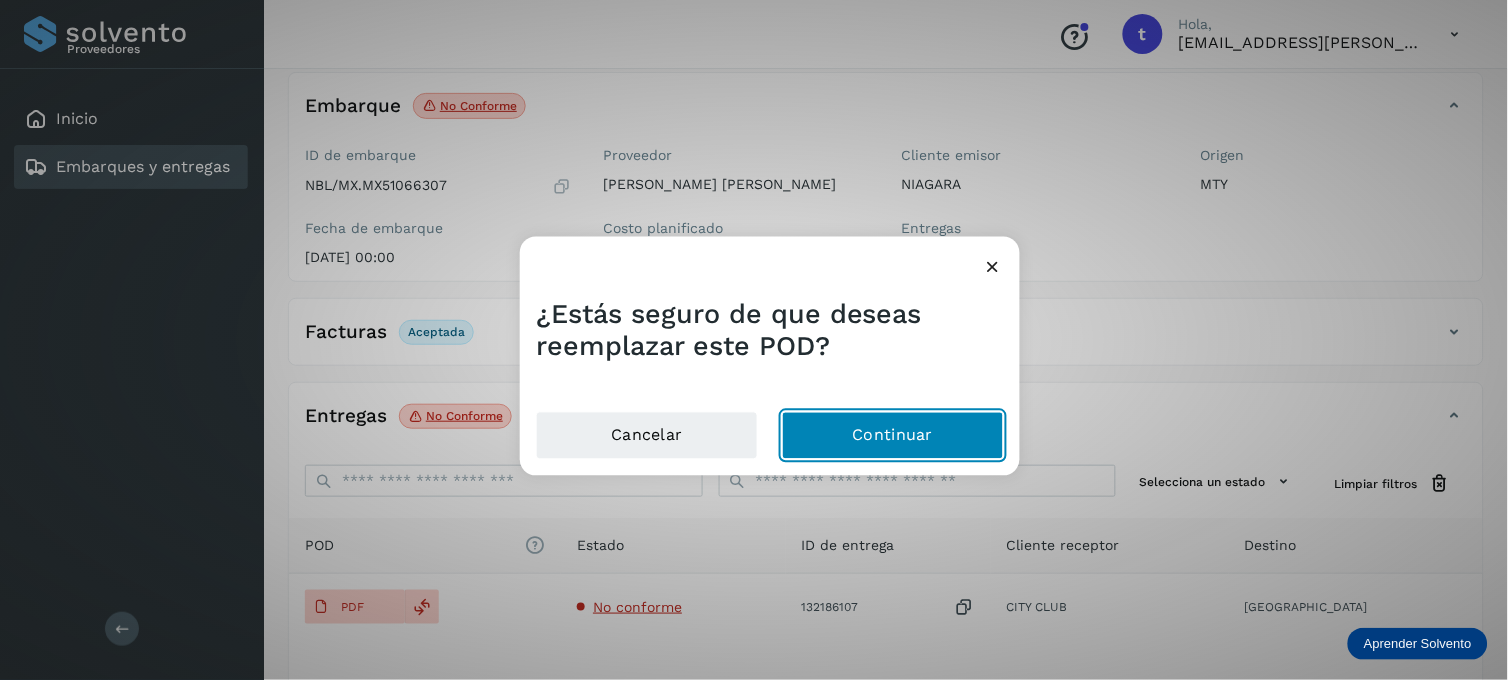 click on "Continuar" 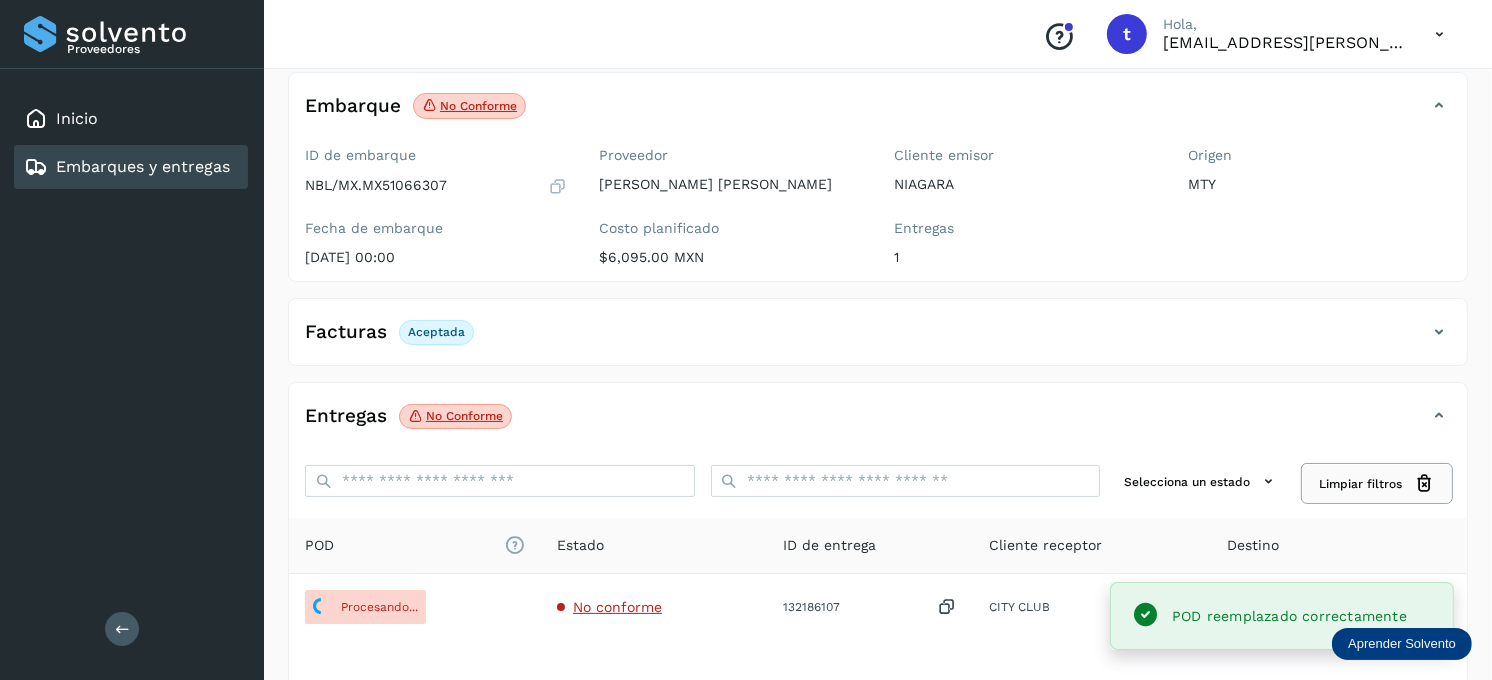 click on "Limpiar filtros" 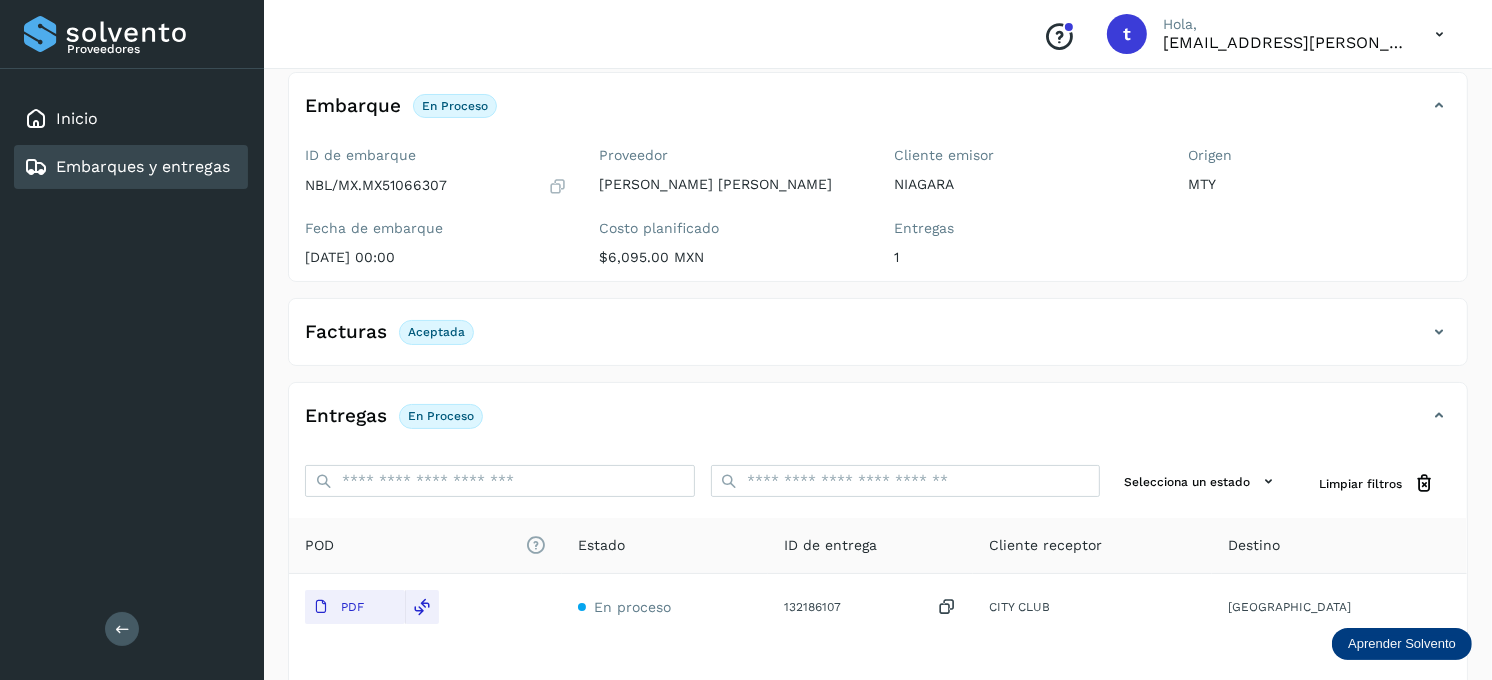 click on "Embarques y entregas" at bounding box center (143, 166) 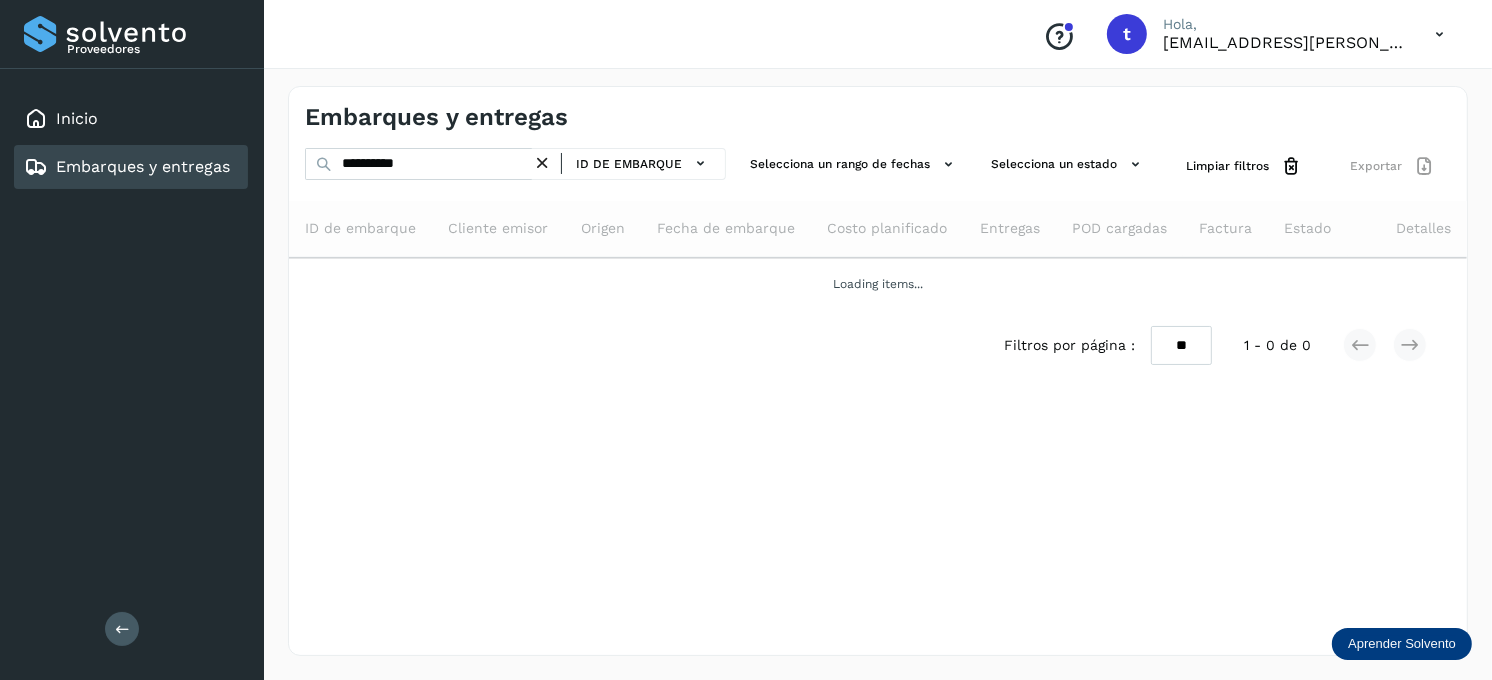scroll, scrollTop: 0, scrollLeft: 0, axis: both 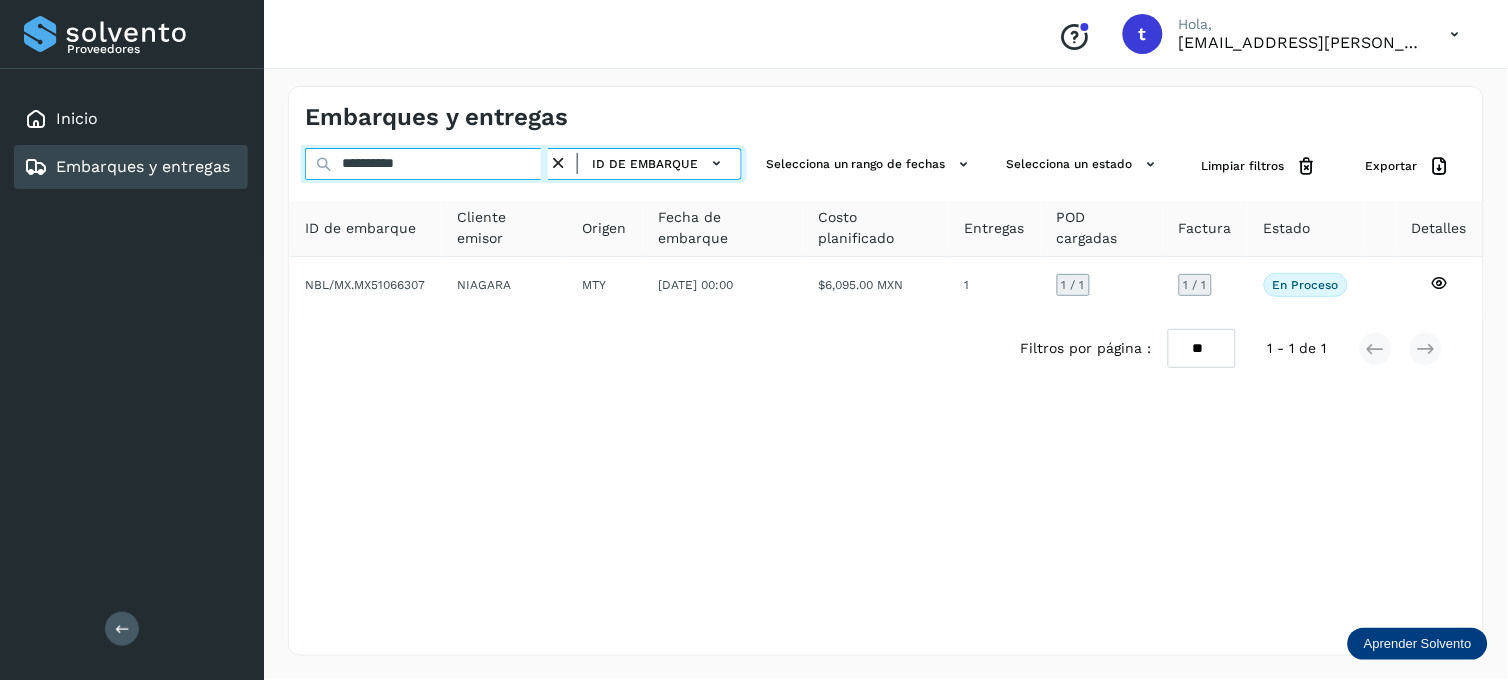 click on "**********" at bounding box center (426, 164) 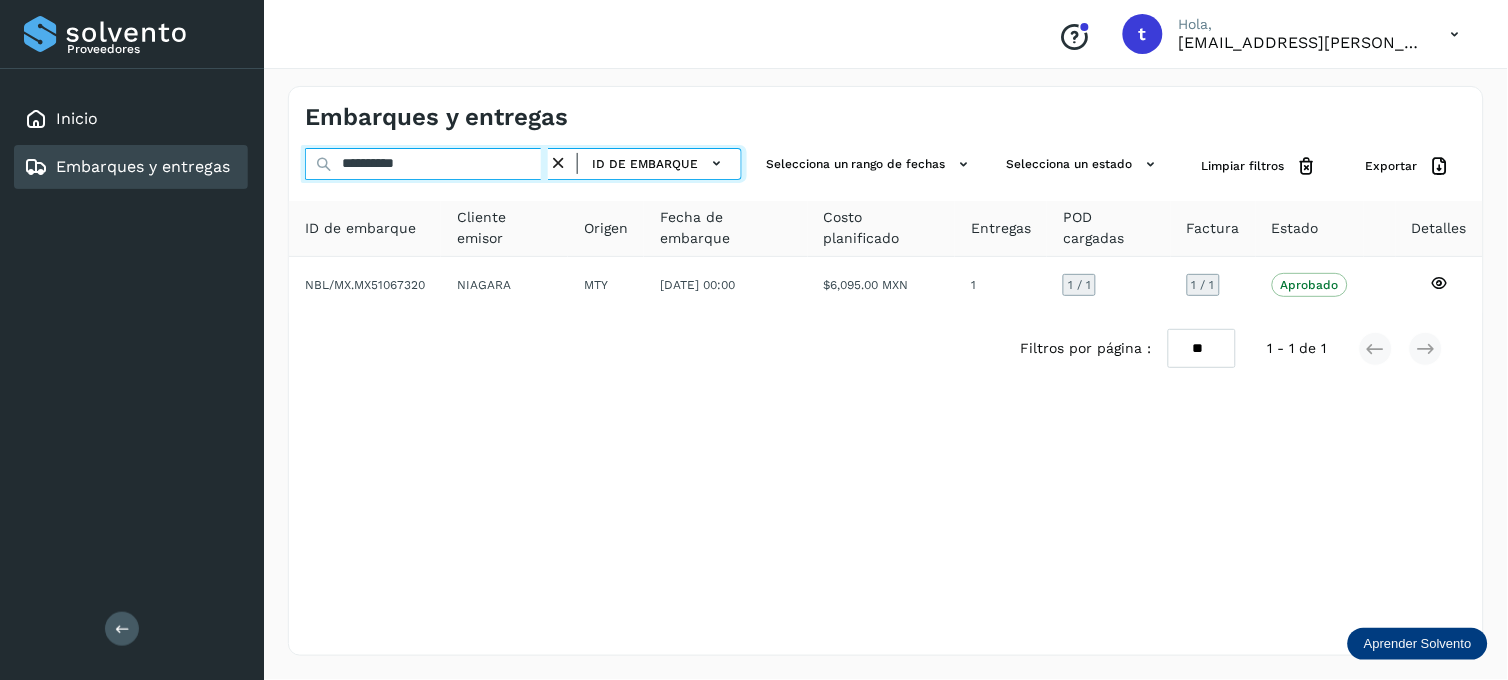 type on "**********" 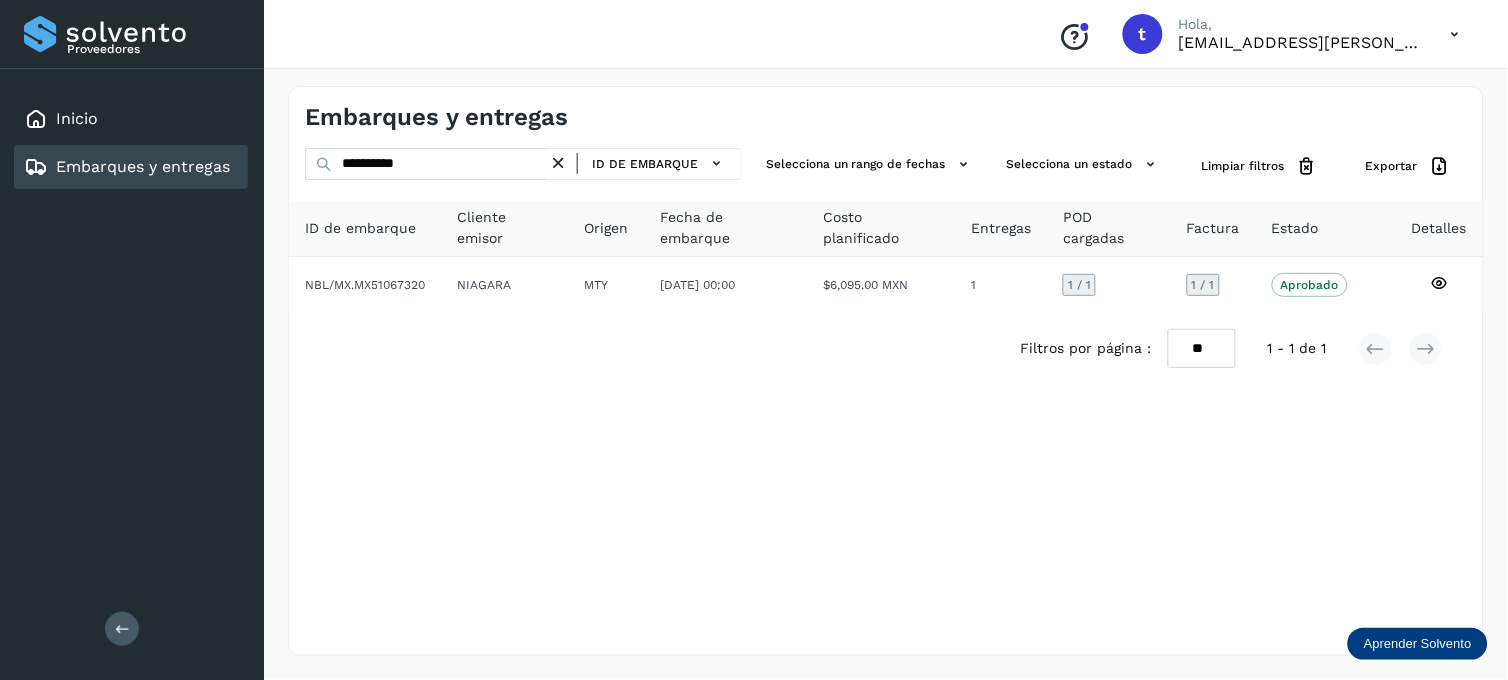 click at bounding box center [558, 163] 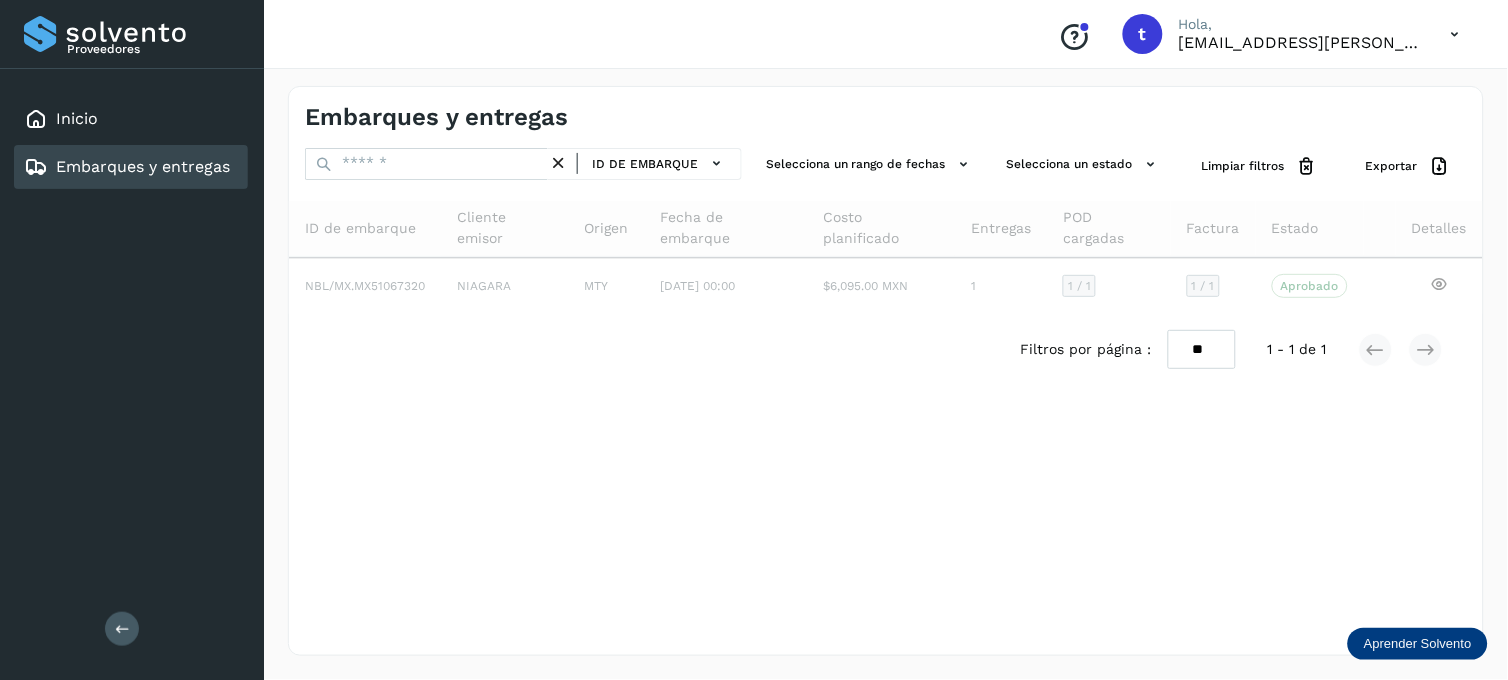 click on "Embarques y entregas" at bounding box center (143, 166) 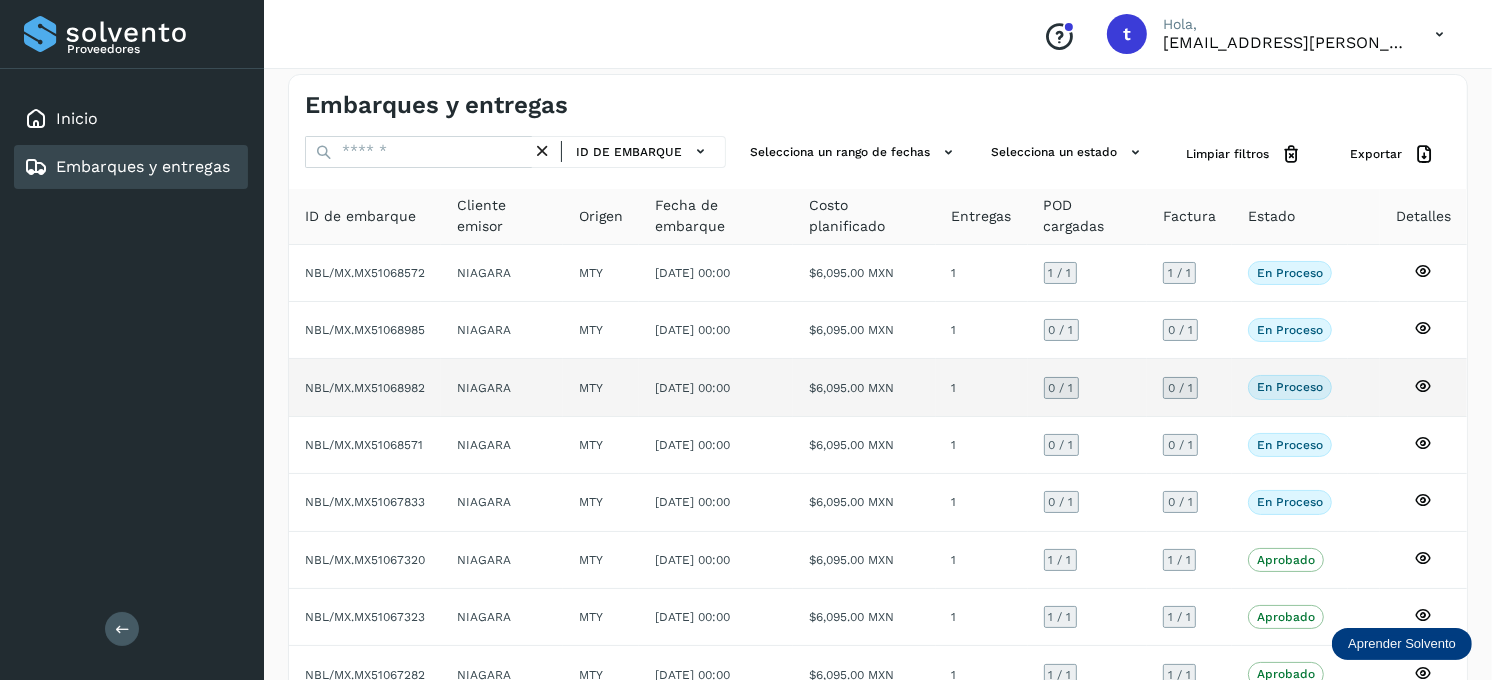 scroll, scrollTop: 0, scrollLeft: 0, axis: both 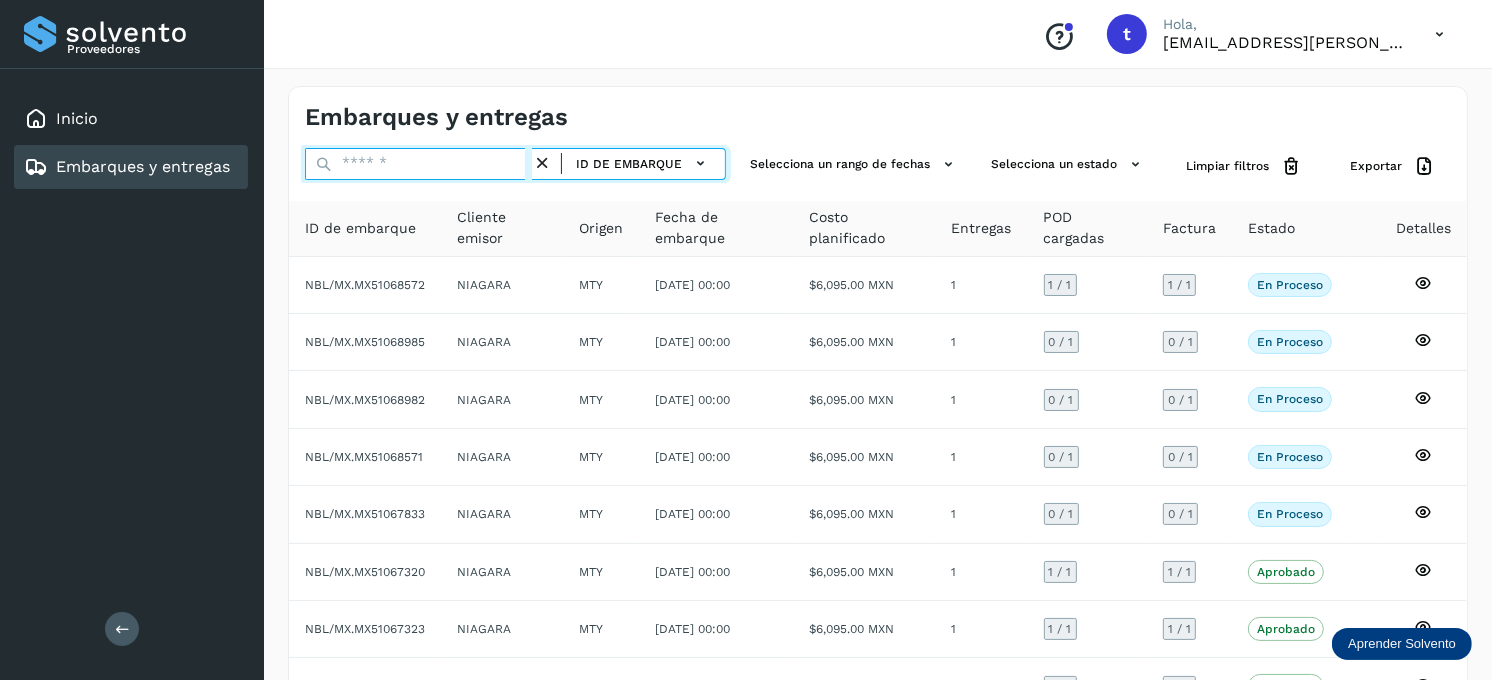click at bounding box center (418, 164) 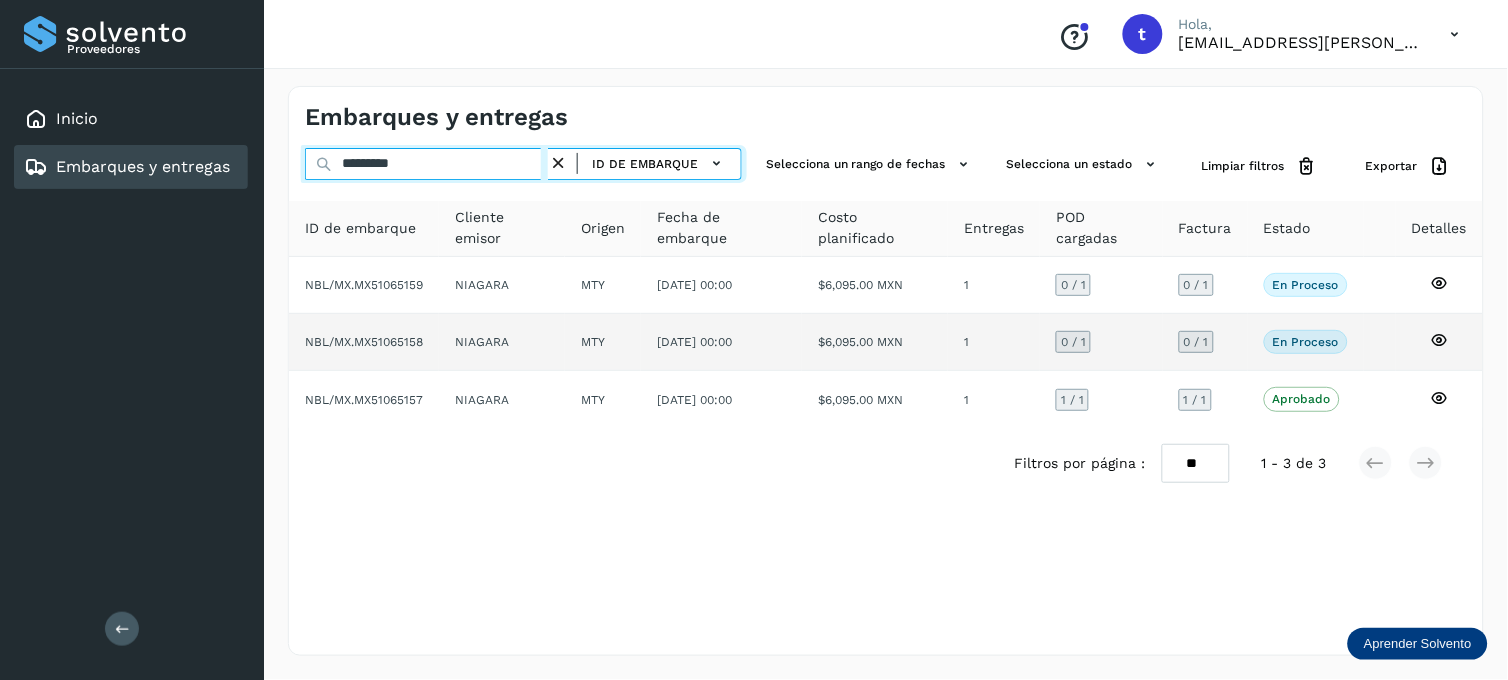 type on "*********" 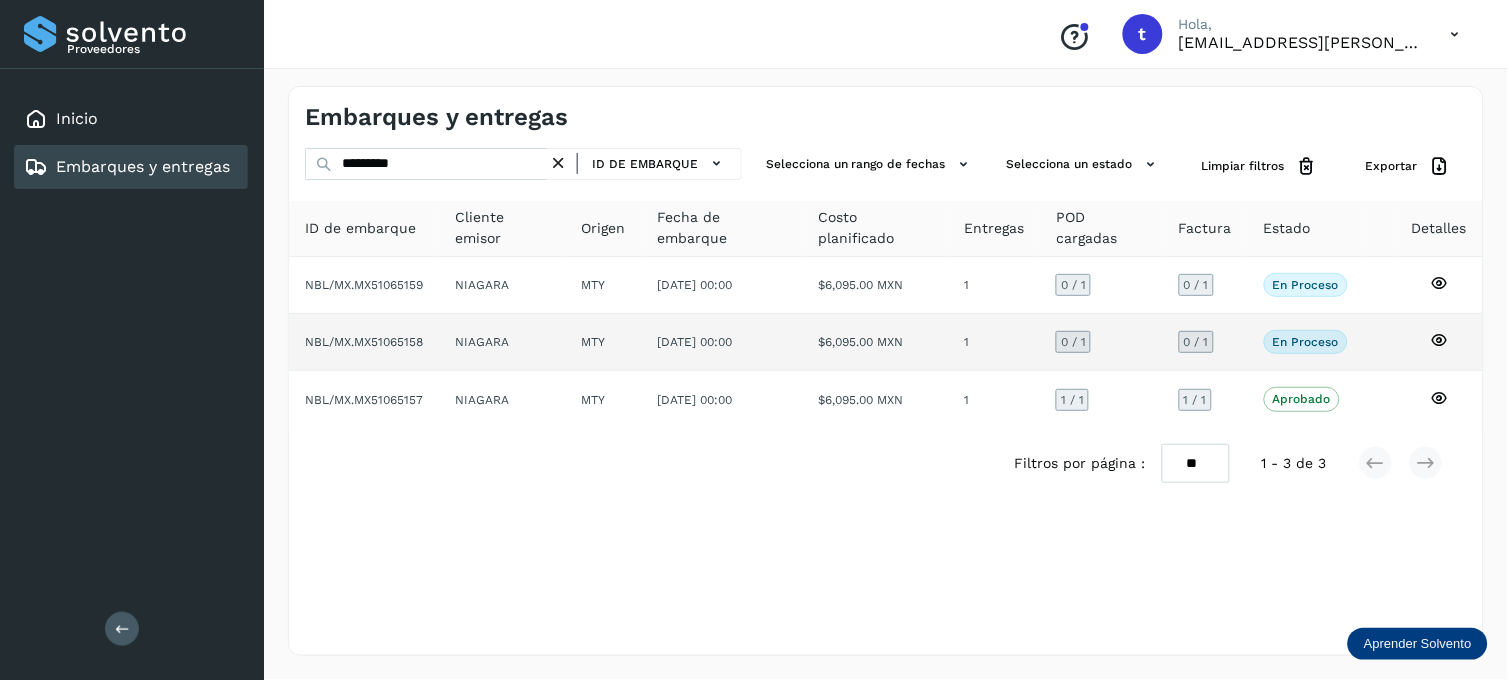 click 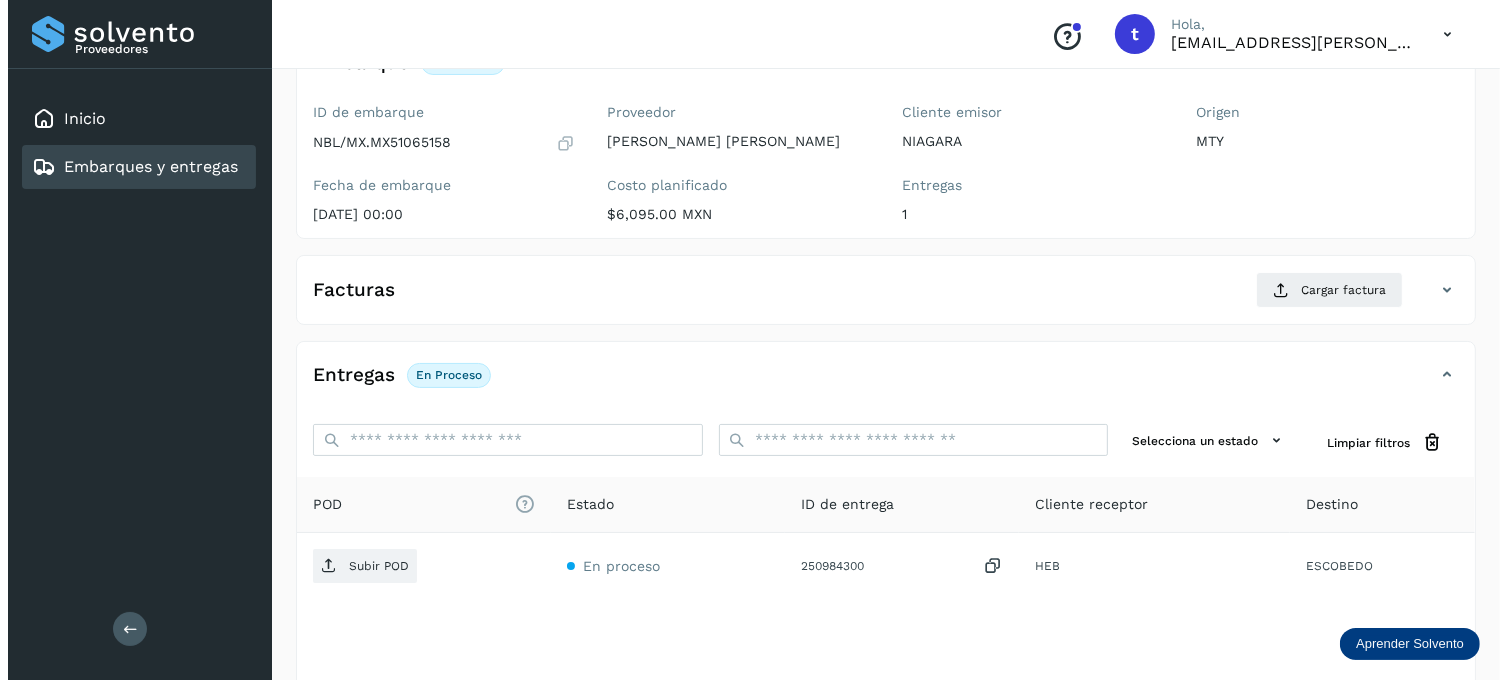 scroll, scrollTop: 270, scrollLeft: 0, axis: vertical 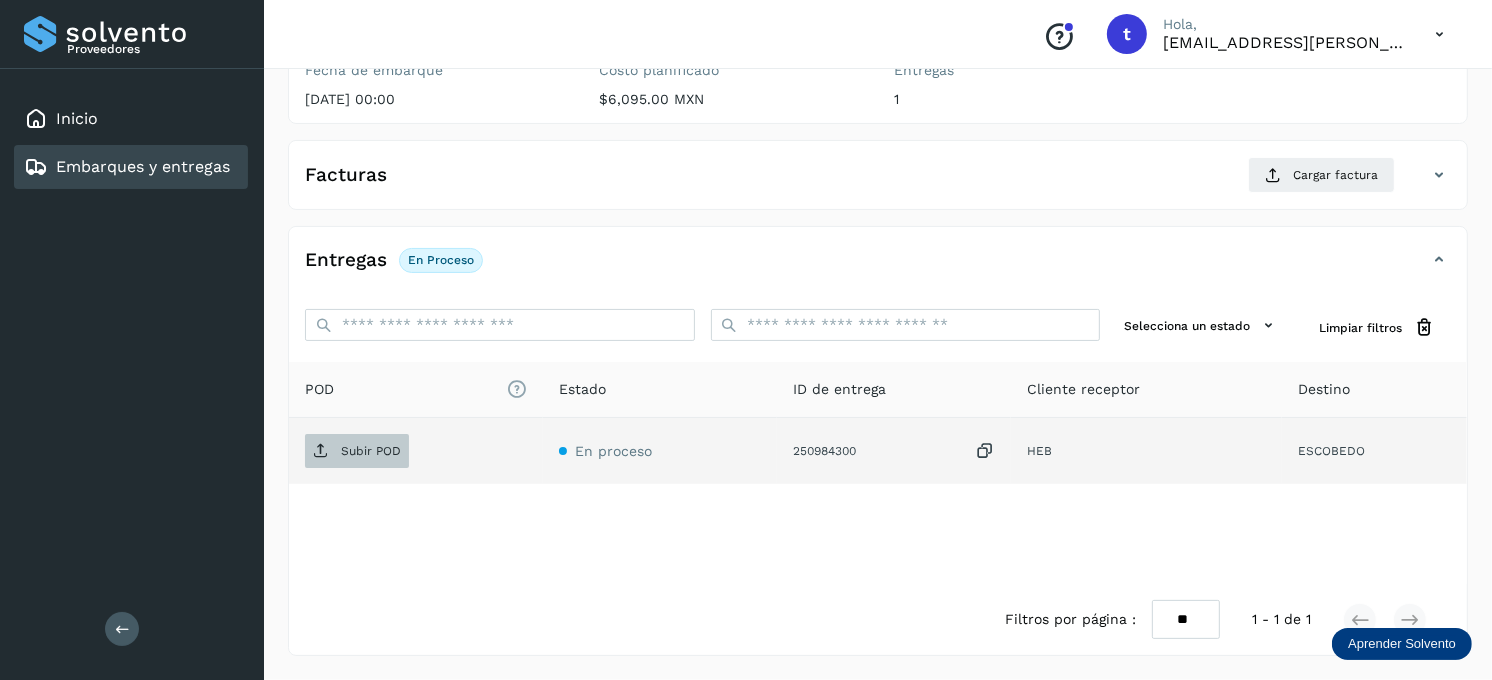 click on "Subir POD" at bounding box center [371, 451] 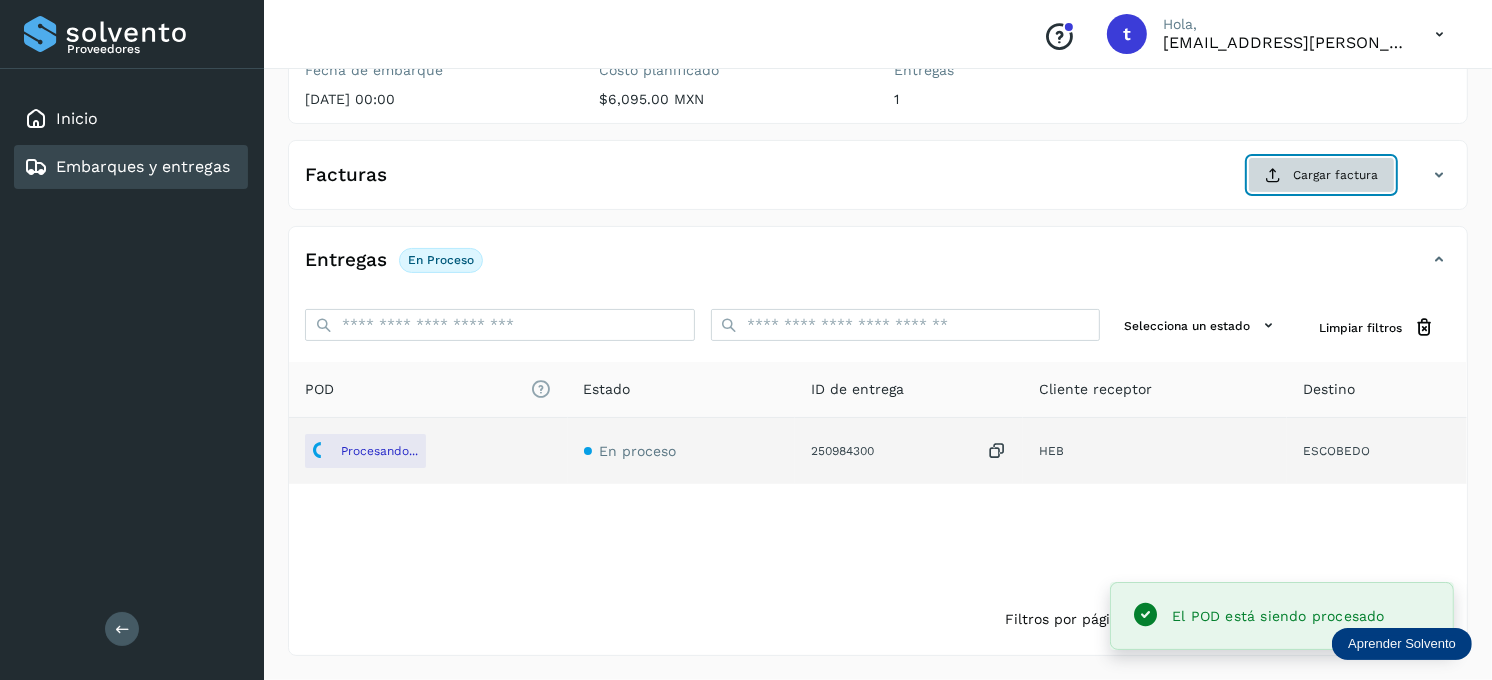 click on "Cargar factura" 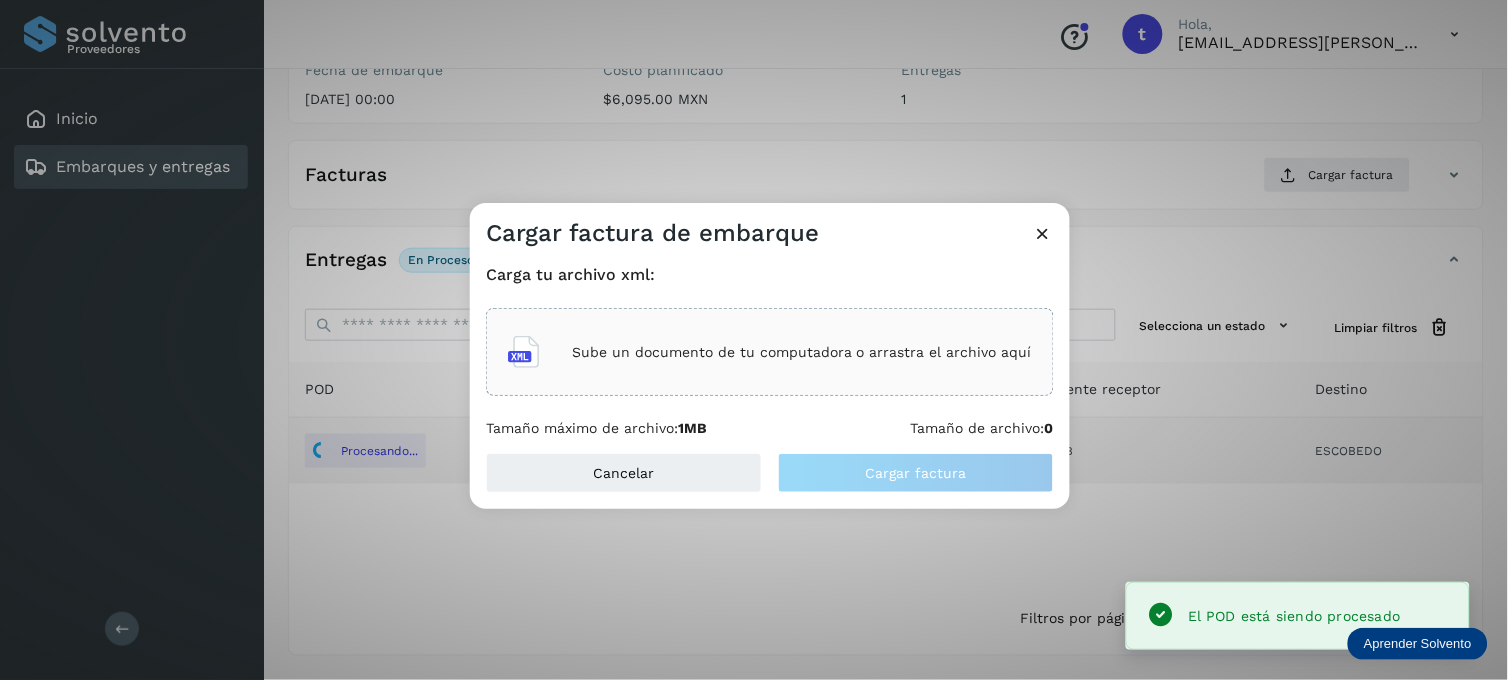 click on "Sube un documento de tu computadora o arrastra el archivo aquí" at bounding box center (802, 352) 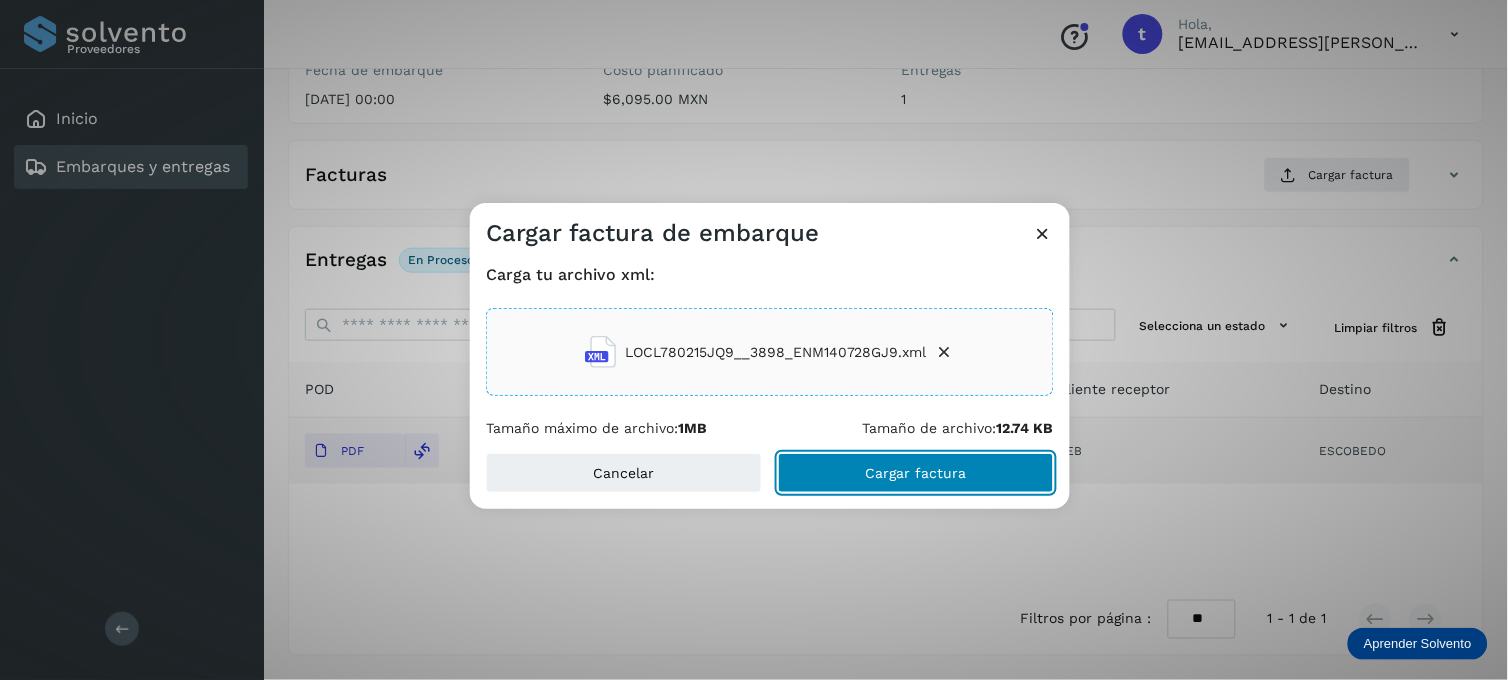 click on "Cargar factura" 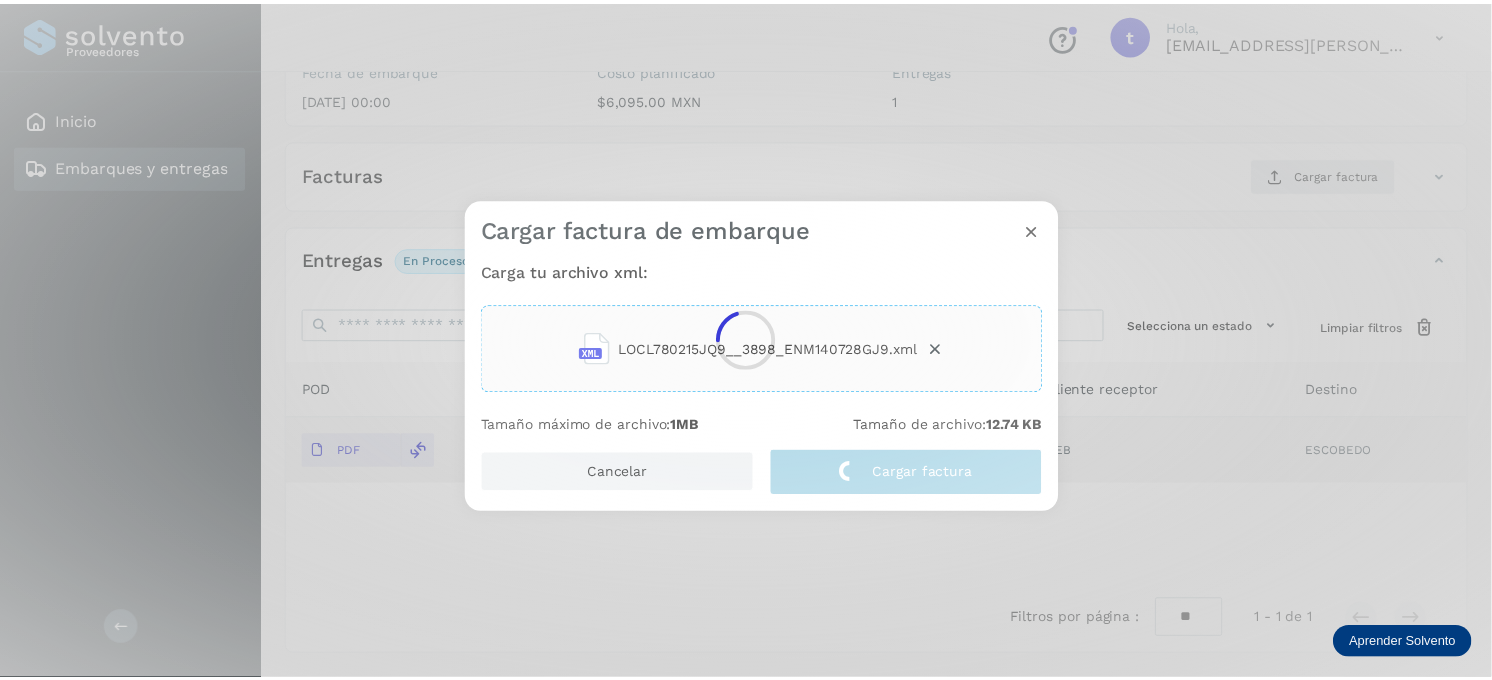 scroll, scrollTop: 267, scrollLeft: 0, axis: vertical 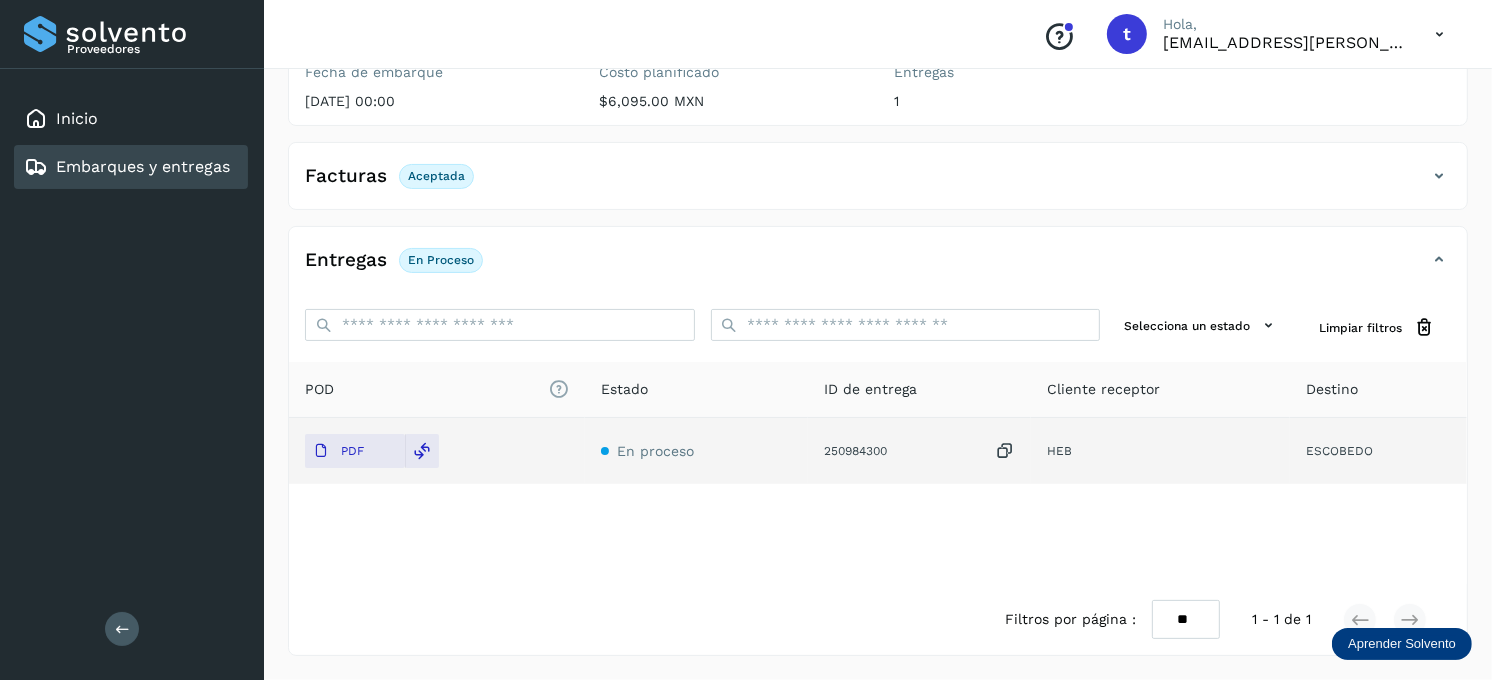 click on "Embarques y entregas" at bounding box center (143, 166) 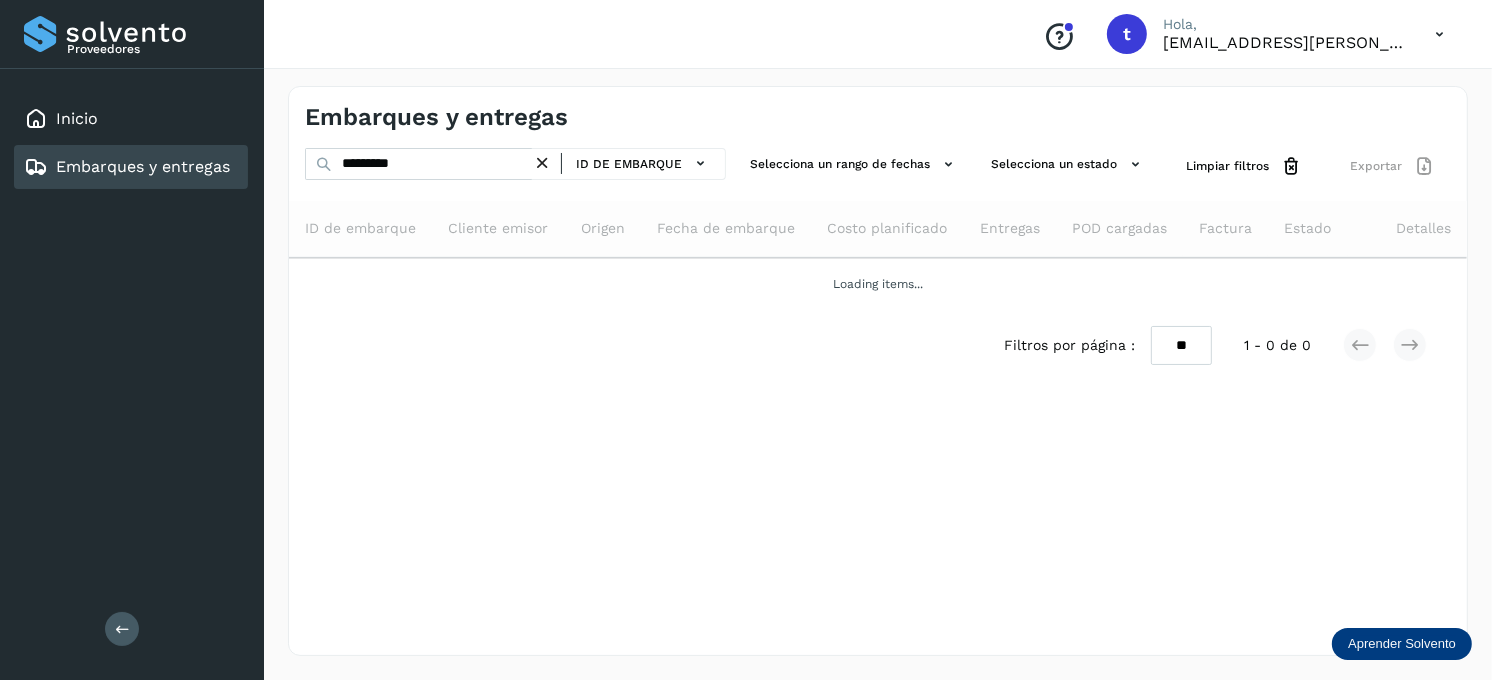 scroll, scrollTop: 0, scrollLeft: 0, axis: both 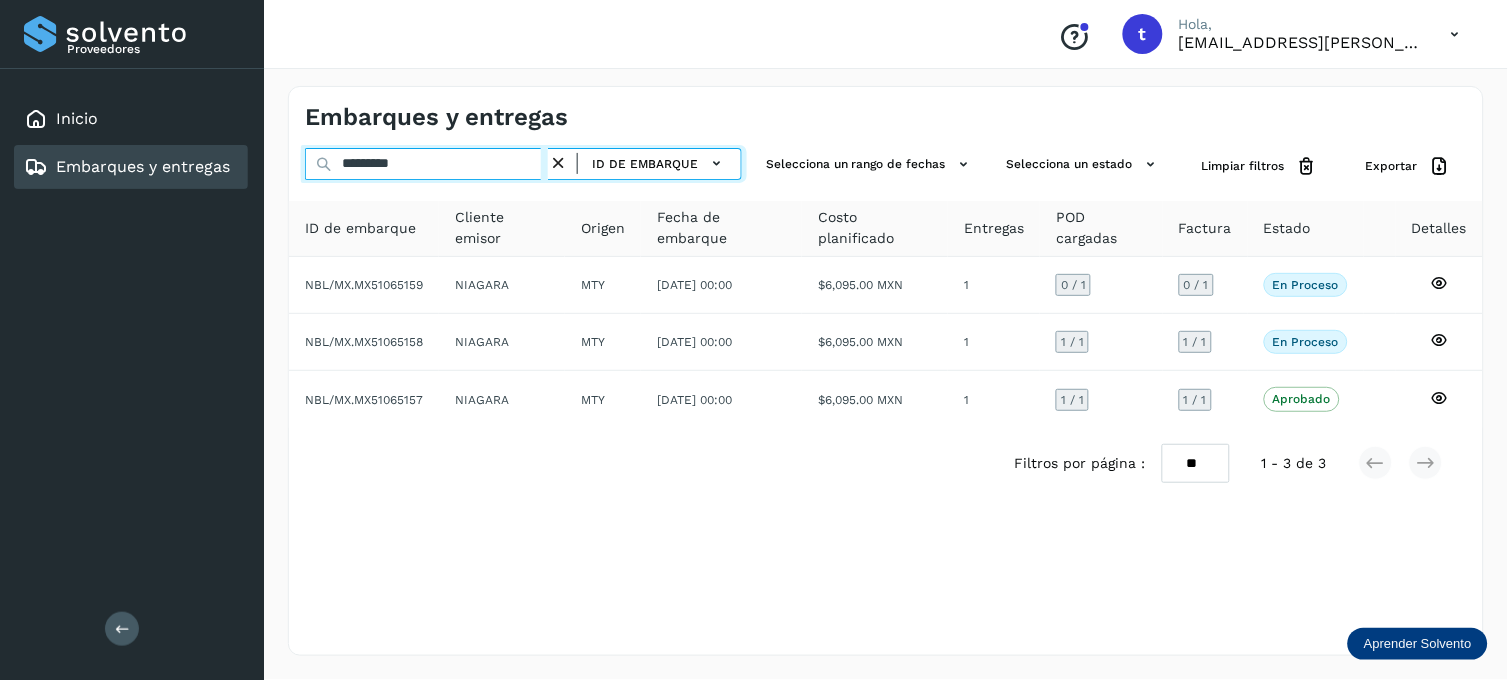 click on "*********" at bounding box center (426, 164) 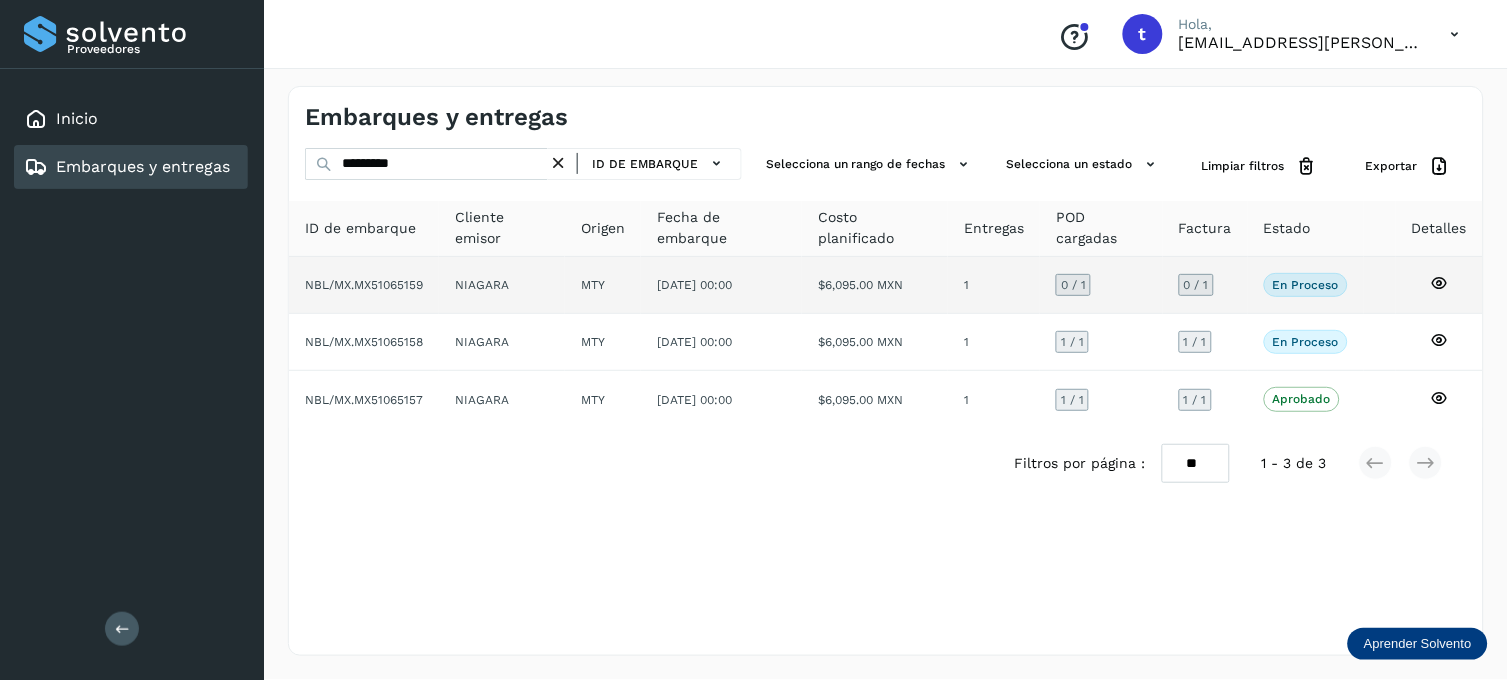 click 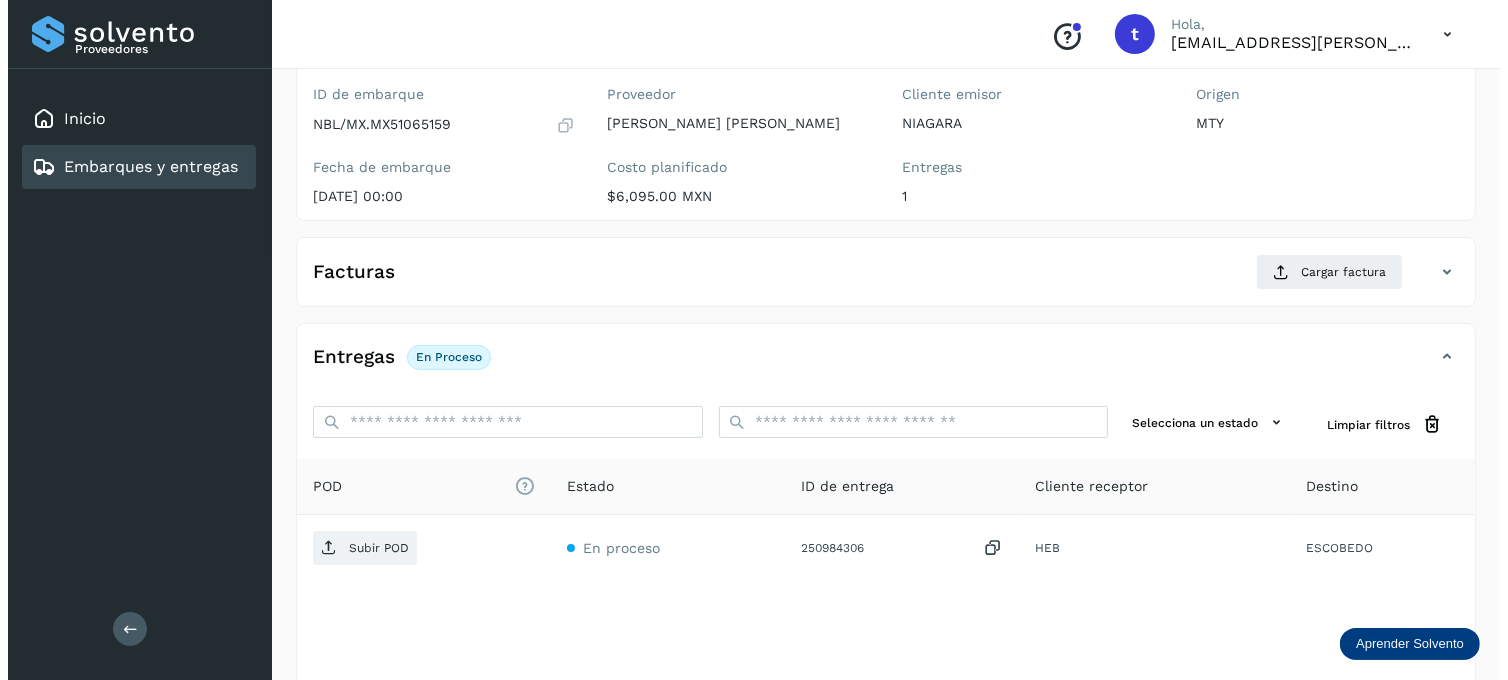 scroll, scrollTop: 270, scrollLeft: 0, axis: vertical 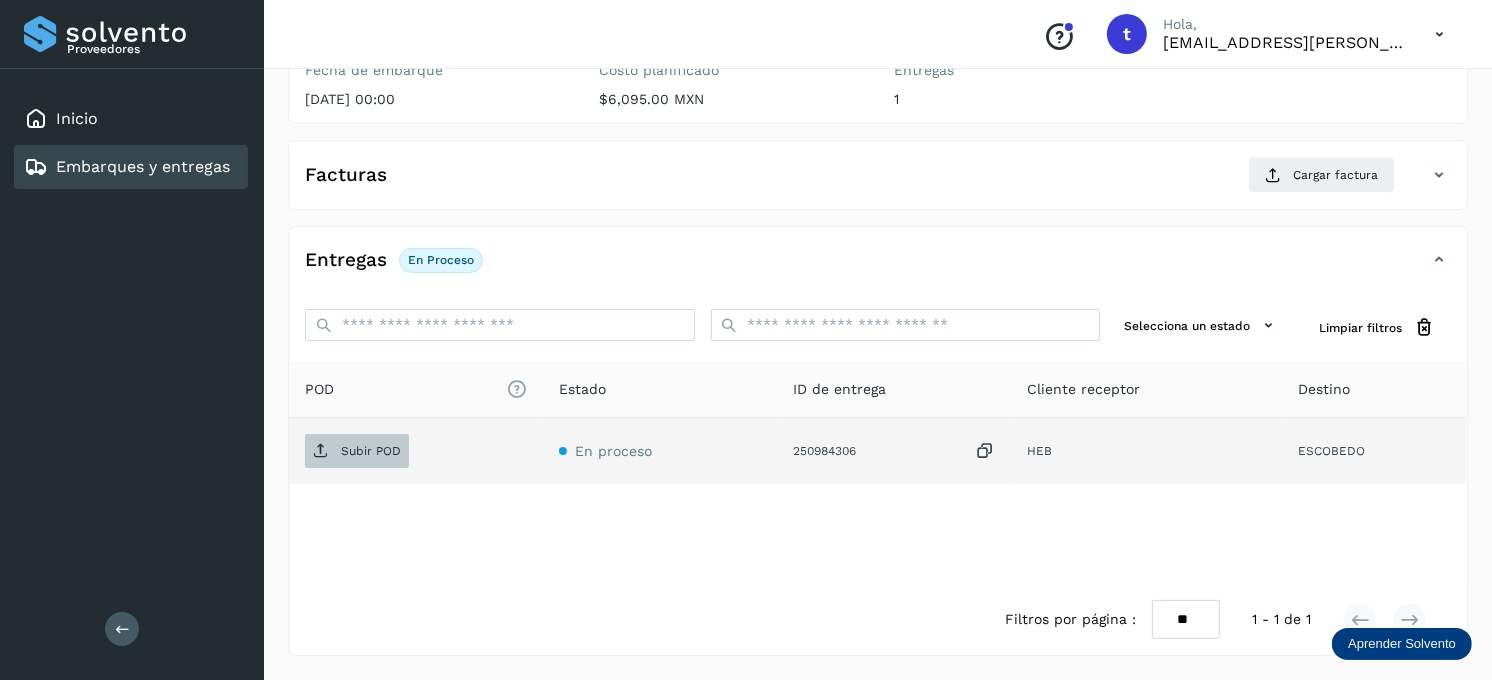 click on "Subir POD" at bounding box center (371, 451) 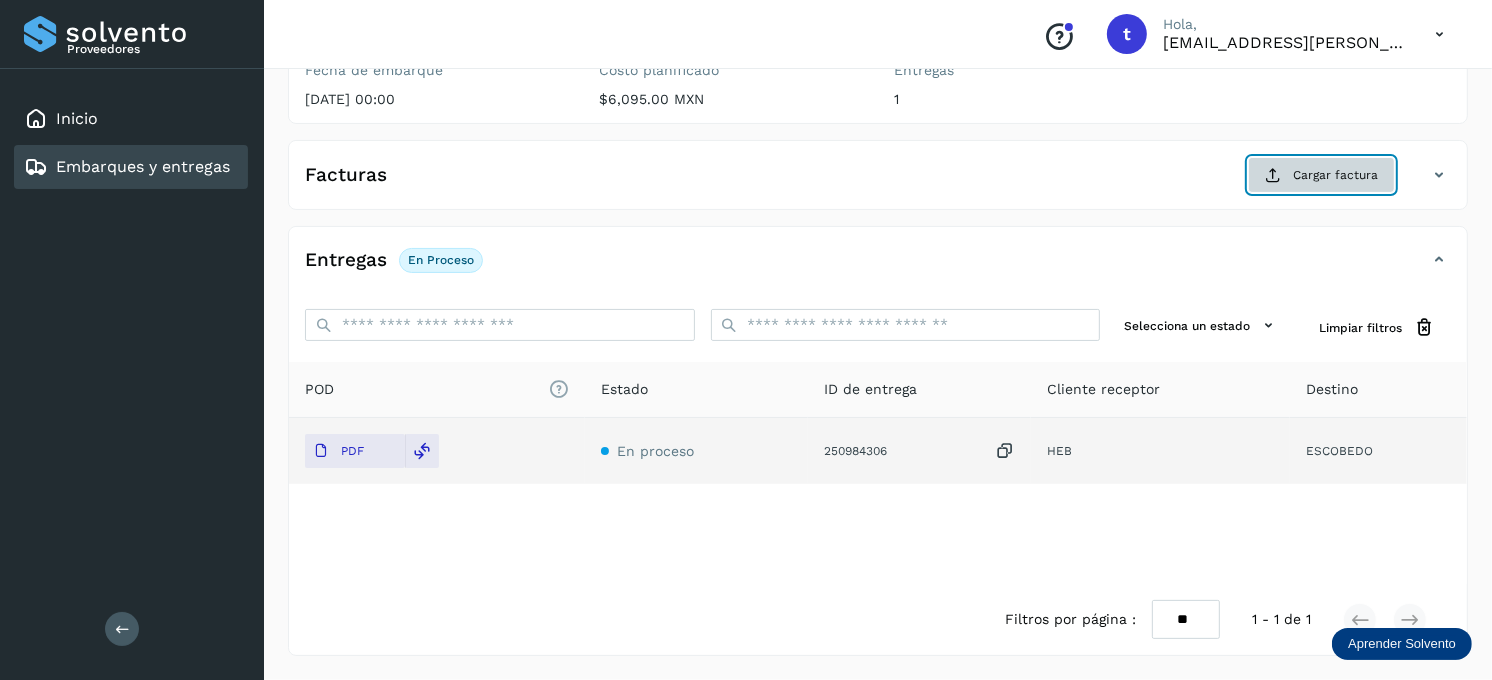click on "Cargar factura" 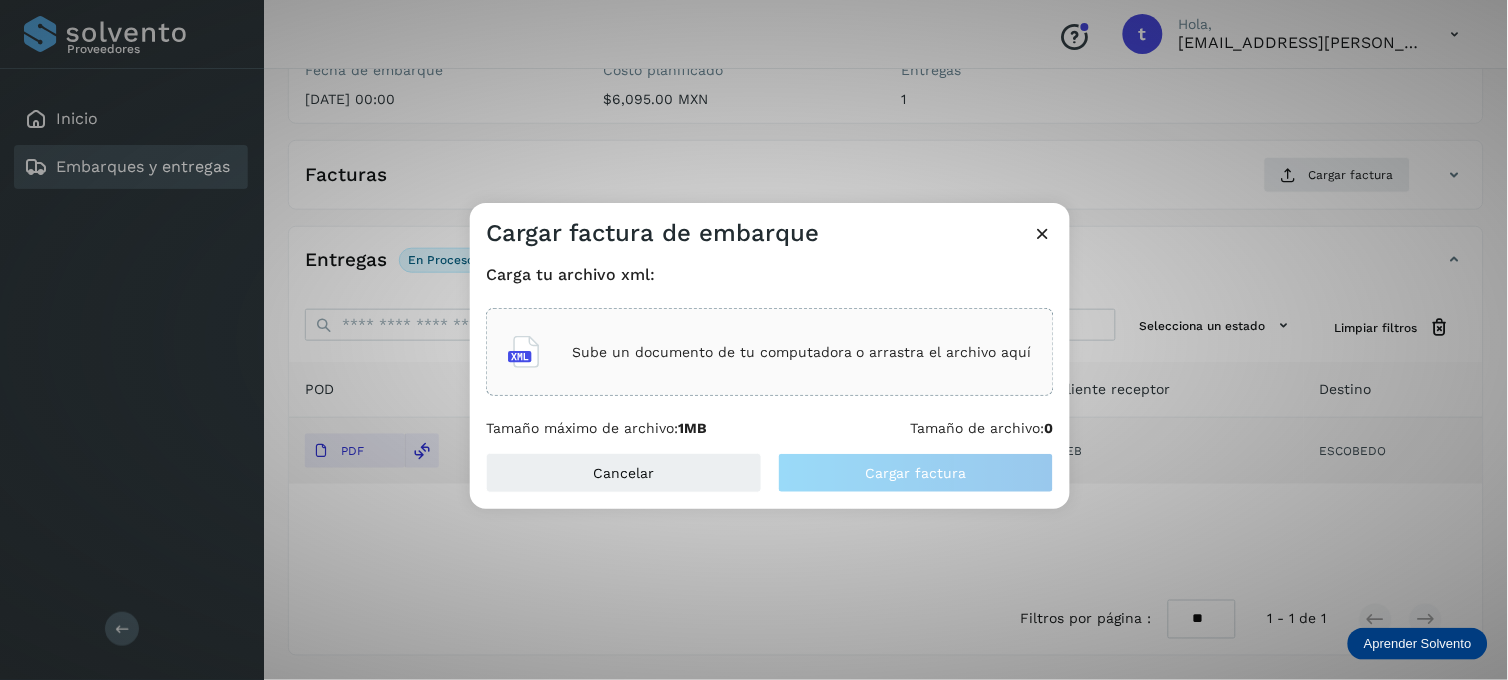 click on "Sube un documento de tu computadora o arrastra el archivo aquí" 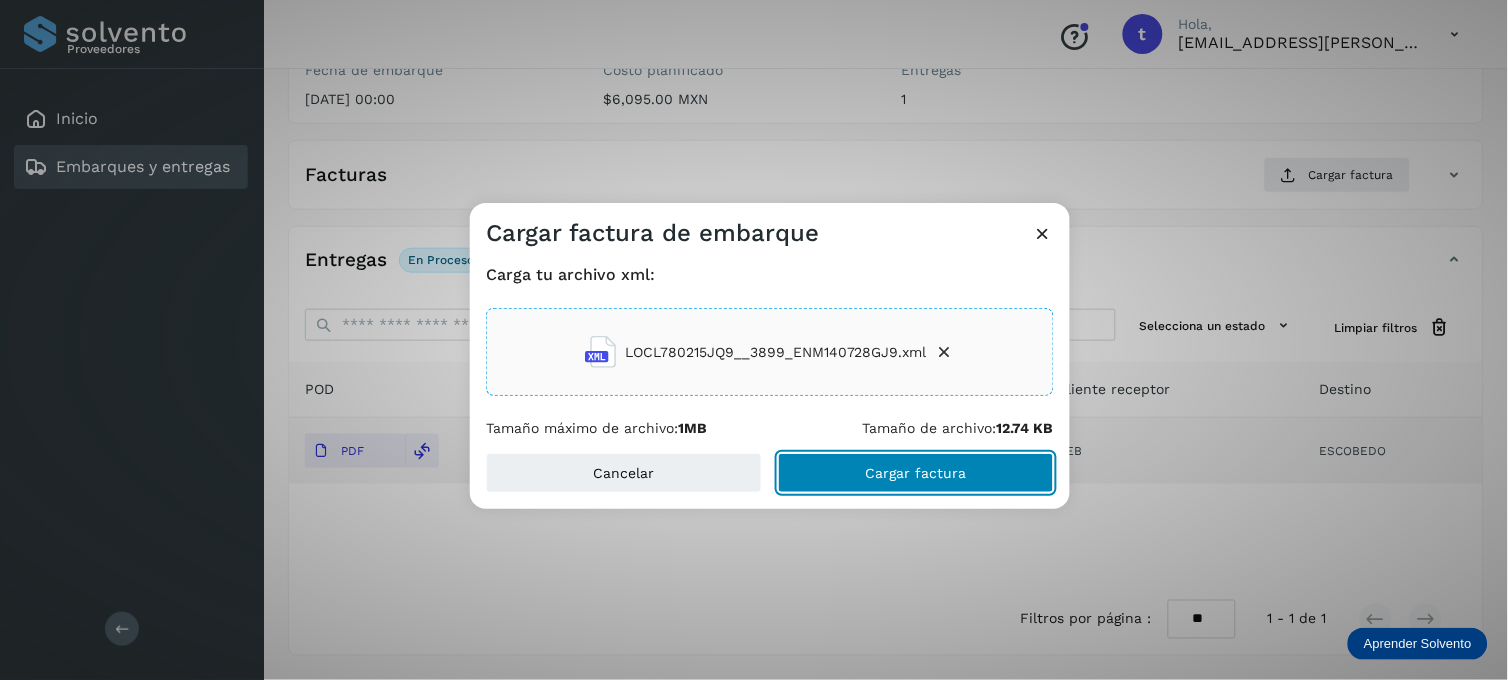 click on "Cargar factura" 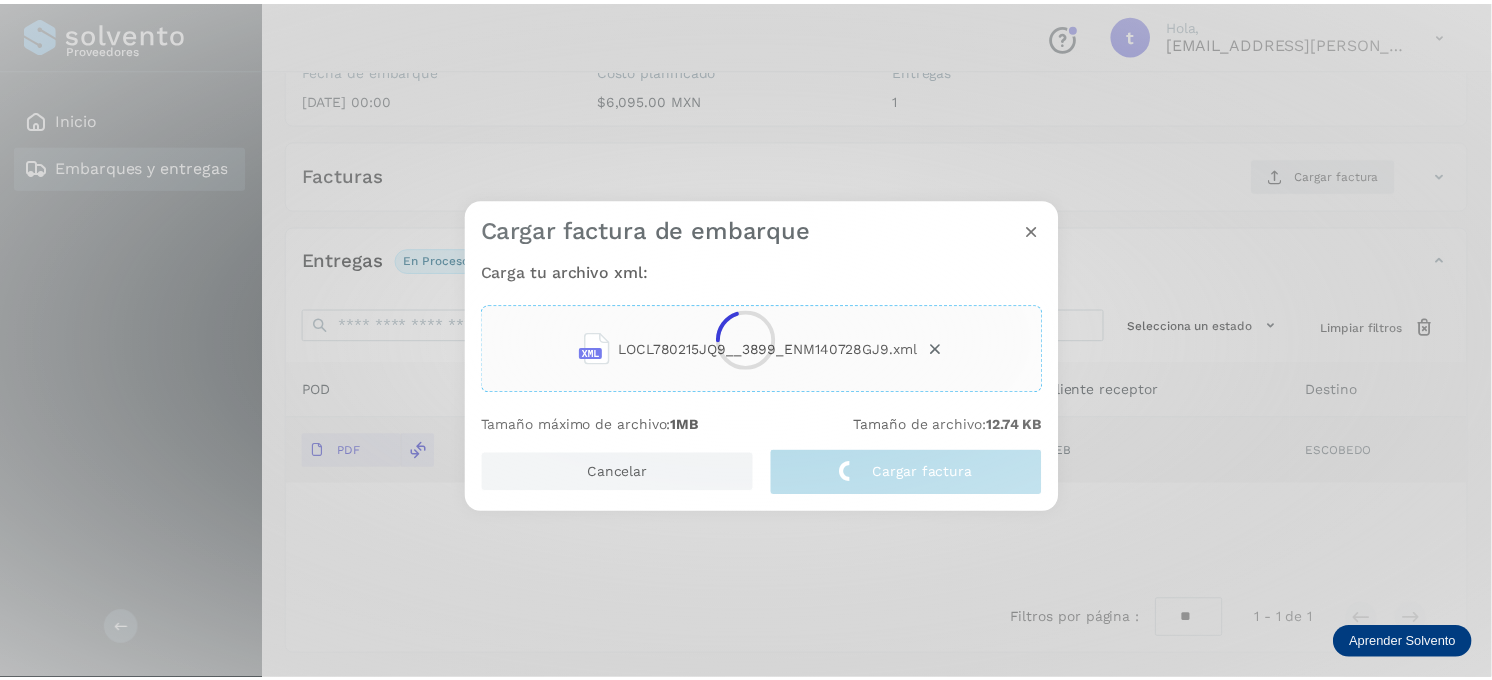 scroll, scrollTop: 267, scrollLeft: 0, axis: vertical 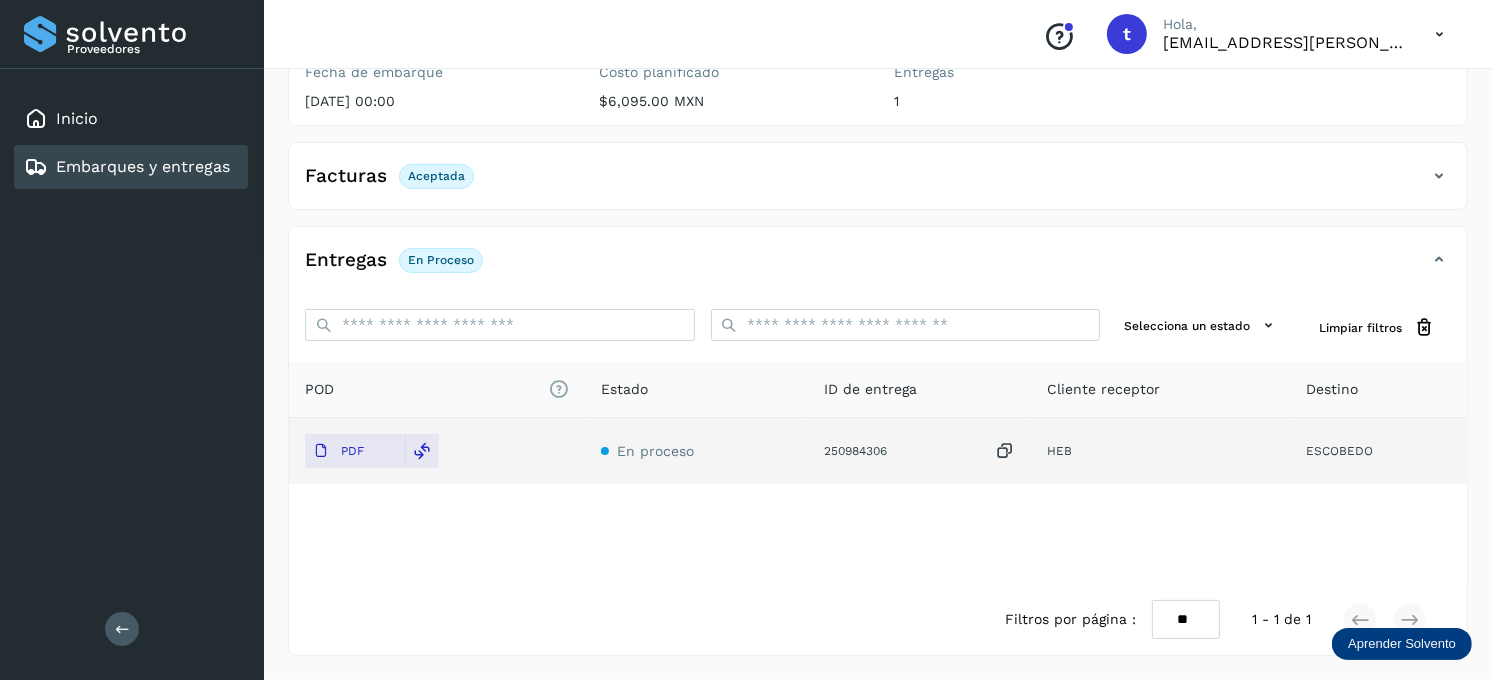 click on "Embarques y entregas" at bounding box center (143, 166) 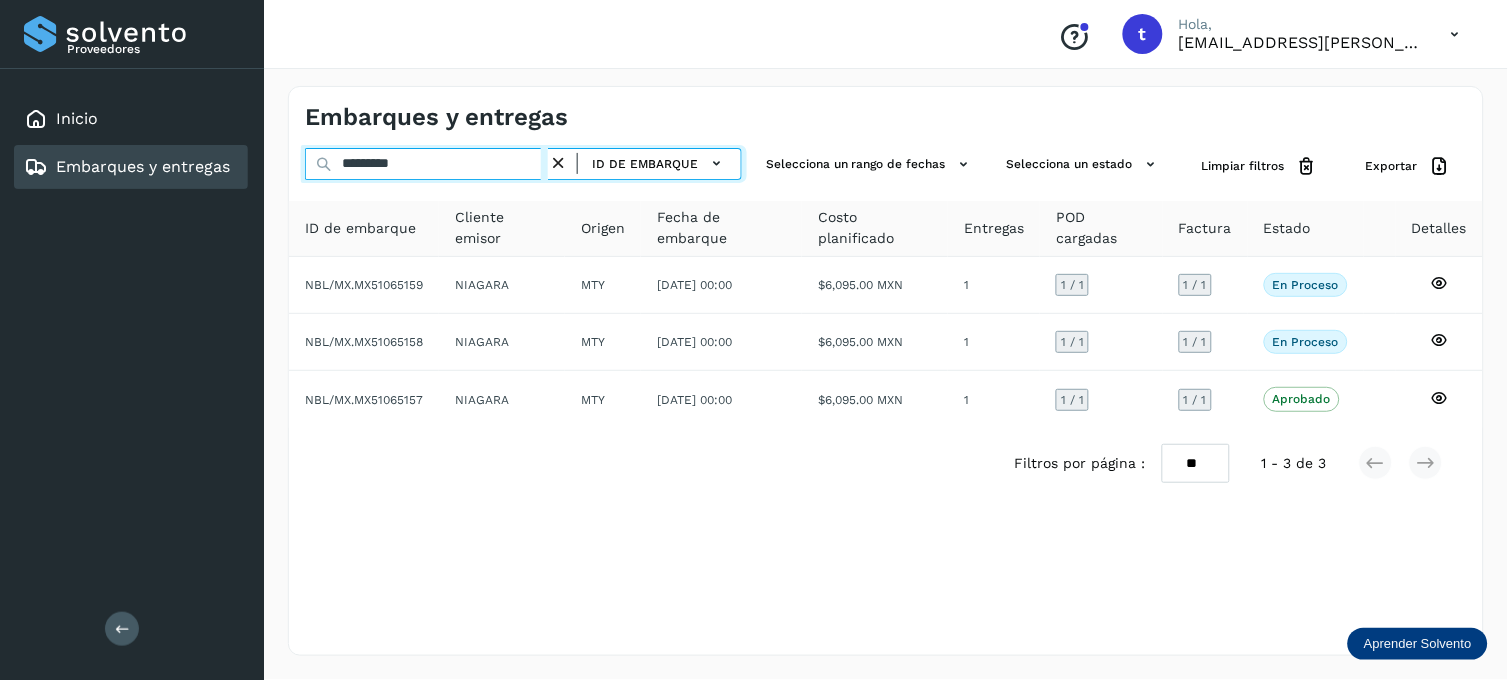click on "*********" at bounding box center [426, 164] 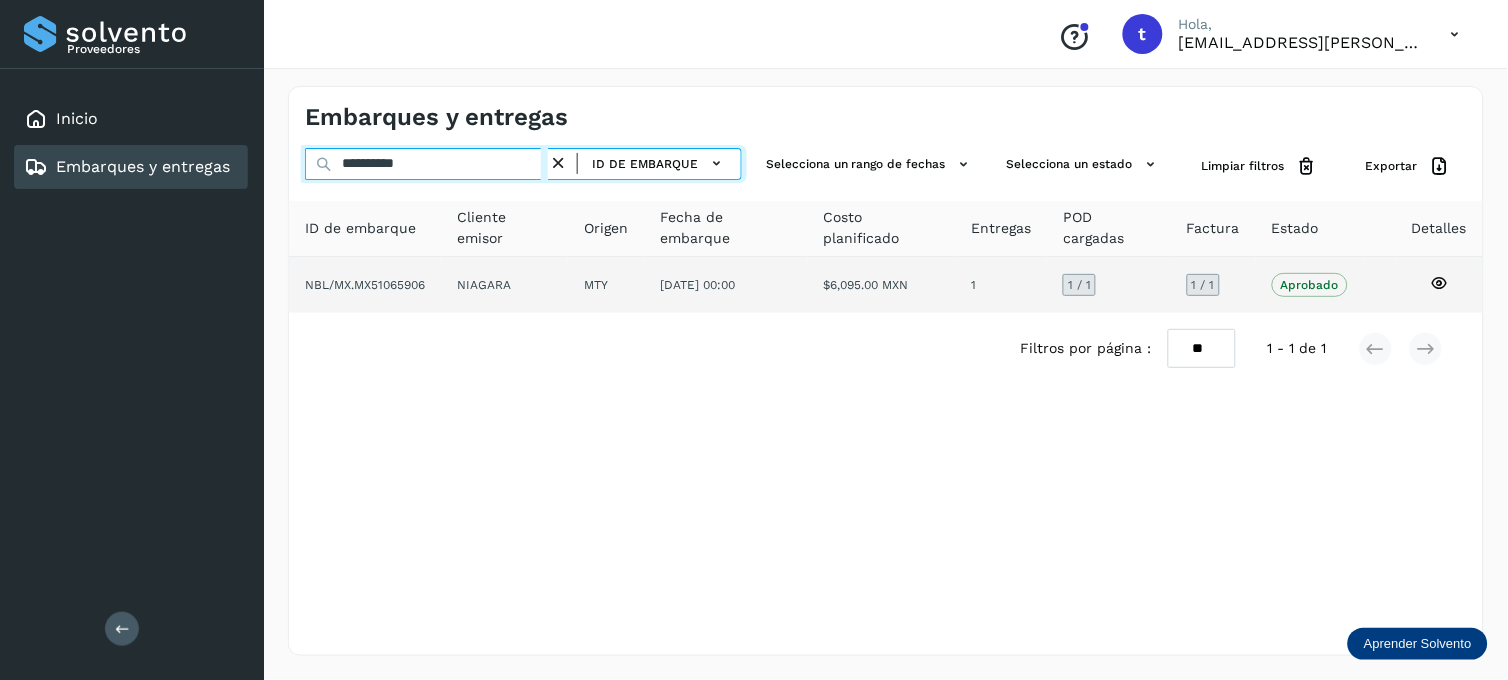 type on "**********" 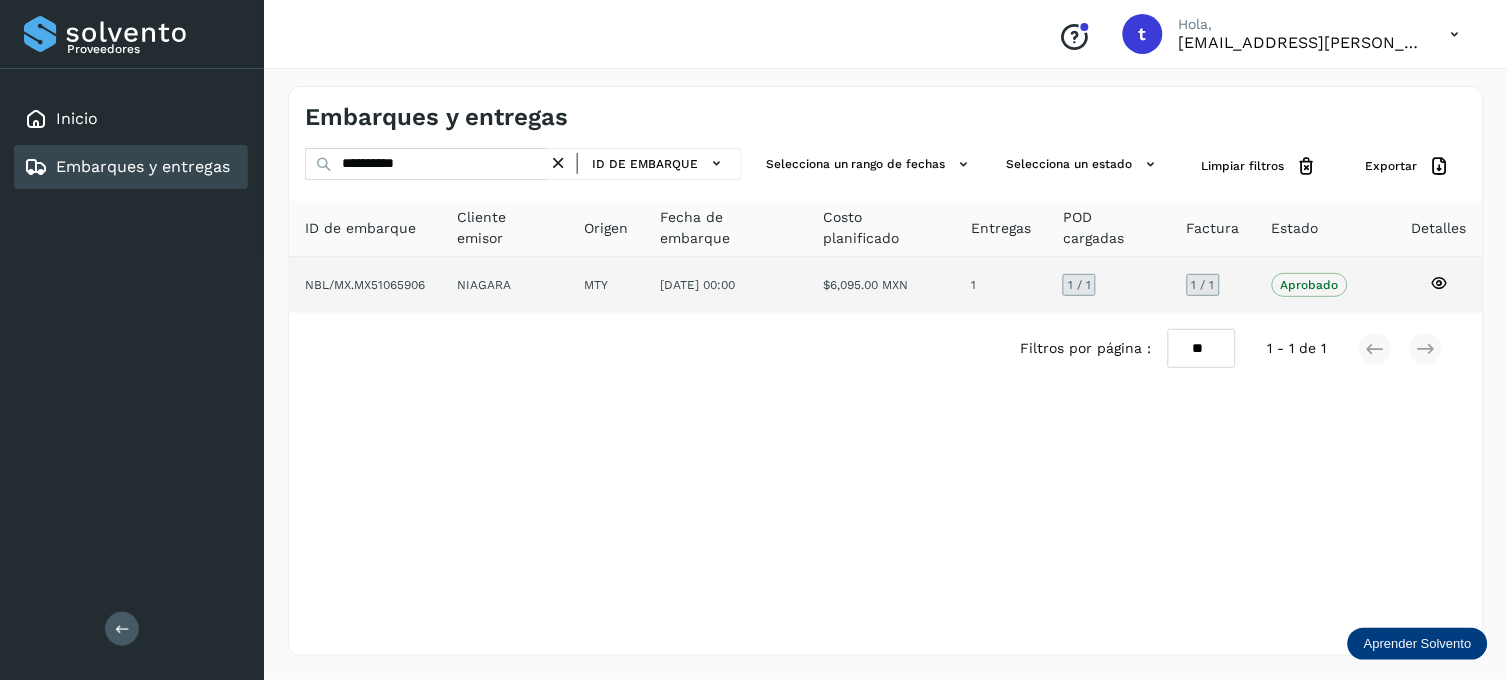 click on "NBL/MX.MX51065906" 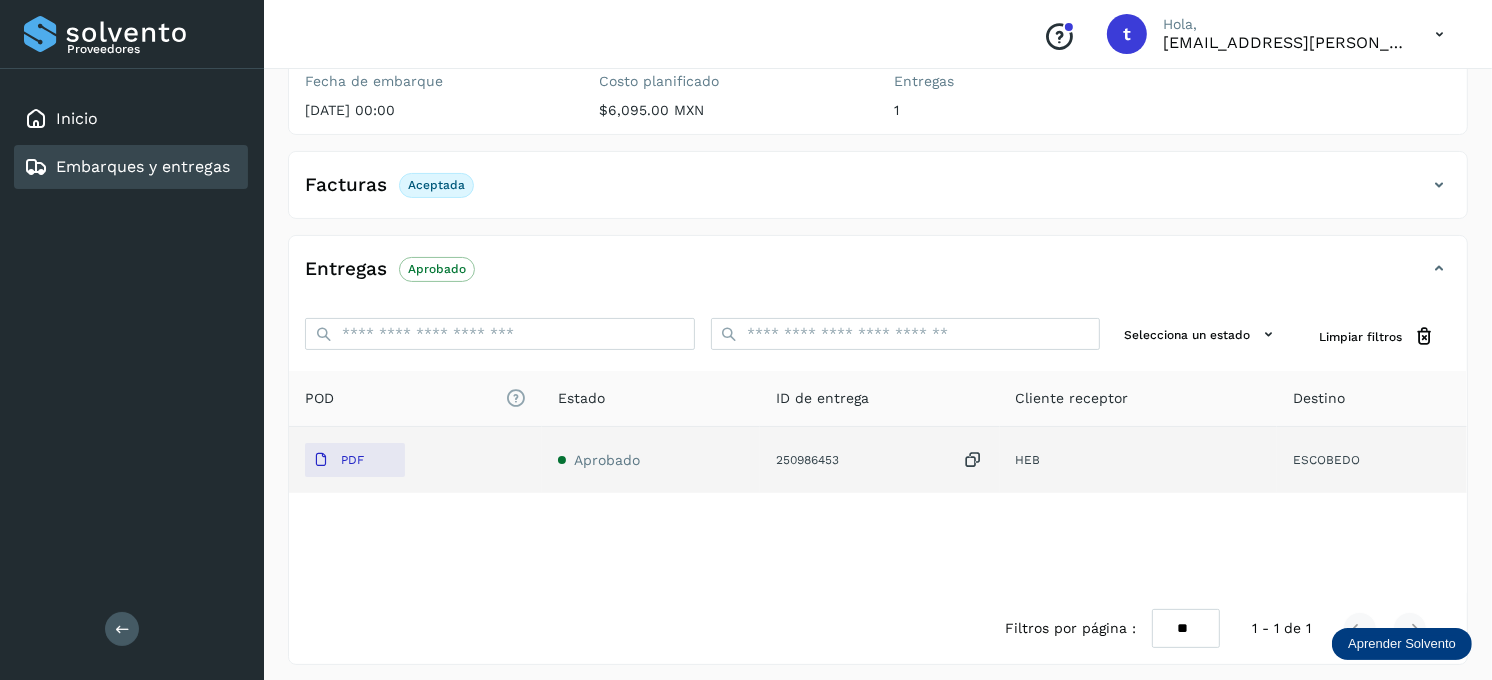 scroll, scrollTop: 267, scrollLeft: 0, axis: vertical 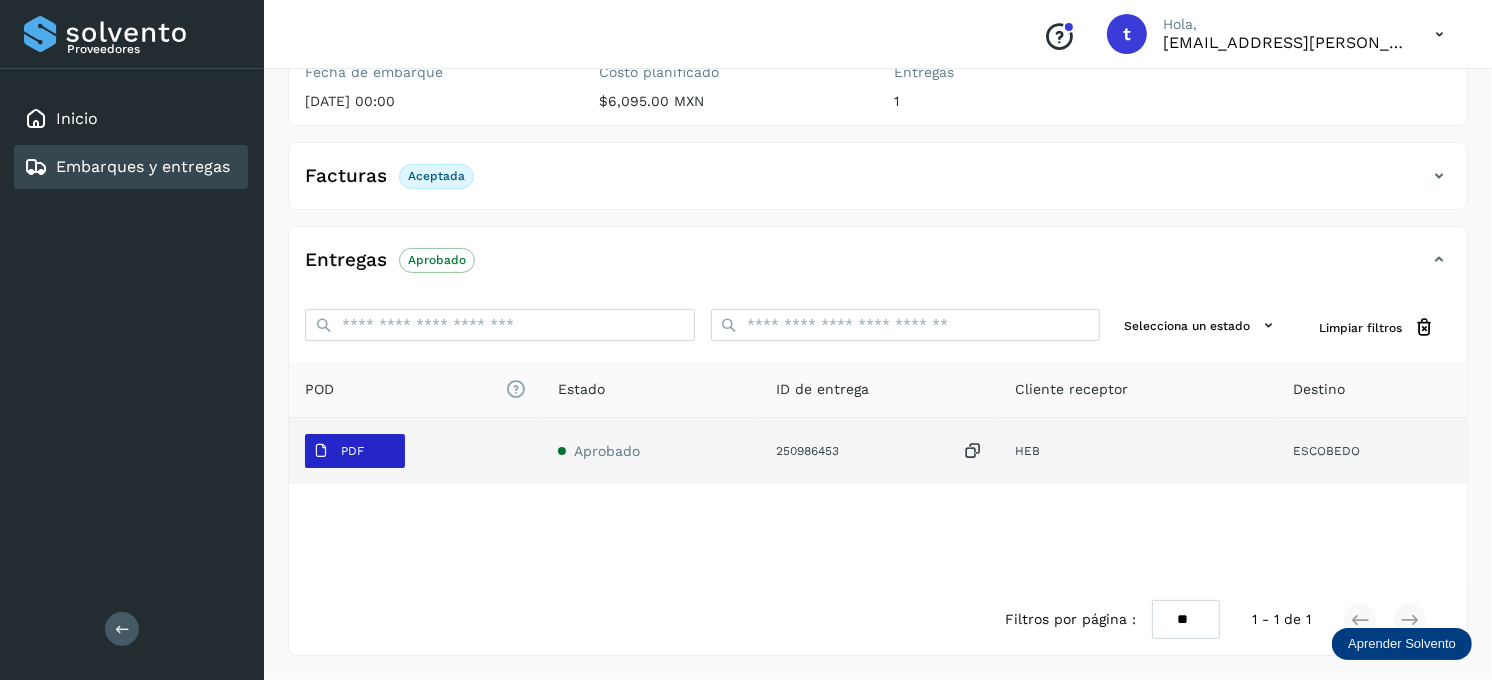 click on "PDF" at bounding box center (352, 451) 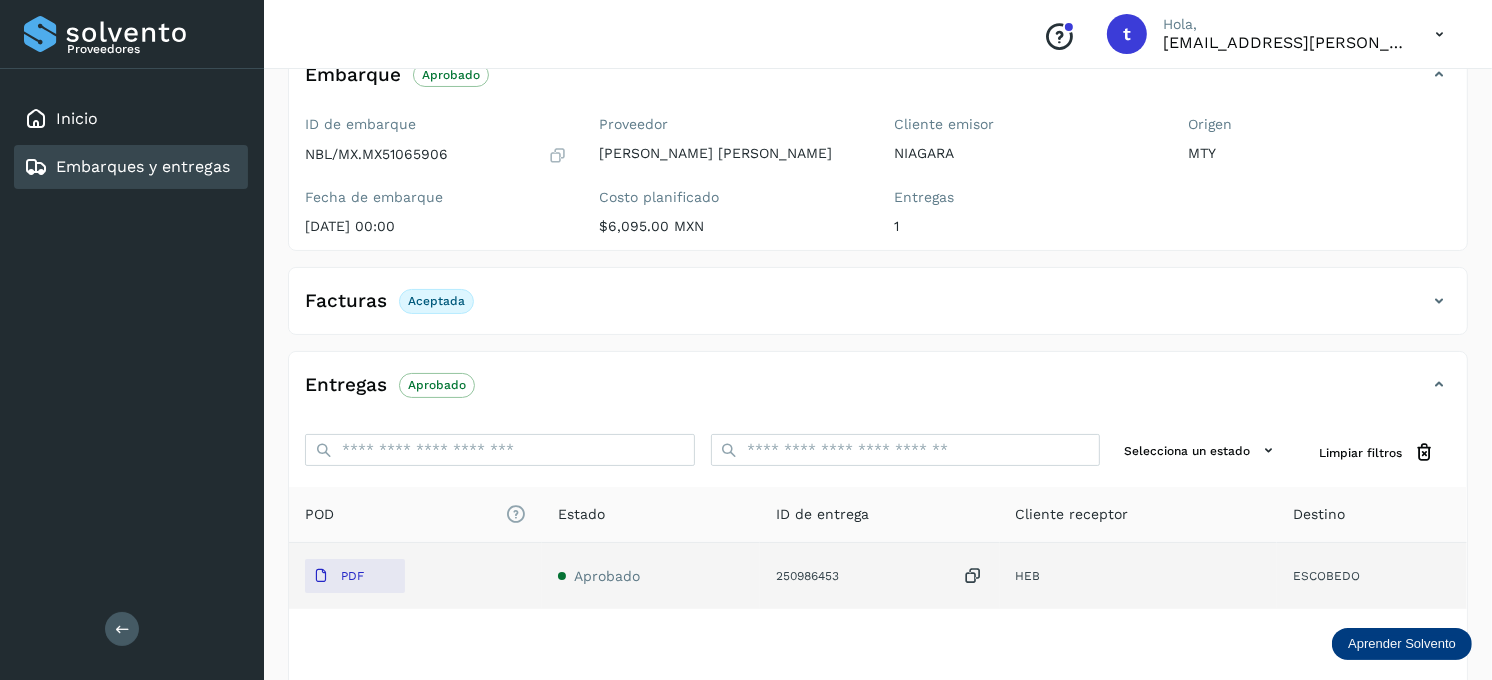 scroll, scrollTop: 0, scrollLeft: 0, axis: both 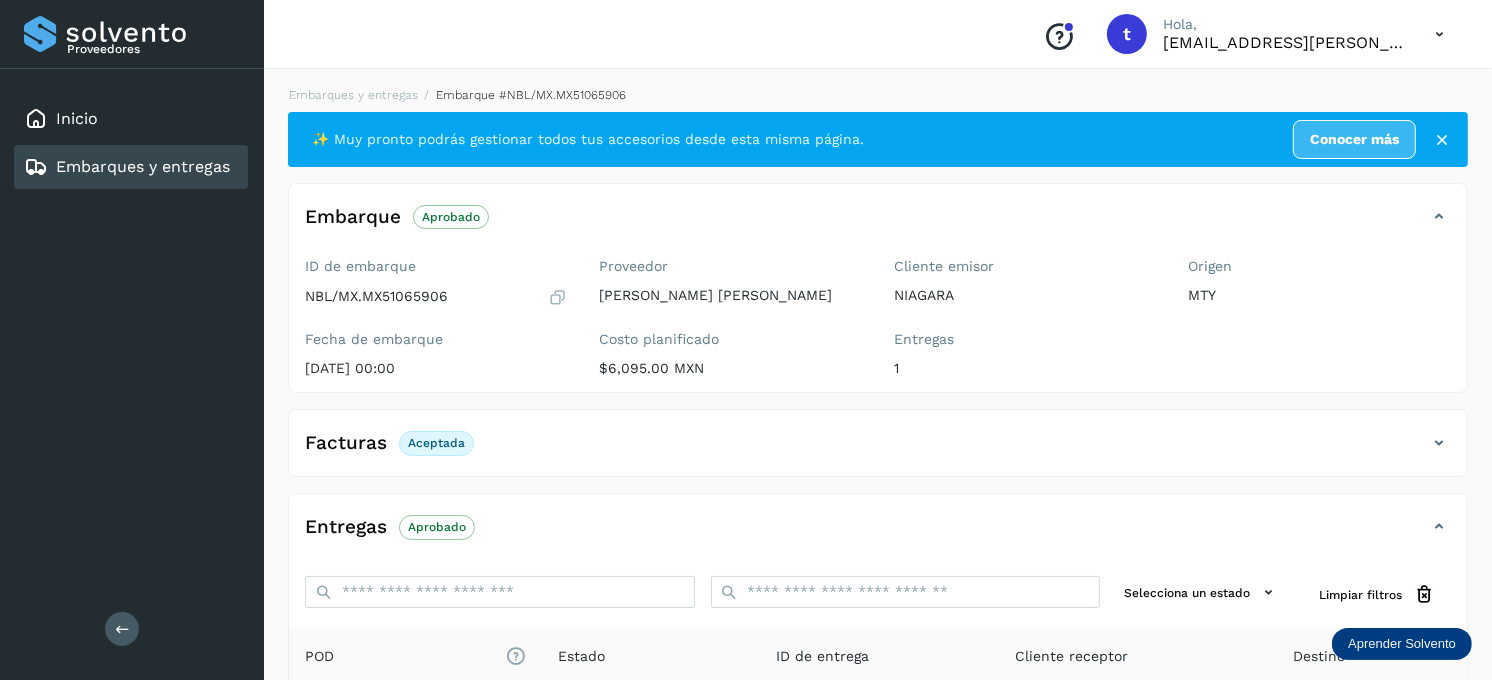 click on "Embarques y entregas" at bounding box center (143, 166) 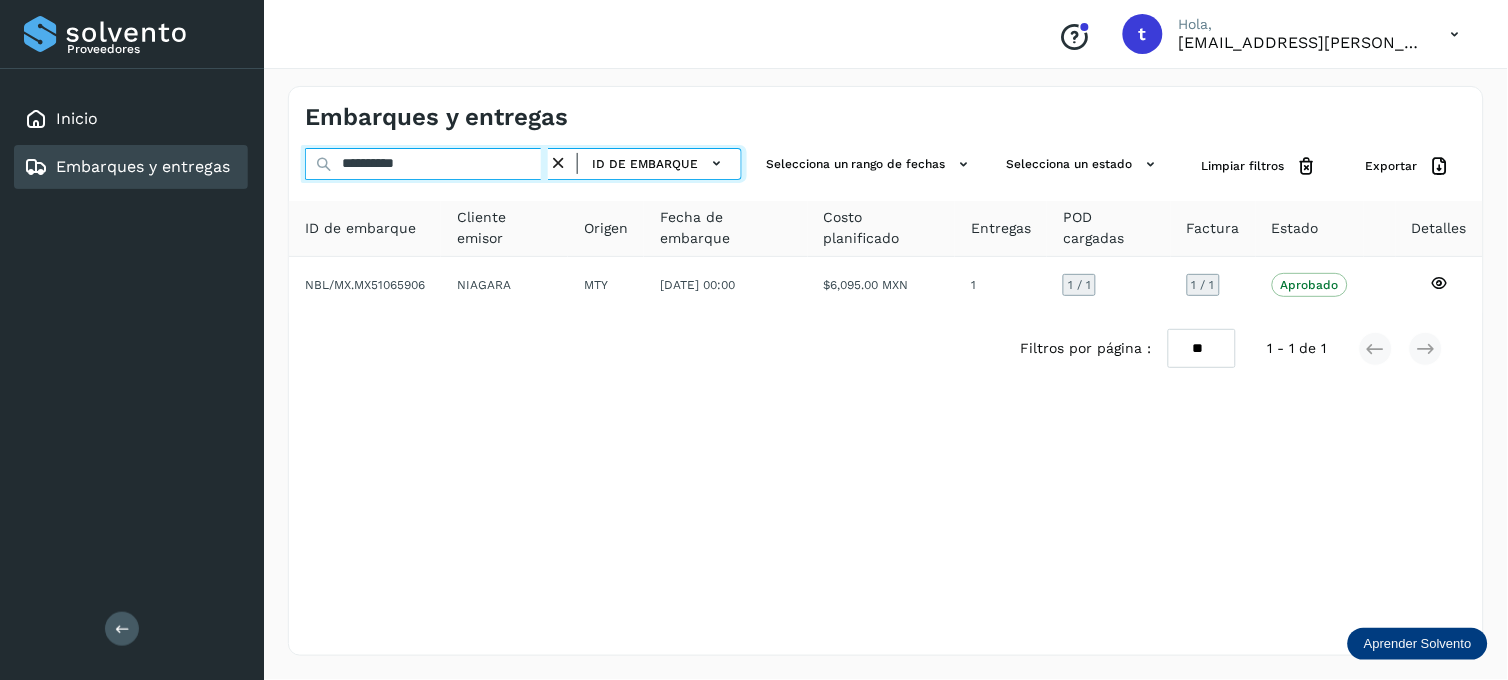 click on "**********" at bounding box center [426, 164] 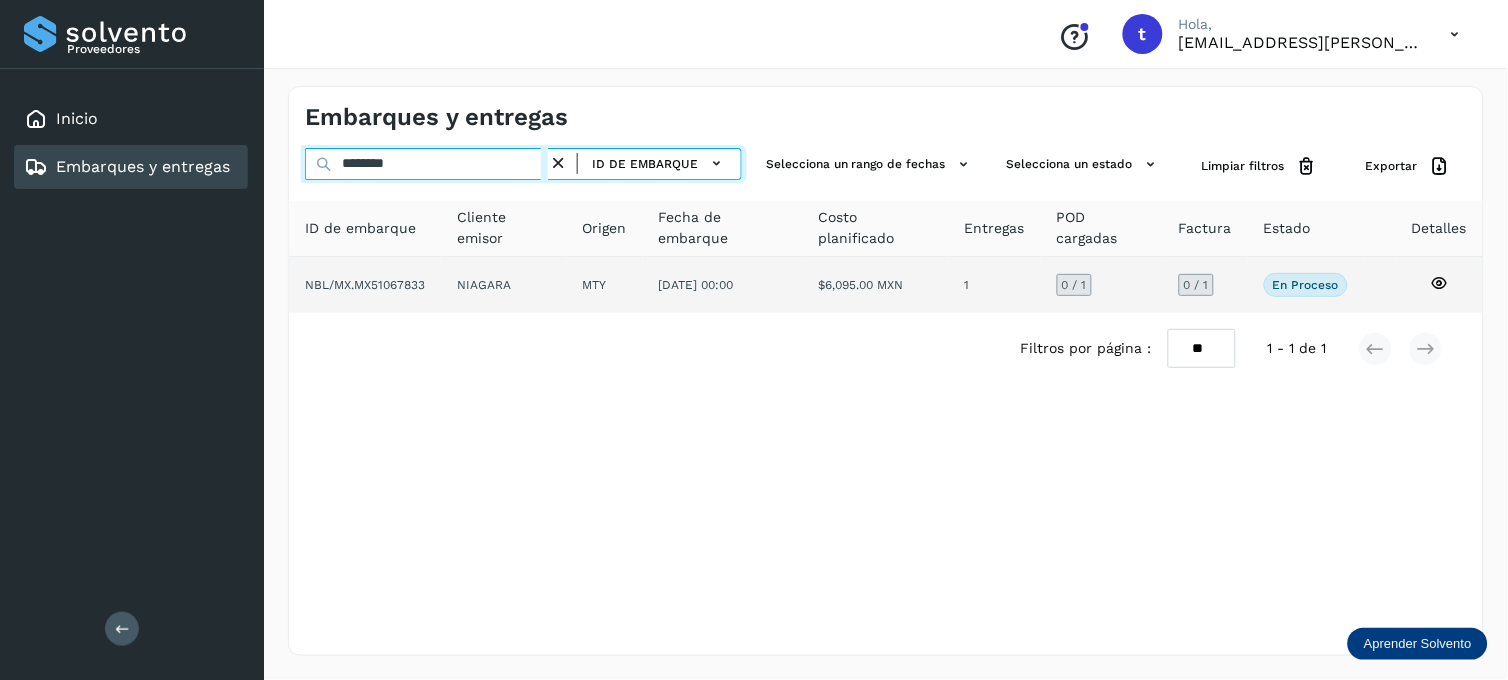 type on "********" 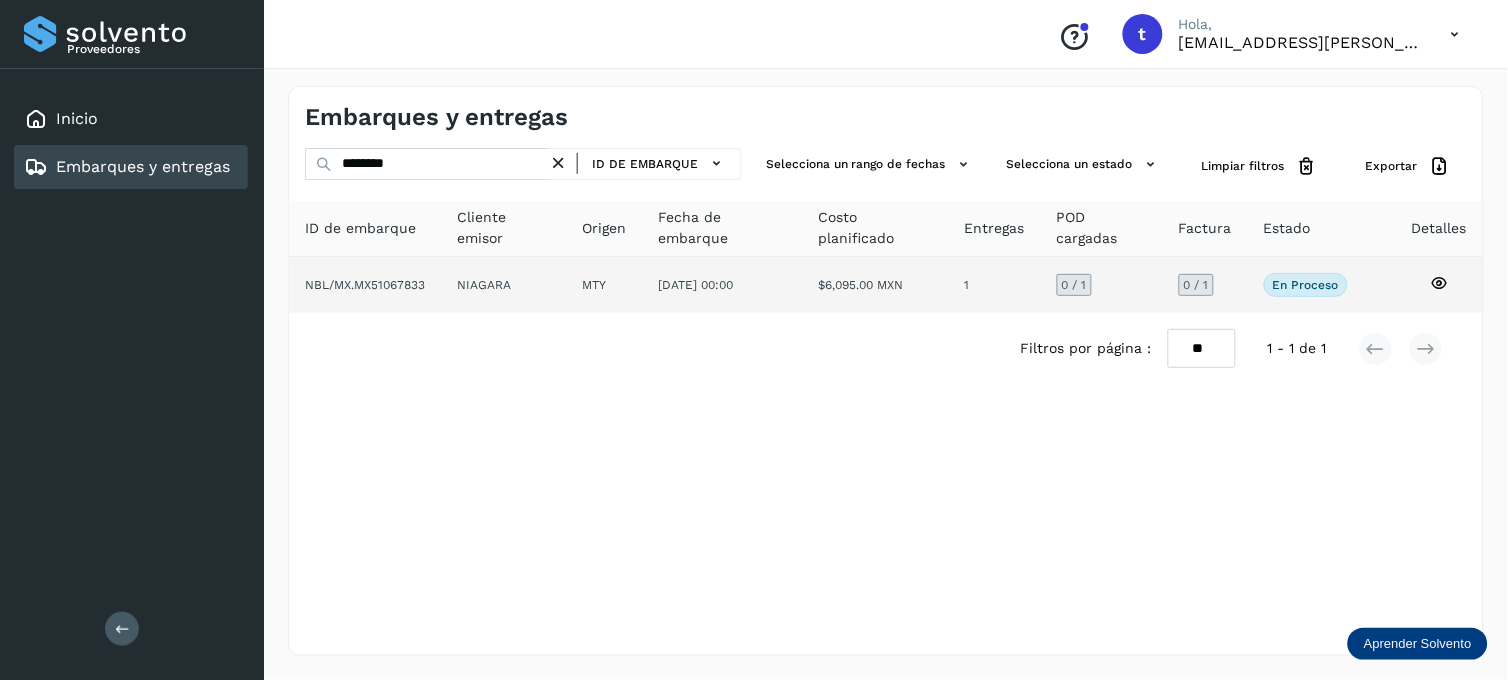 click 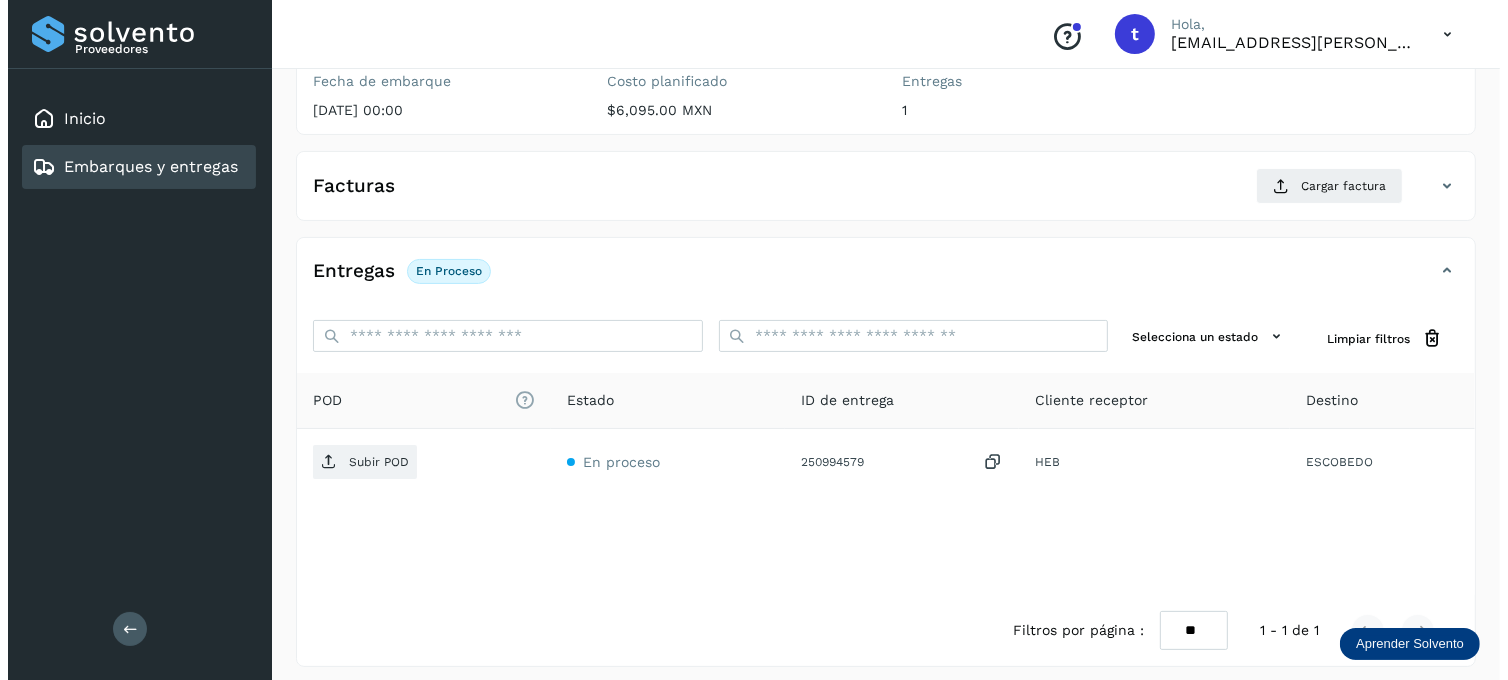 scroll, scrollTop: 270, scrollLeft: 0, axis: vertical 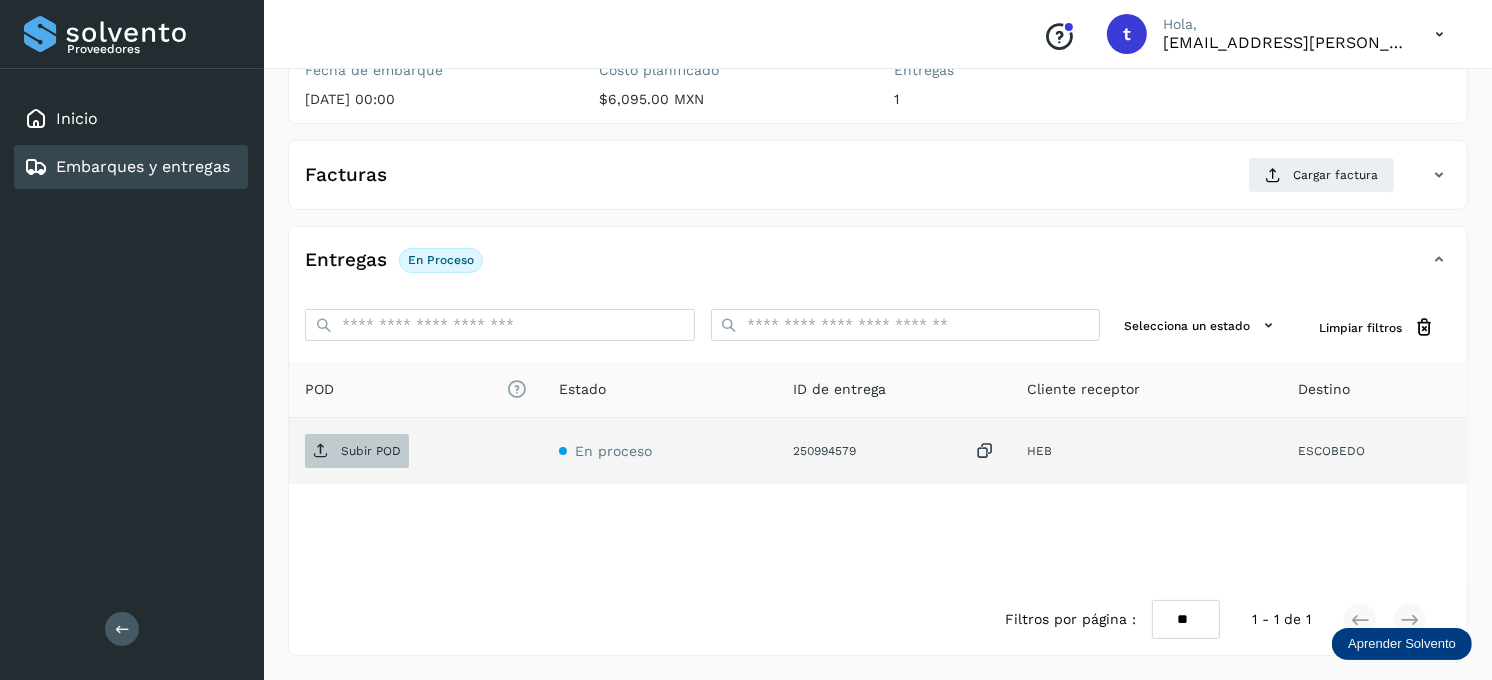 click on "Subir POD" at bounding box center [371, 451] 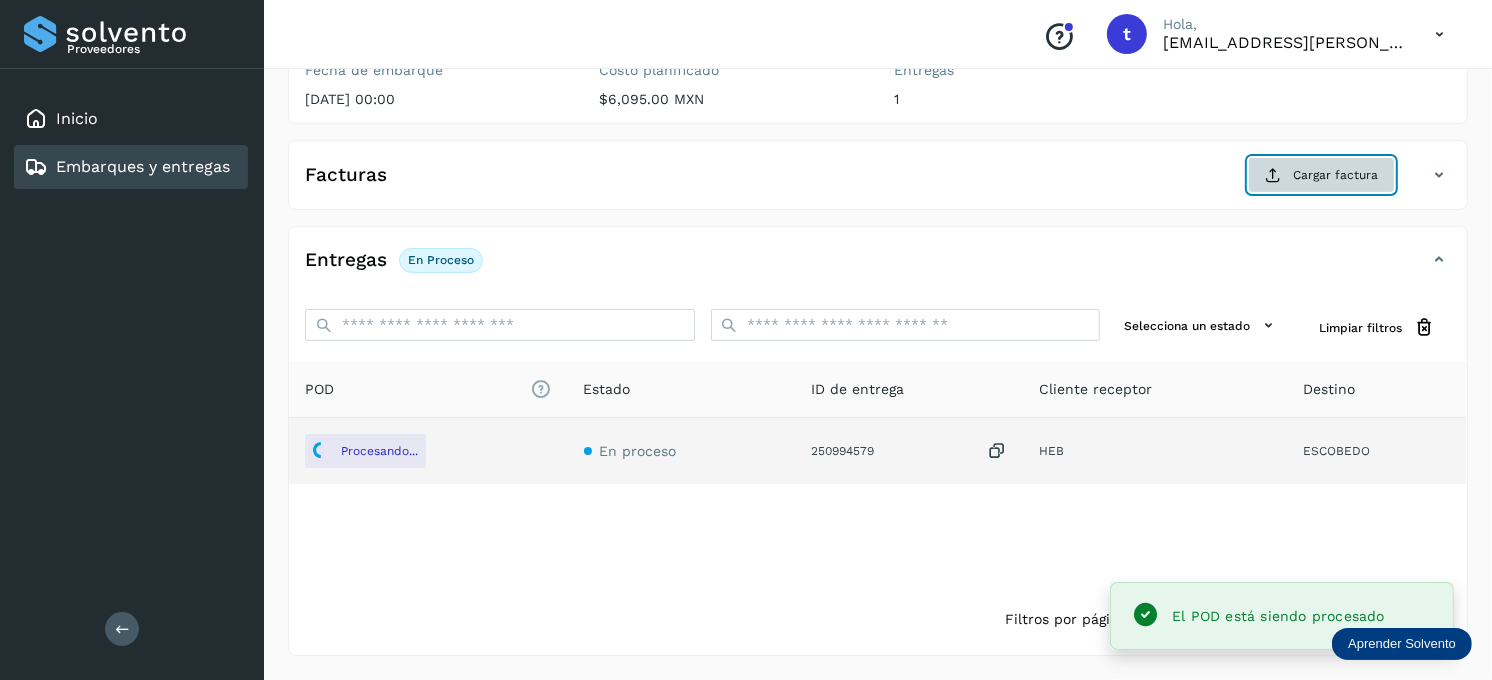 click on "Cargar factura" 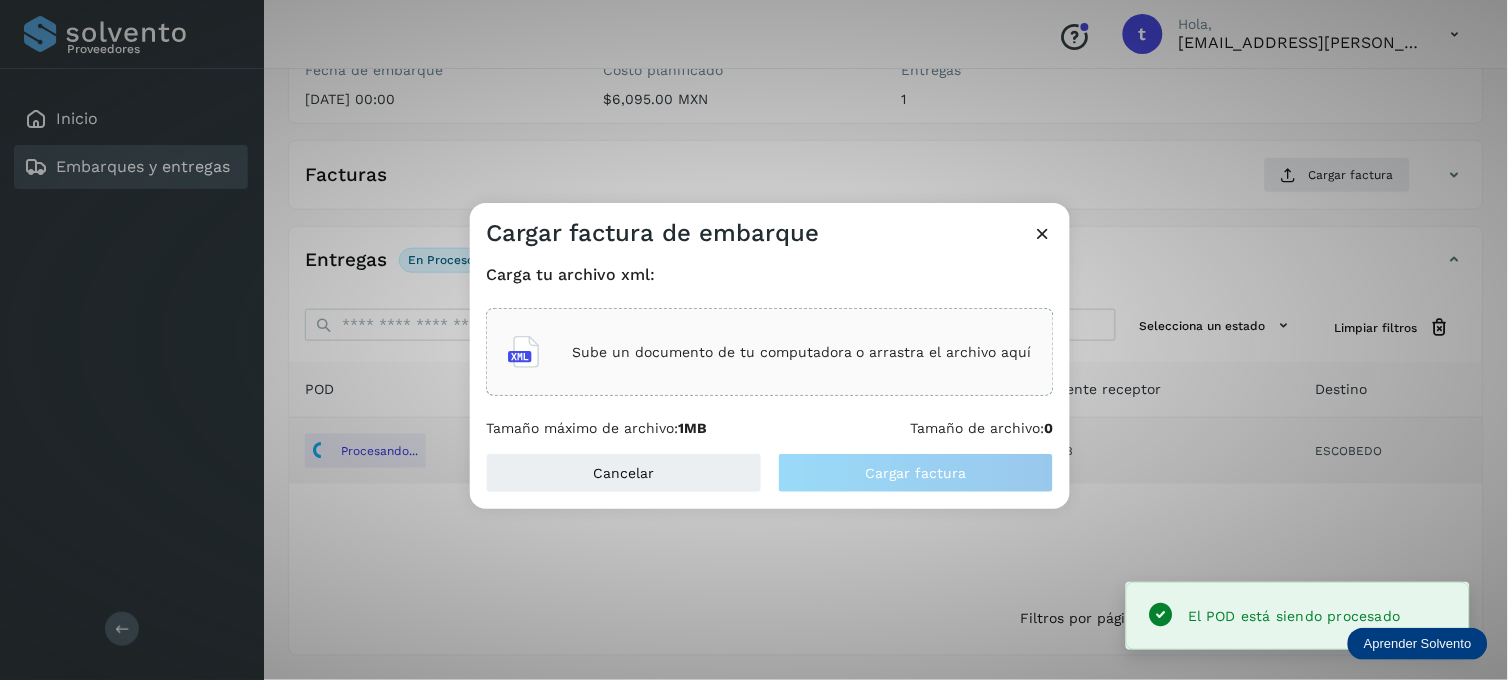 click on "Sube un documento de tu computadora o arrastra el archivo aquí" at bounding box center [802, 352] 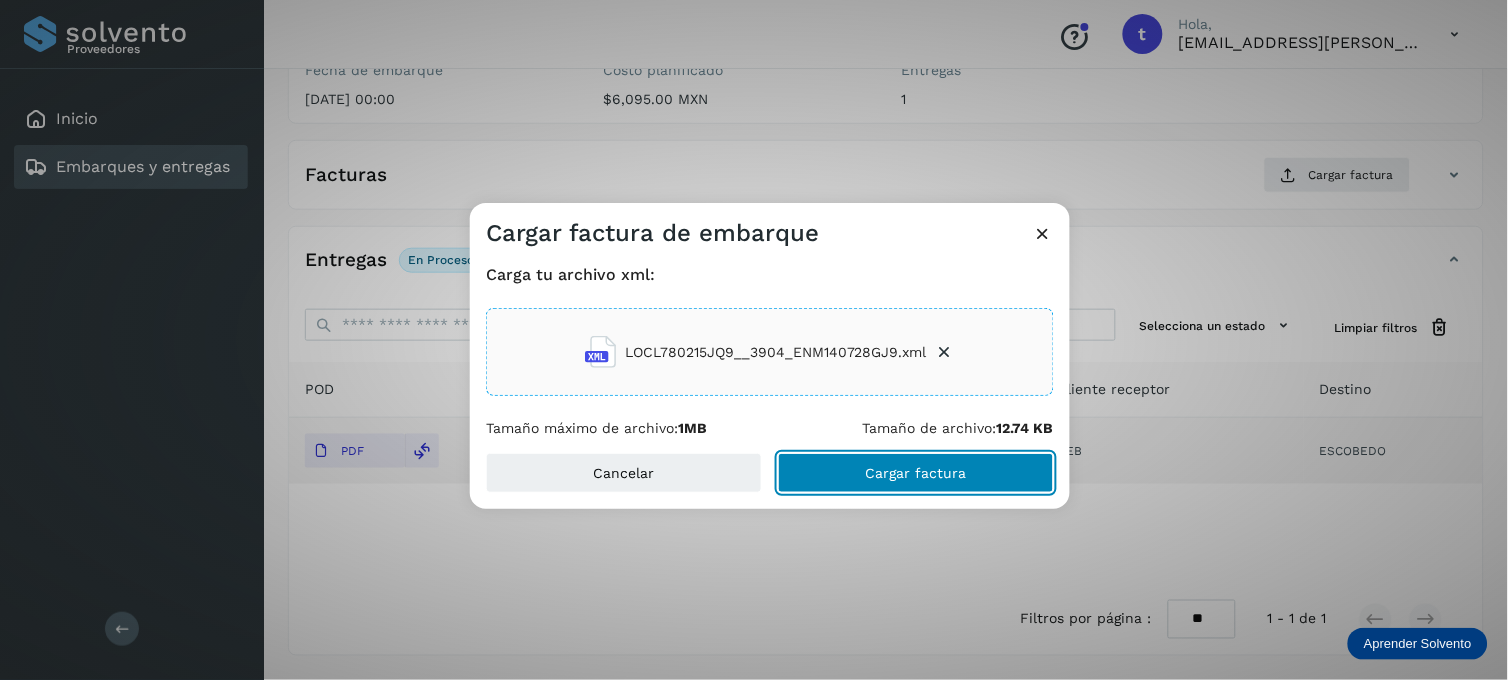 click on "Cargar factura" 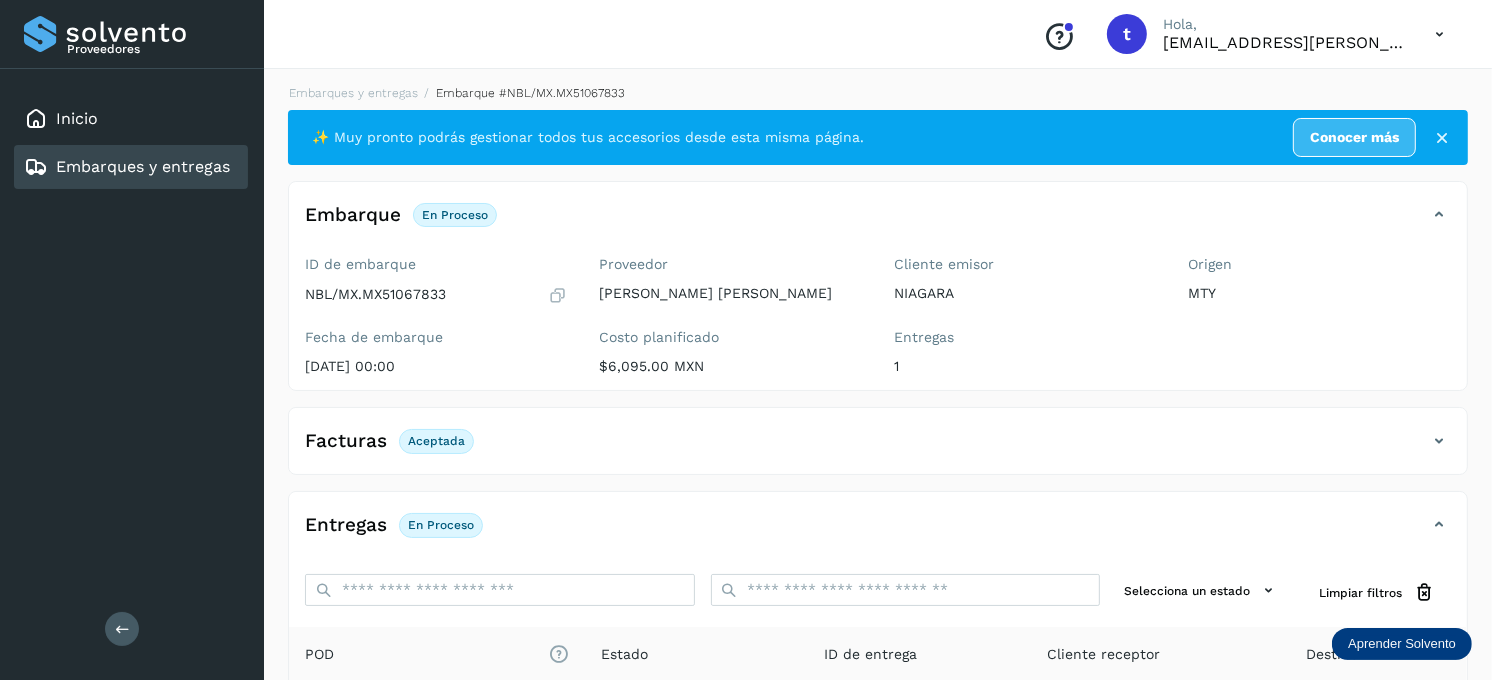 scroll, scrollTop: 0, scrollLeft: 0, axis: both 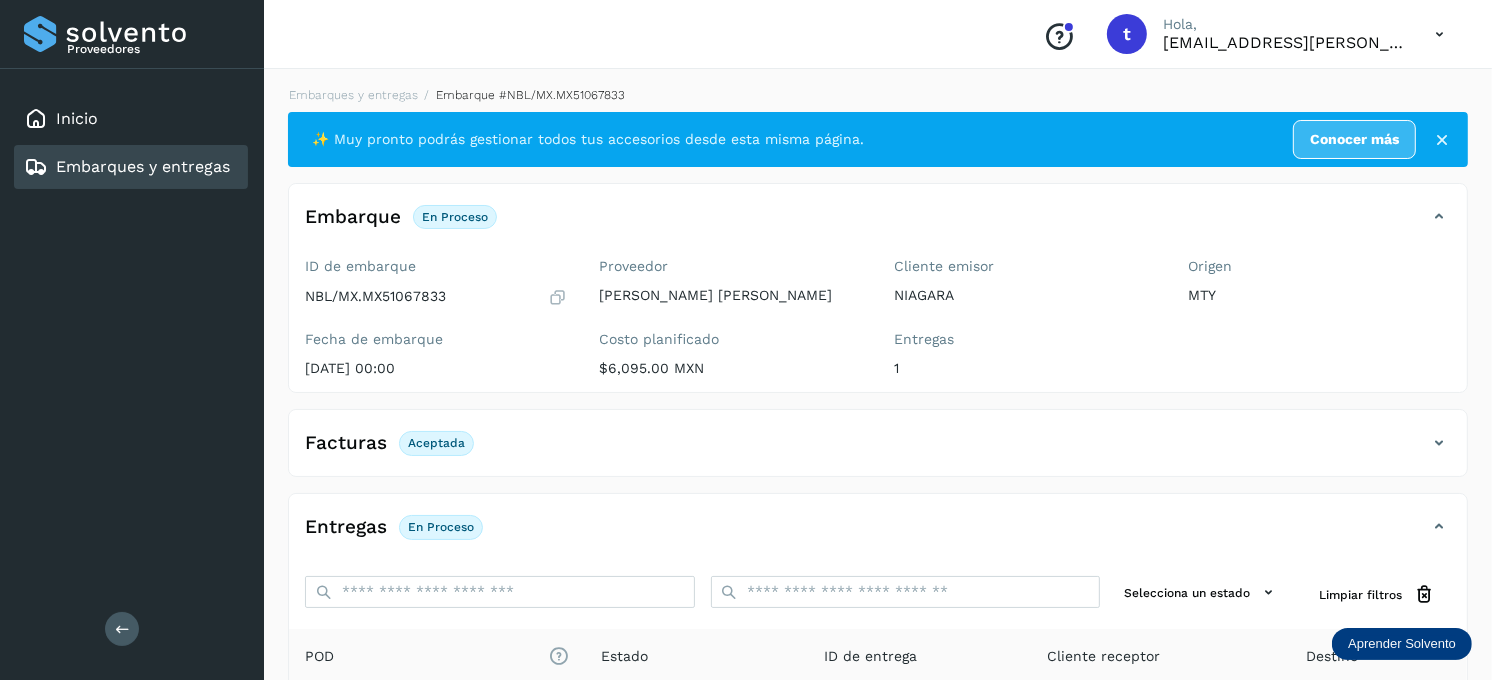 click on "Embarques y entregas" 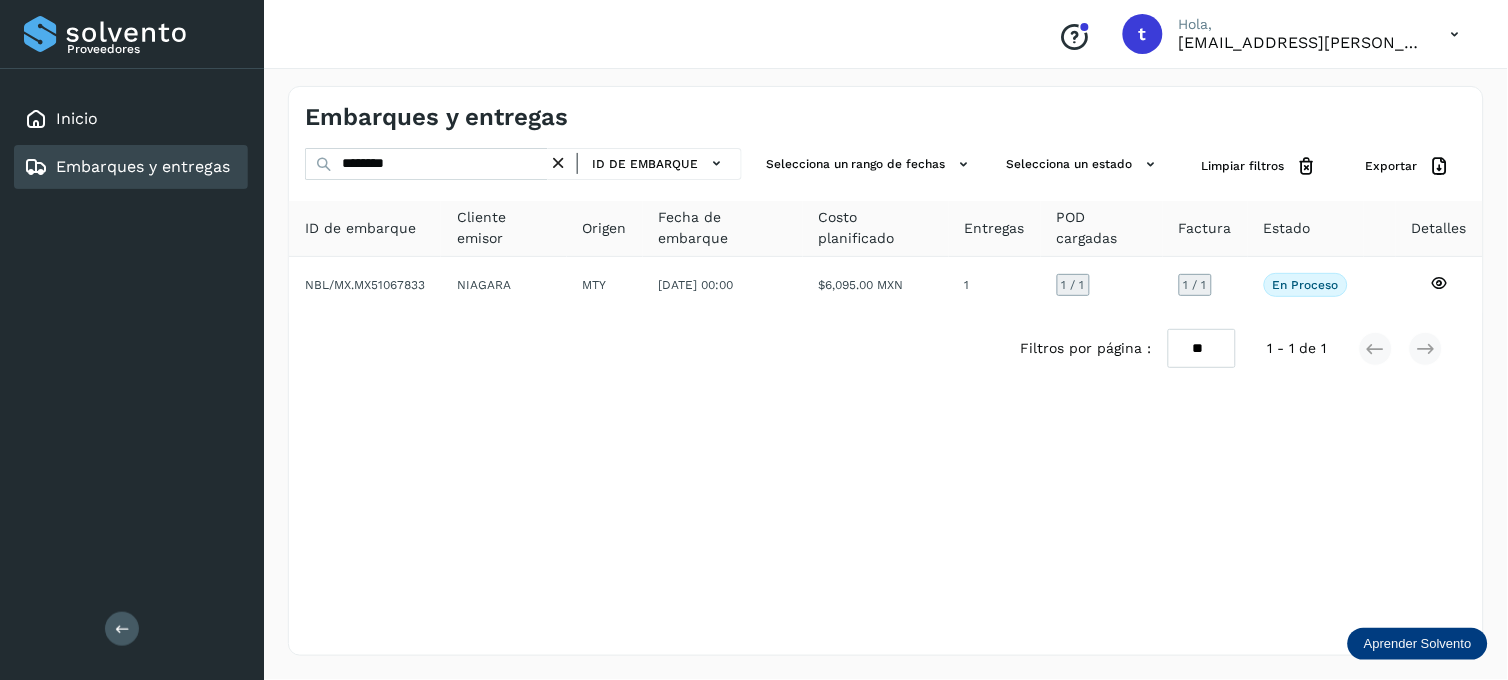 click on "Embarques y entregas" at bounding box center (143, 166) 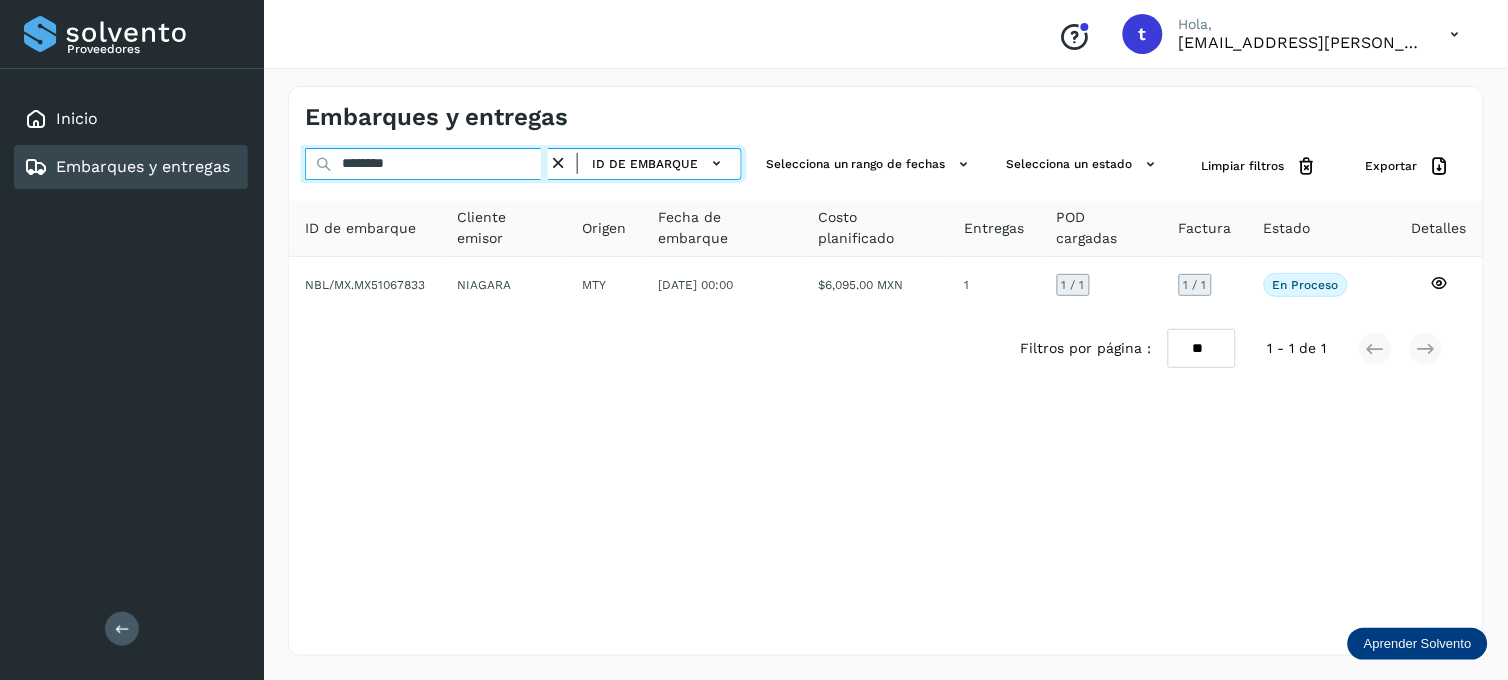 drag, startPoint x: 447, startPoint y: 163, endPoint x: 257, endPoint y: 166, distance: 190.02368 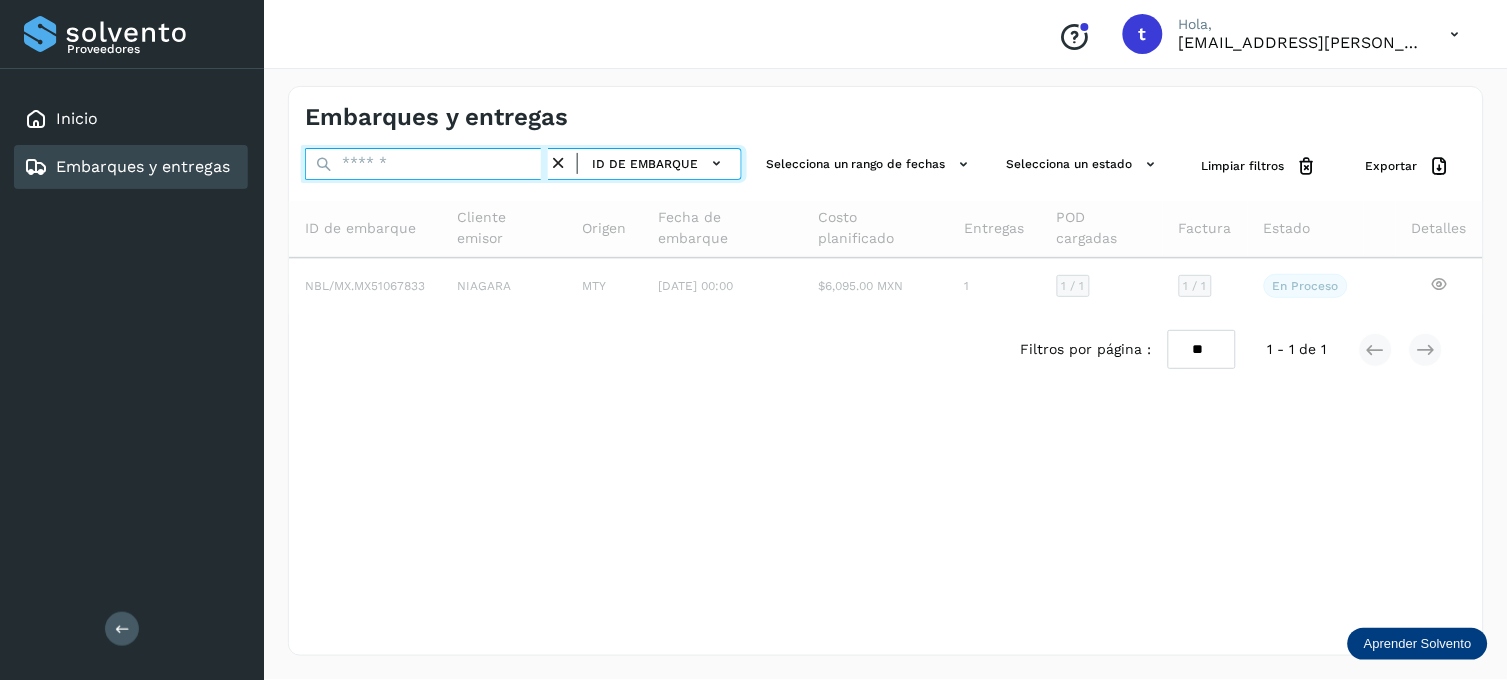 type 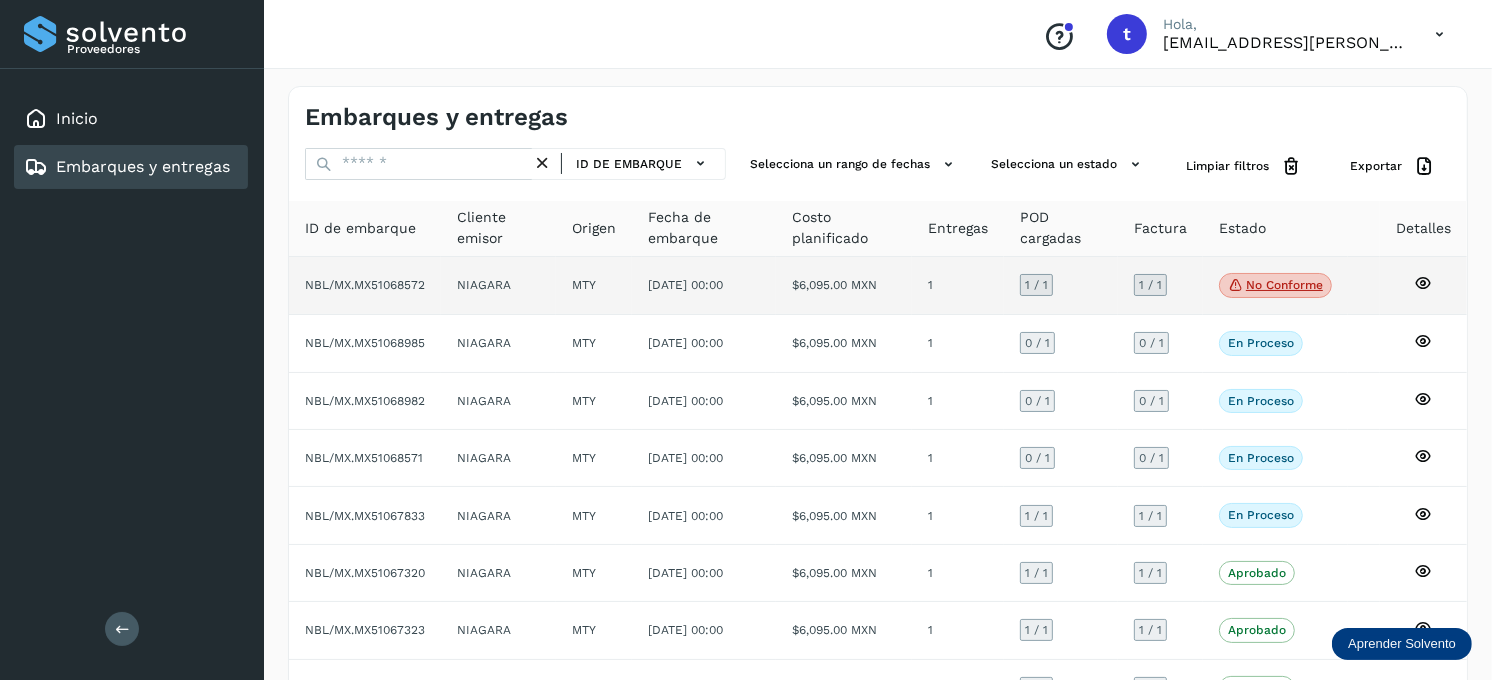 click on "No conforme" 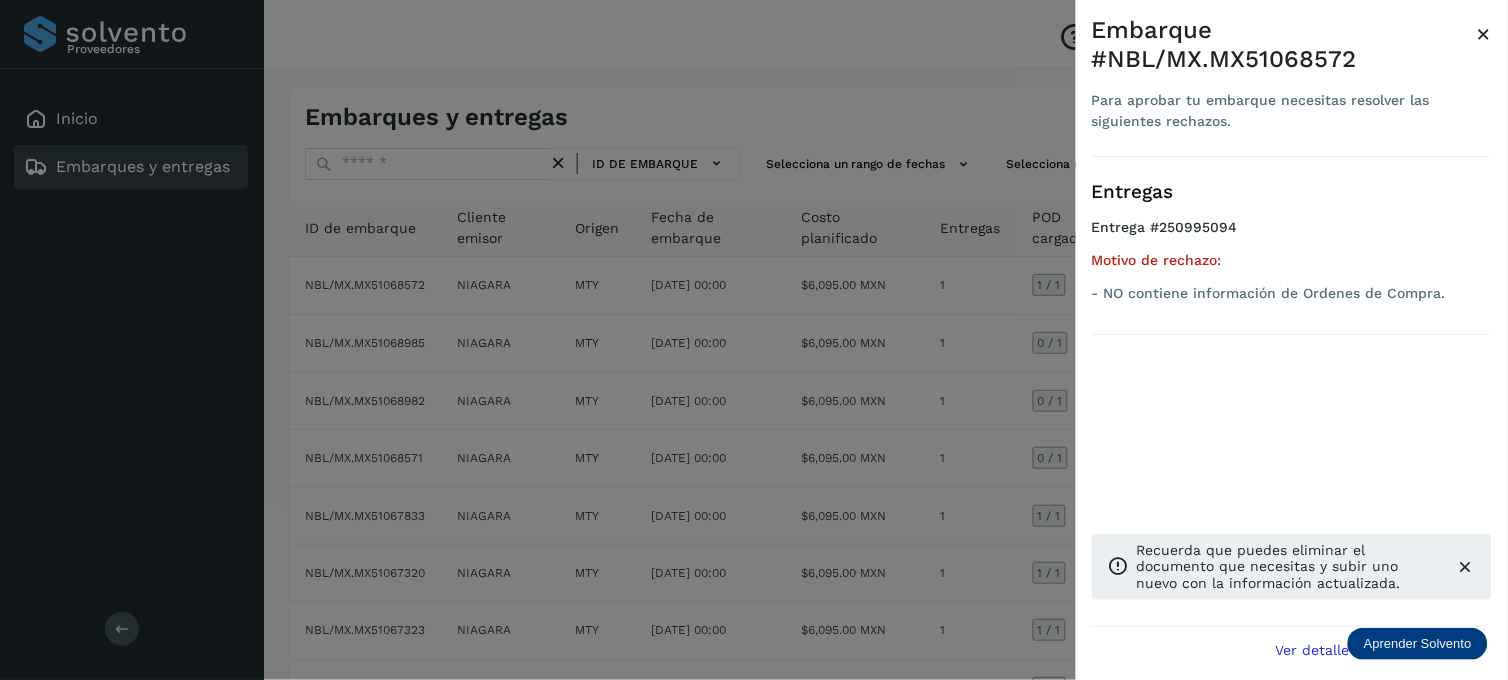 click at bounding box center [1466, 567] 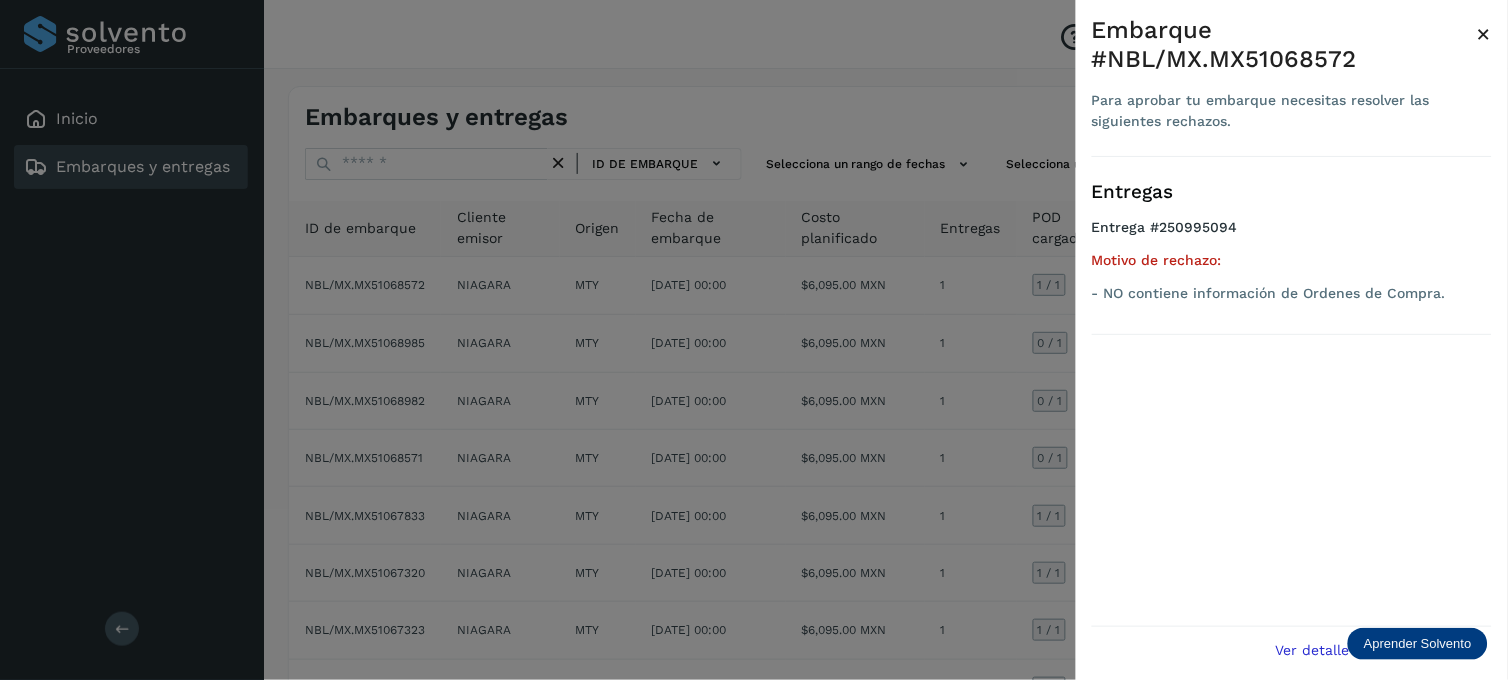 click on "×" at bounding box center (1484, 34) 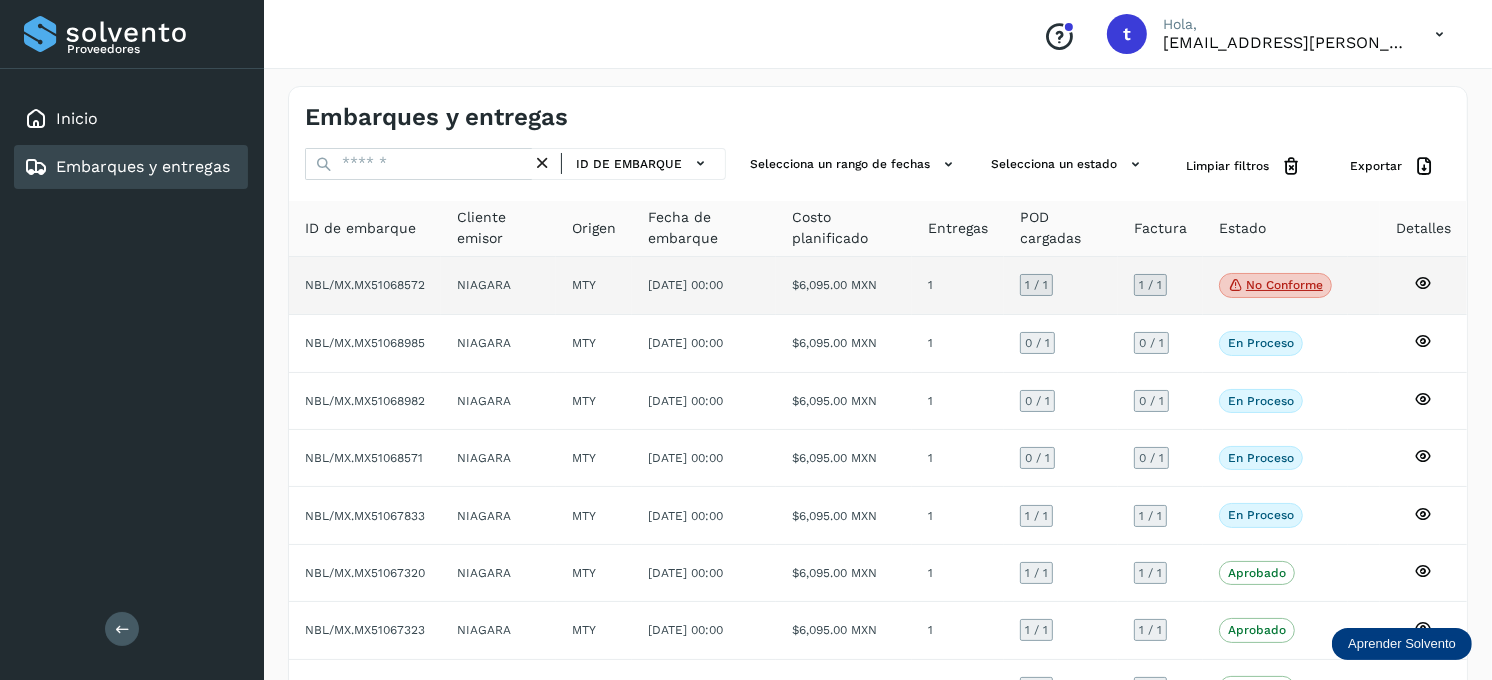 click on "No conforme" 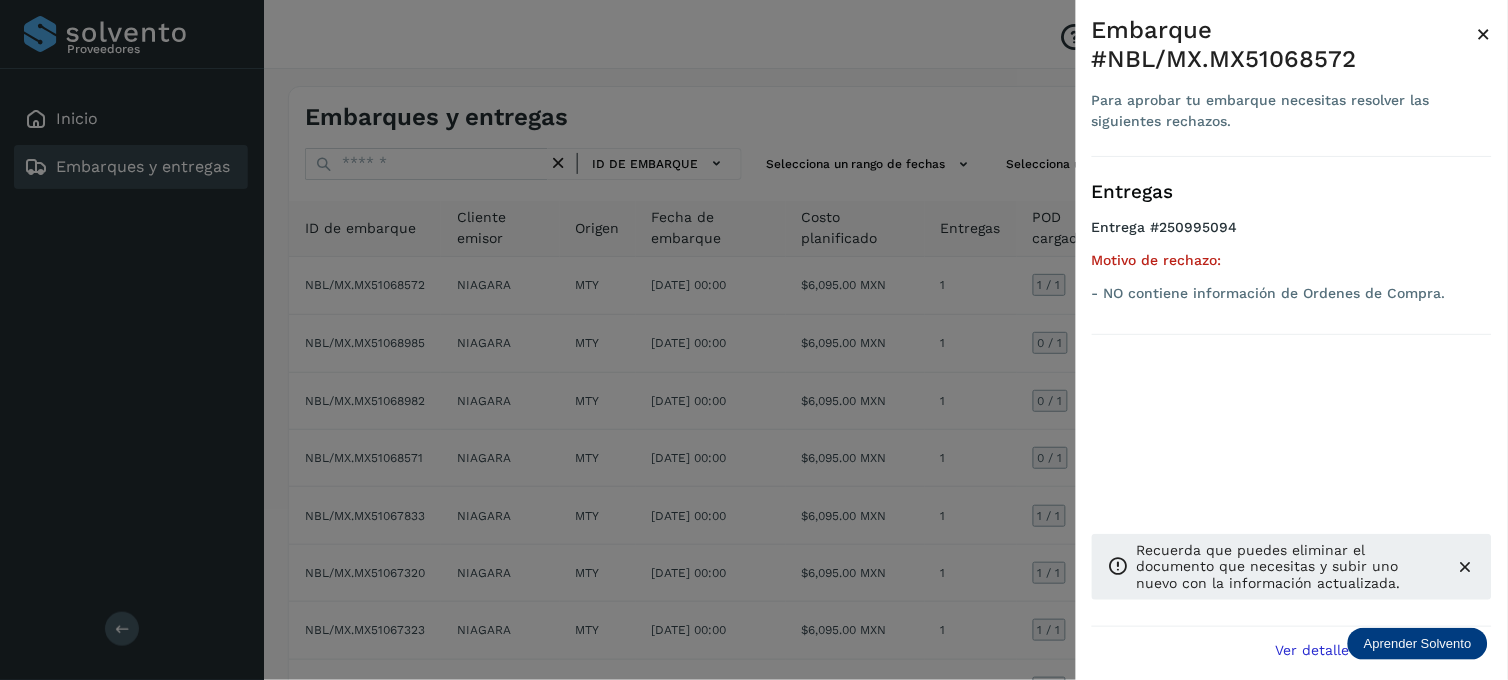 click on "×" at bounding box center [1484, 34] 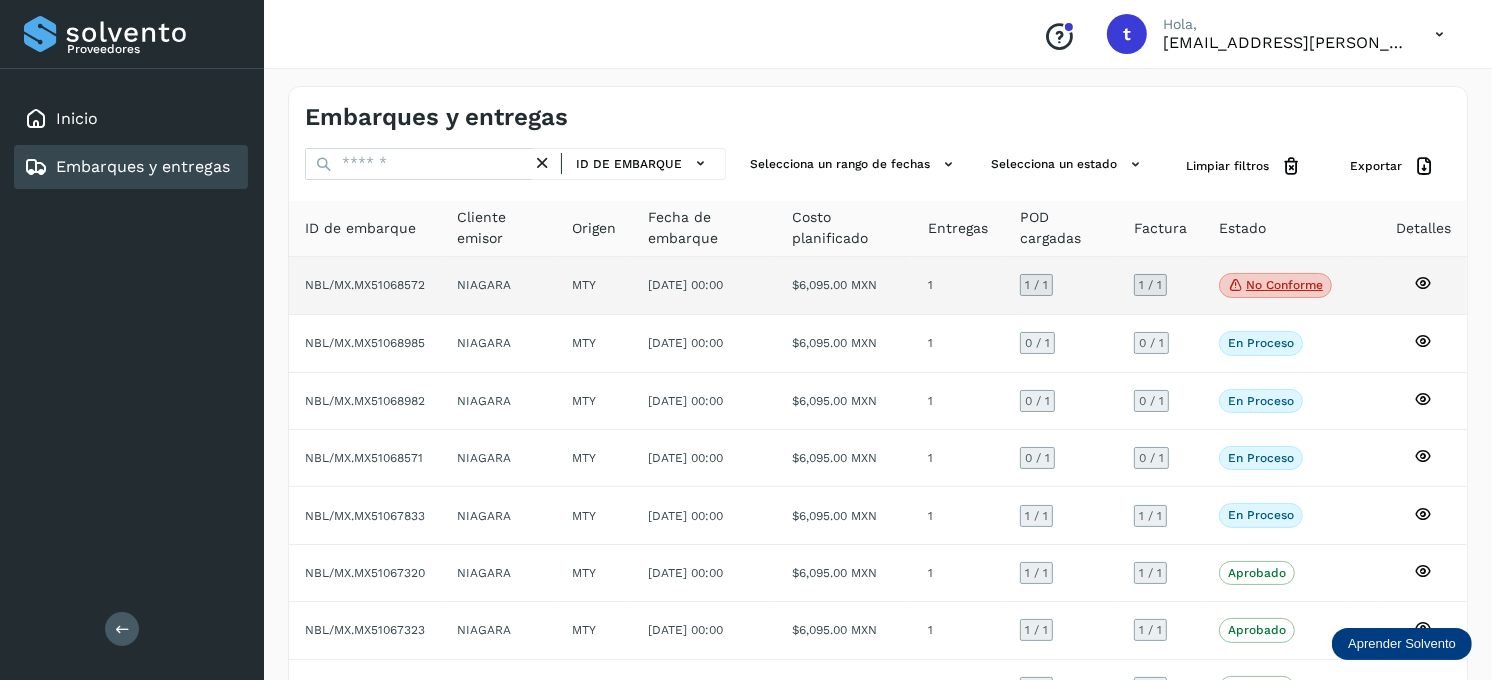click on "No conforme" 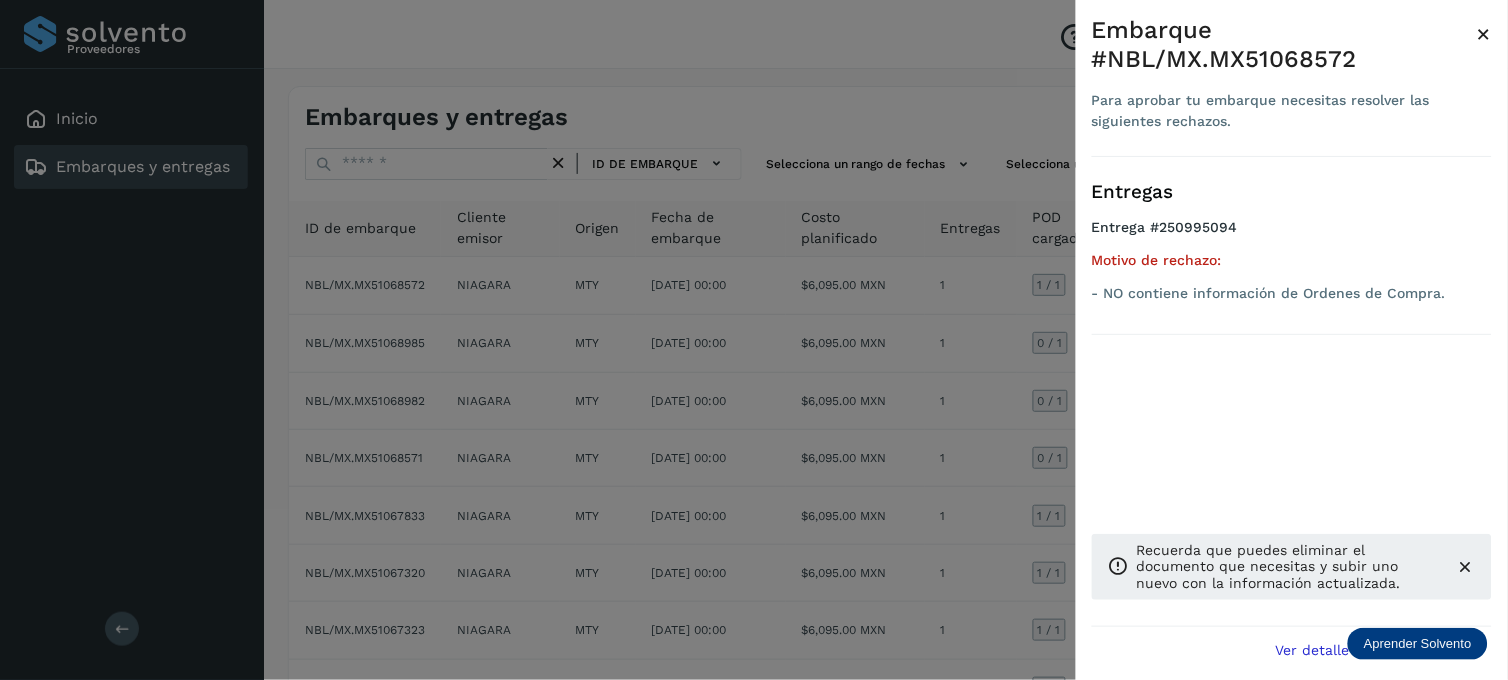 click on "×" at bounding box center [1484, 34] 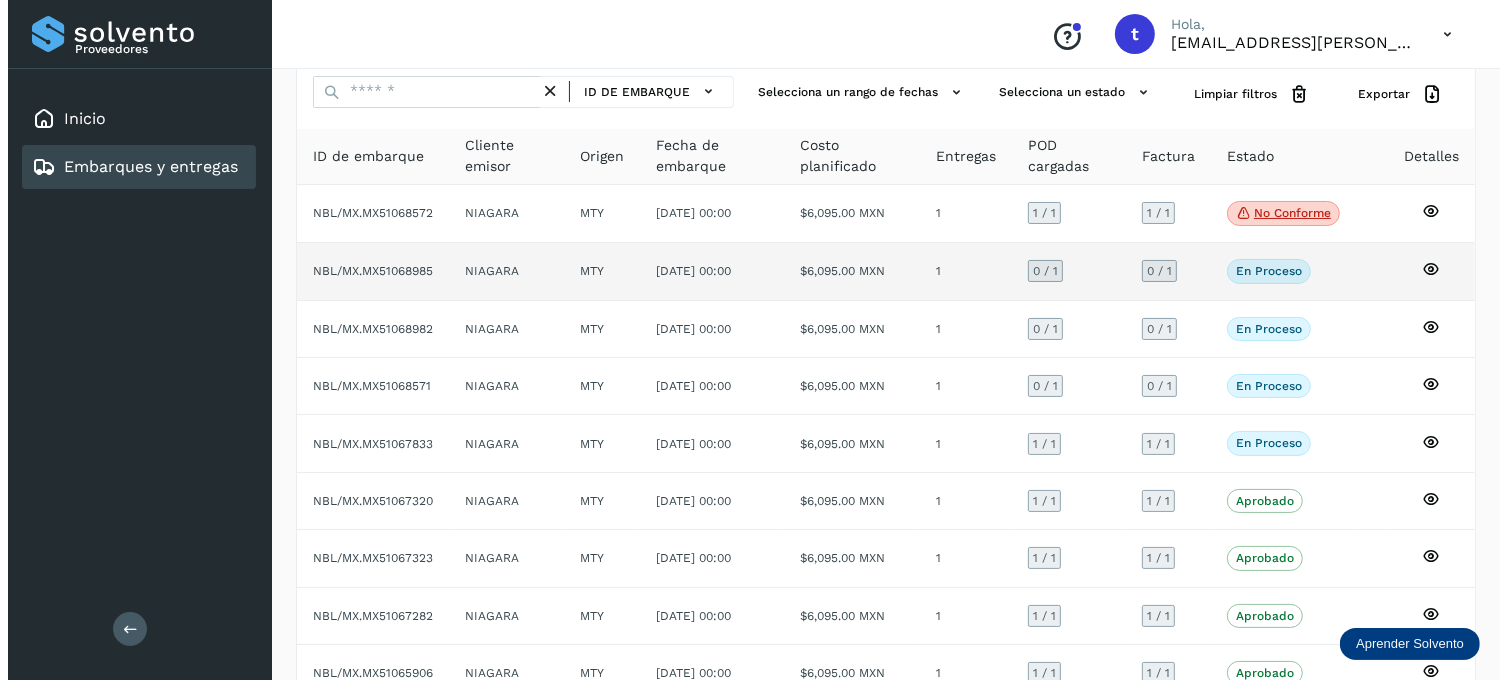 scroll, scrollTop: 111, scrollLeft: 0, axis: vertical 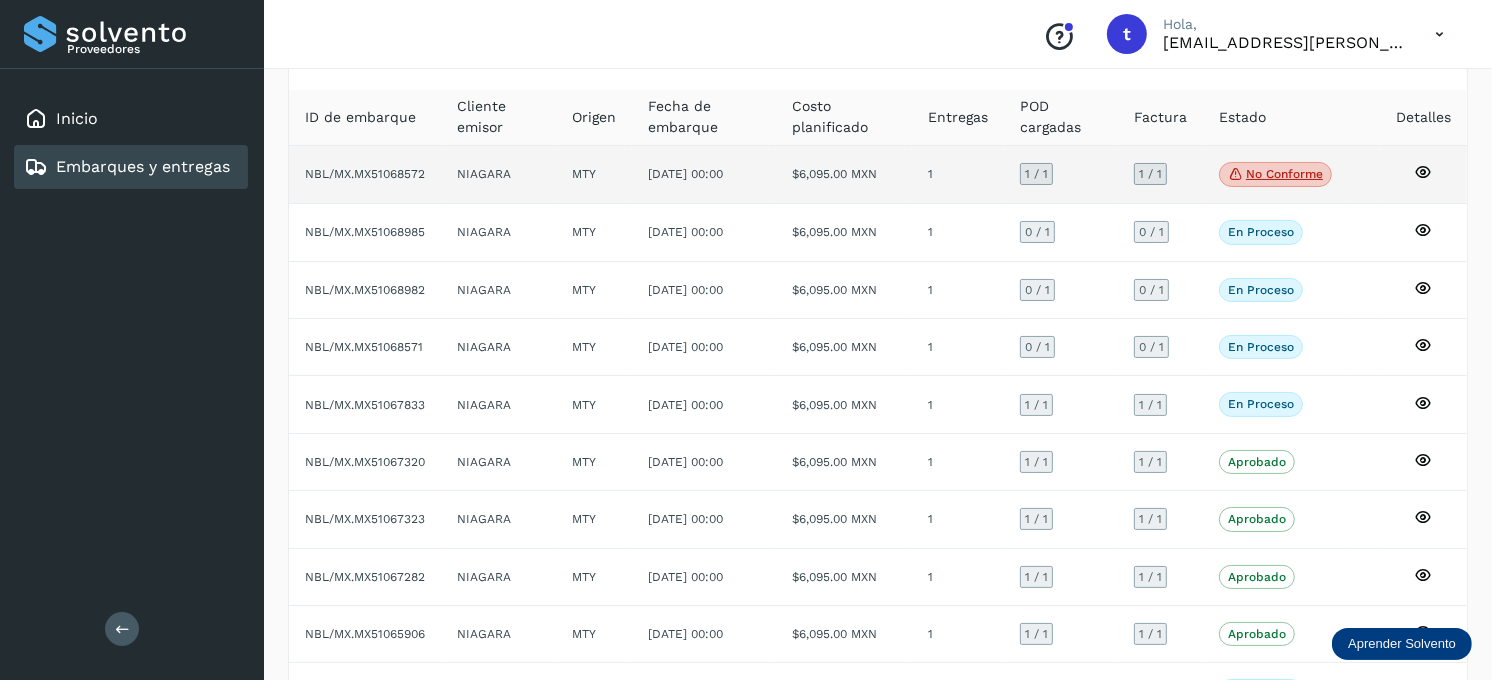 click on "No conforme" 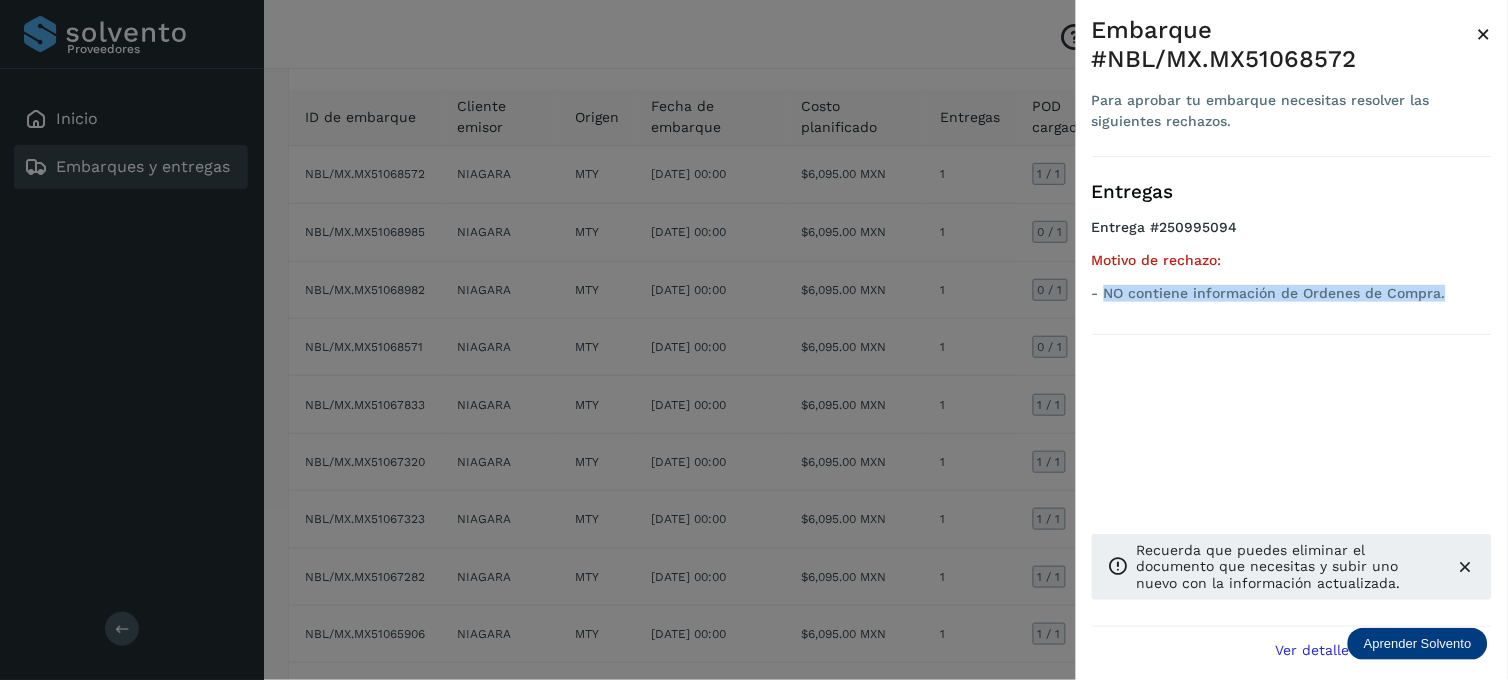 drag, startPoint x: 1450, startPoint y: 296, endPoint x: 1103, endPoint y: 313, distance: 347.41617 